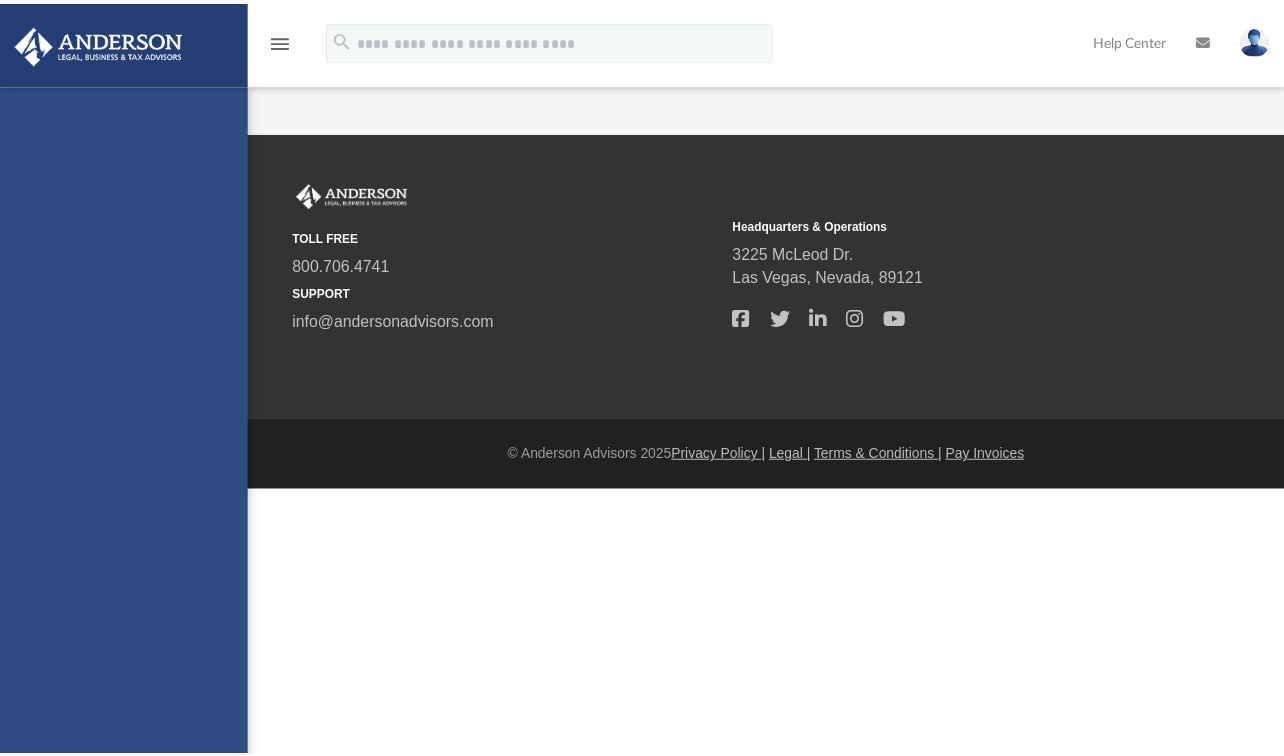 scroll, scrollTop: 0, scrollLeft: 0, axis: both 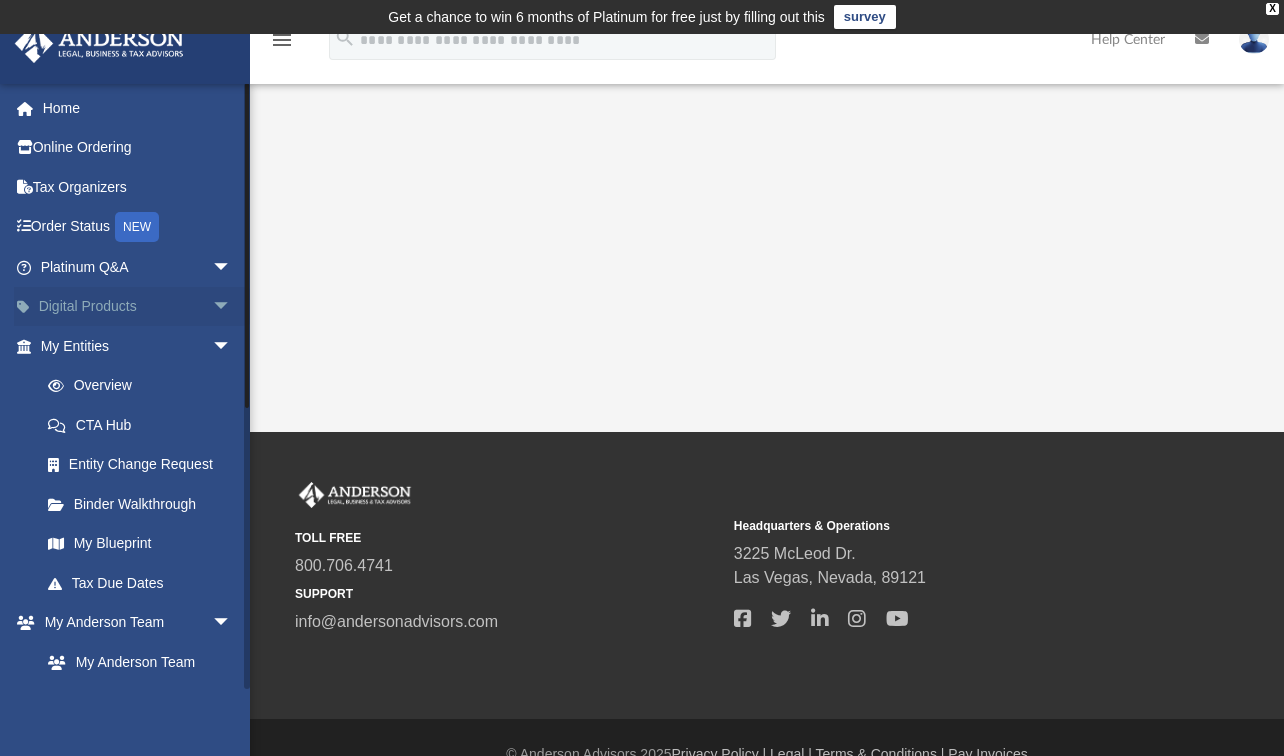 click on "arrow_drop_down" at bounding box center [232, 307] 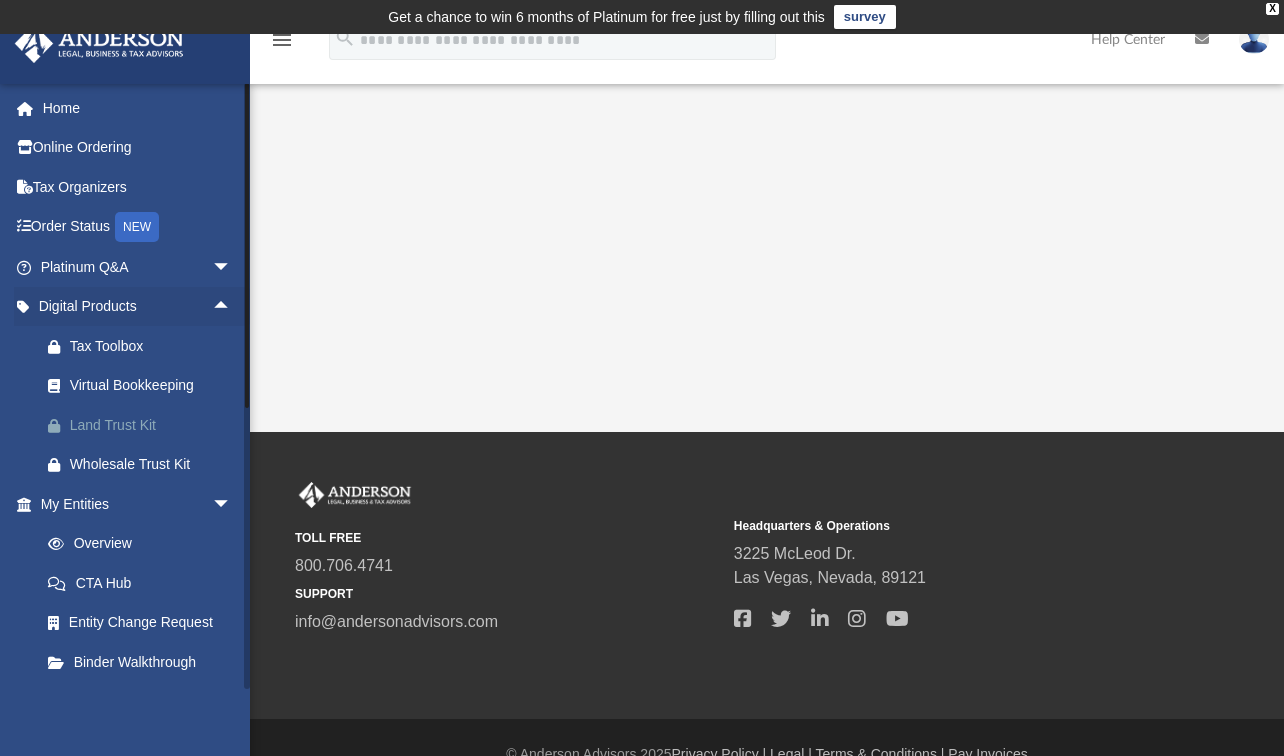 click on "Land Trust Kit" at bounding box center (153, 425) 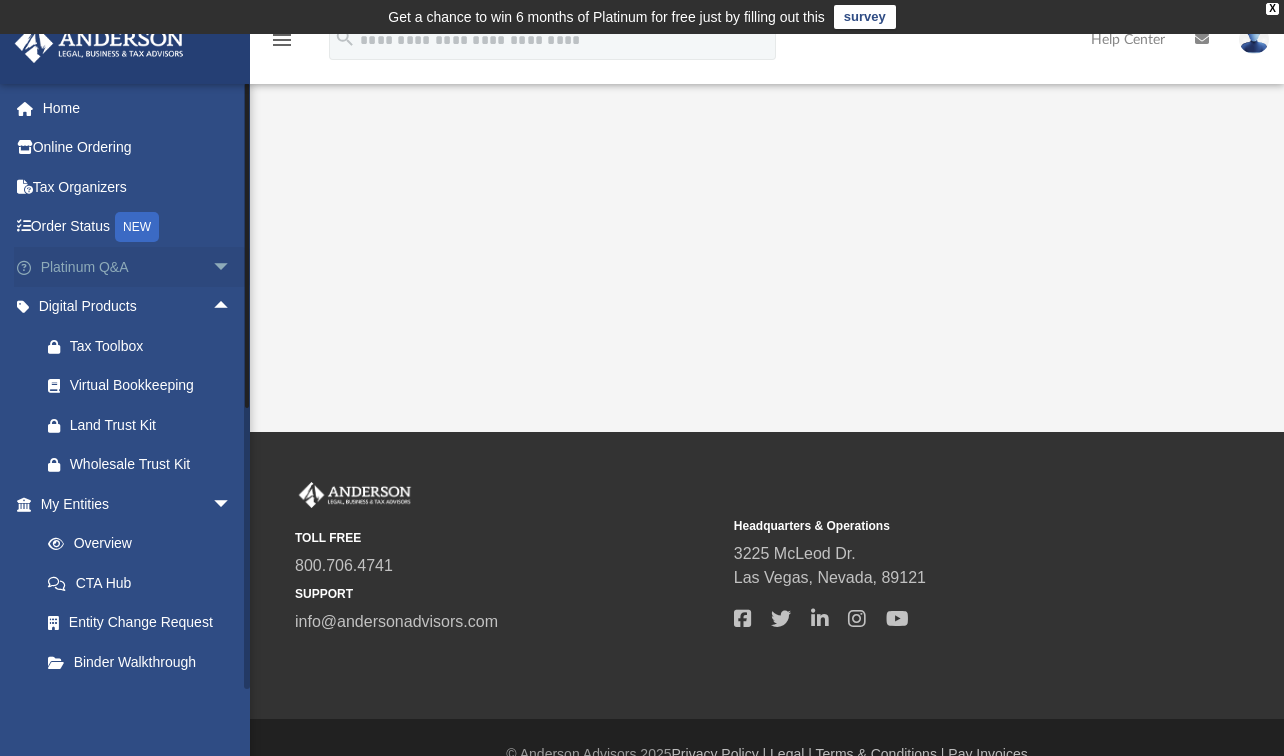 click on "Platinum Q&A arrow_drop_down" at bounding box center [138, 267] 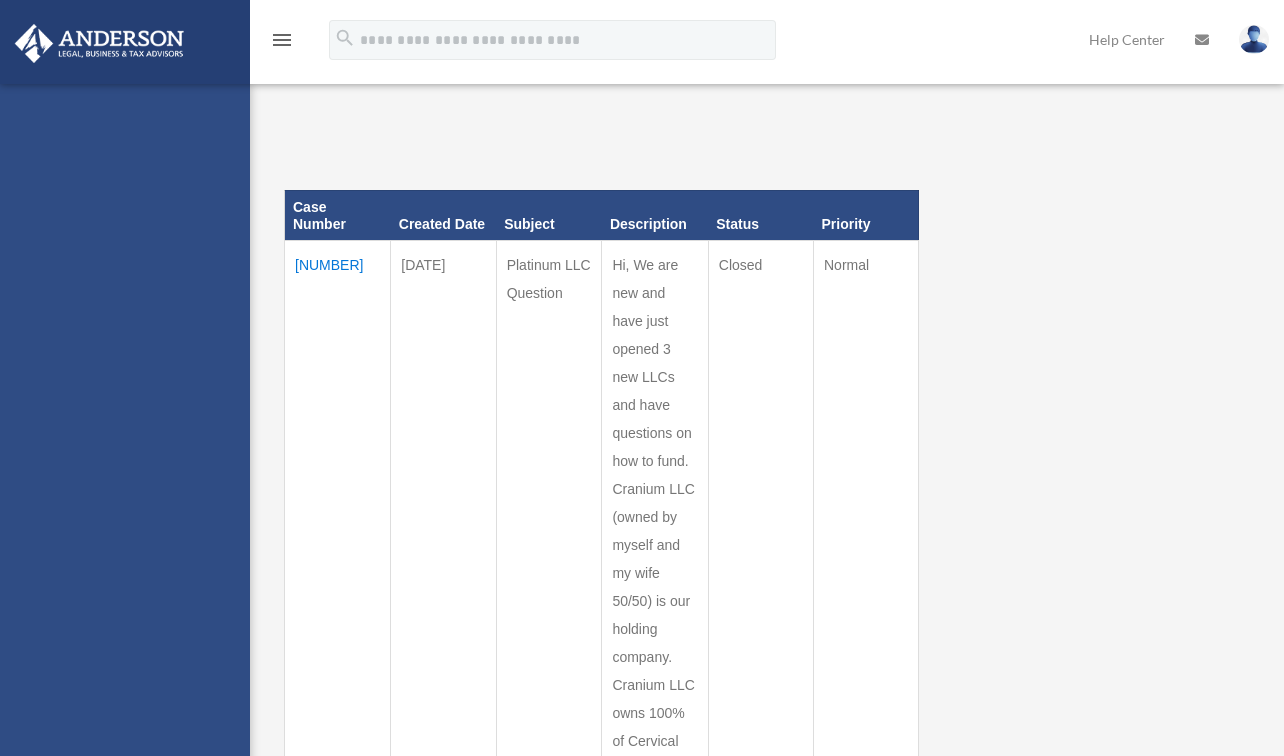 scroll, scrollTop: 0, scrollLeft: 0, axis: both 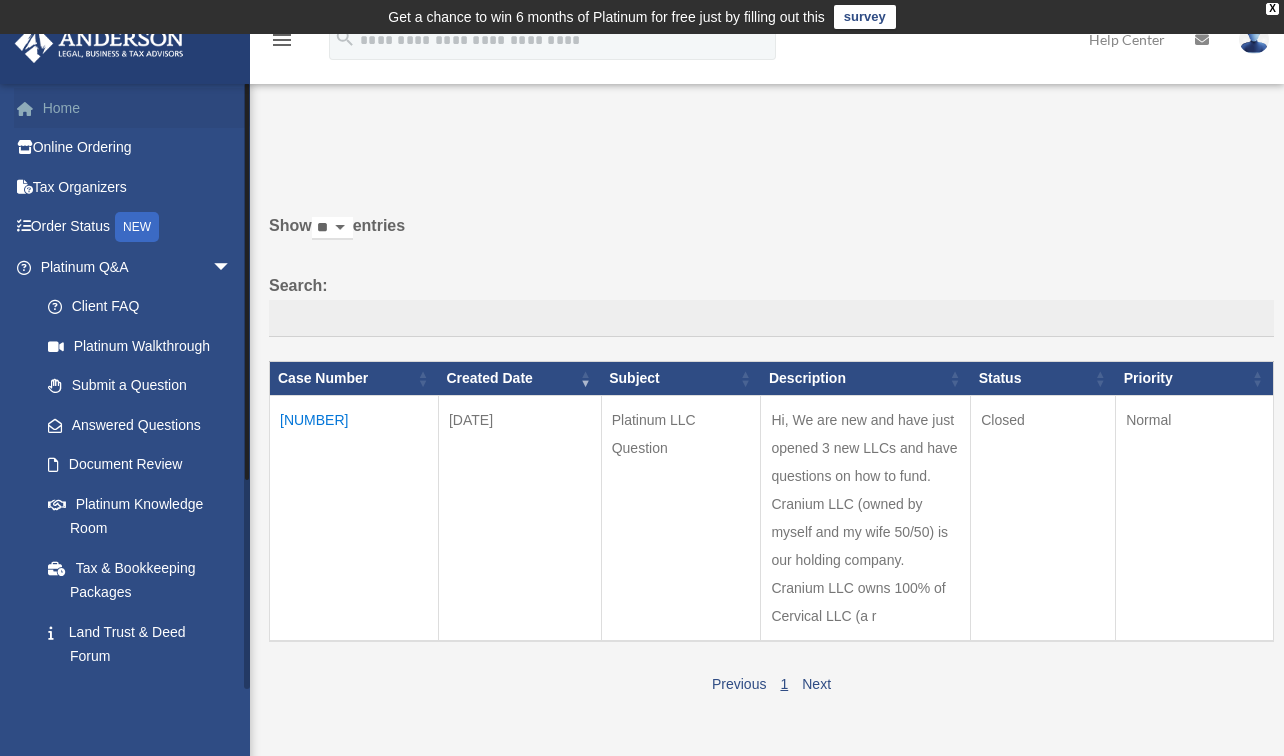 click on "Home" at bounding box center [138, 108] 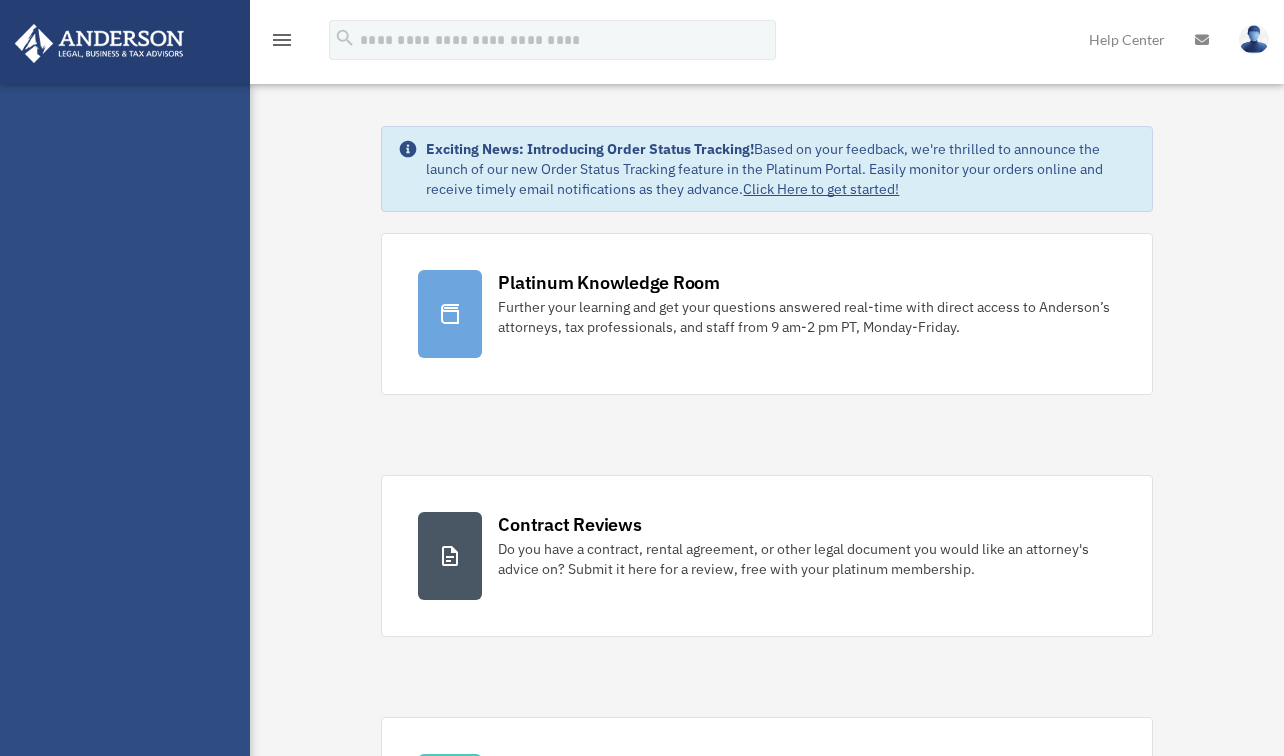 scroll, scrollTop: 0, scrollLeft: 0, axis: both 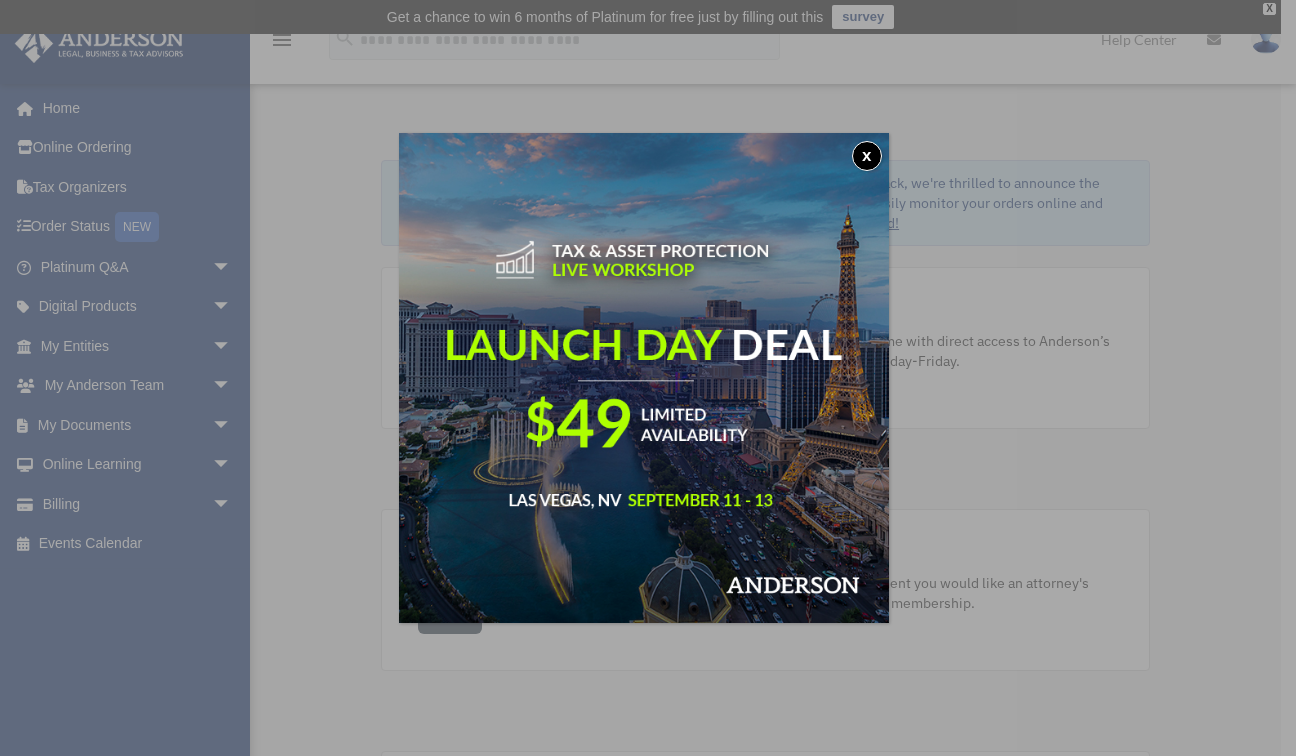 click on "x" at bounding box center (867, 156) 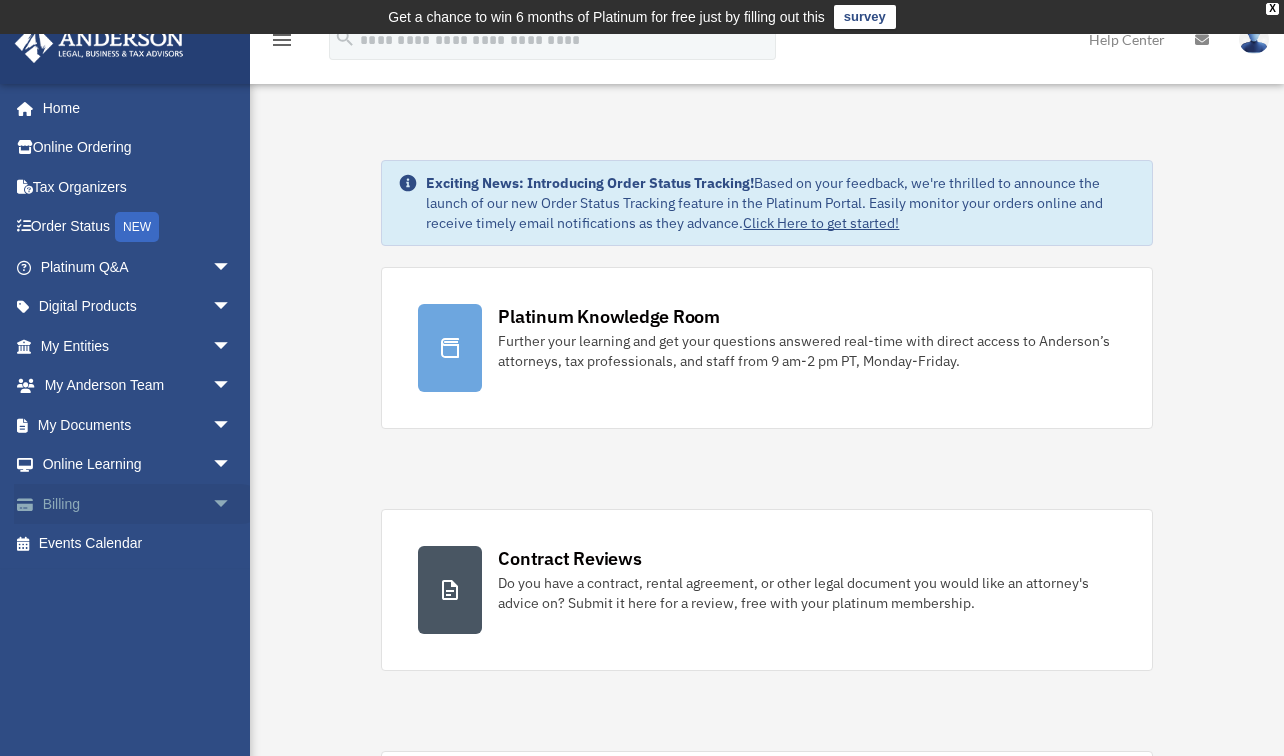 click on "arrow_drop_down" at bounding box center [232, 504] 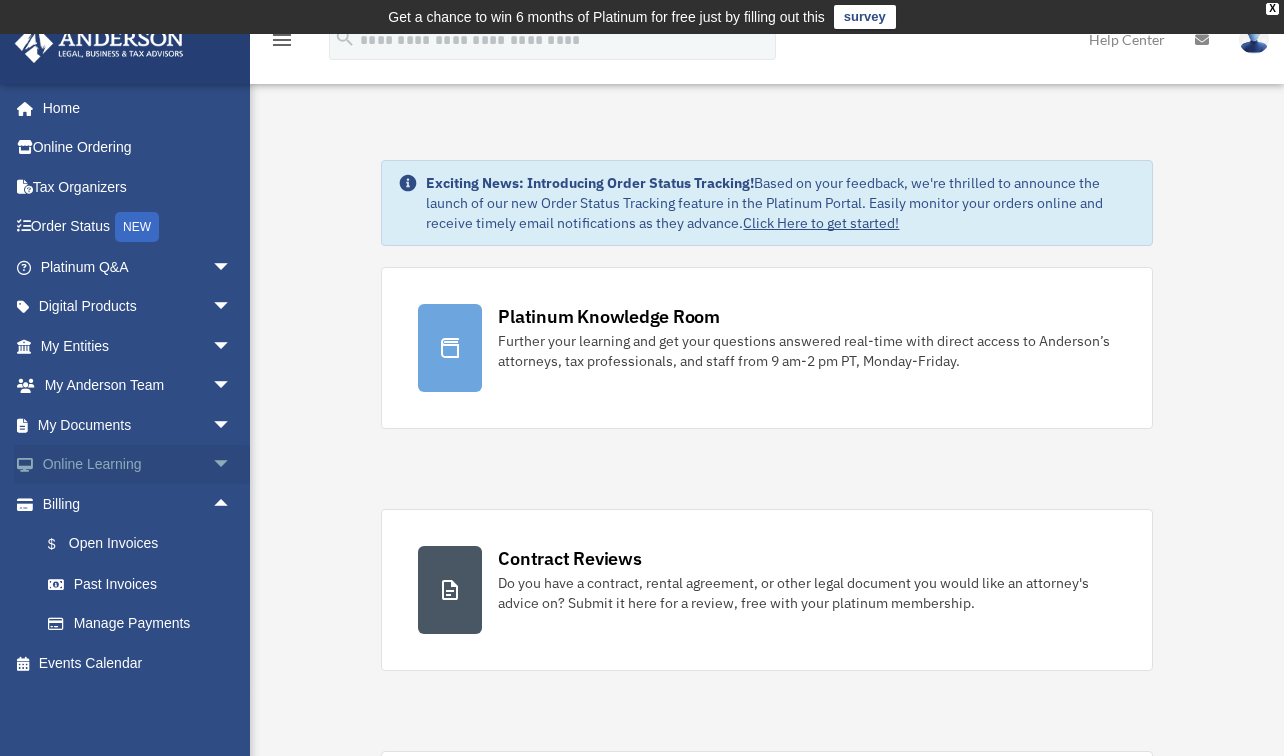 click on "arrow_drop_down" at bounding box center (232, 465) 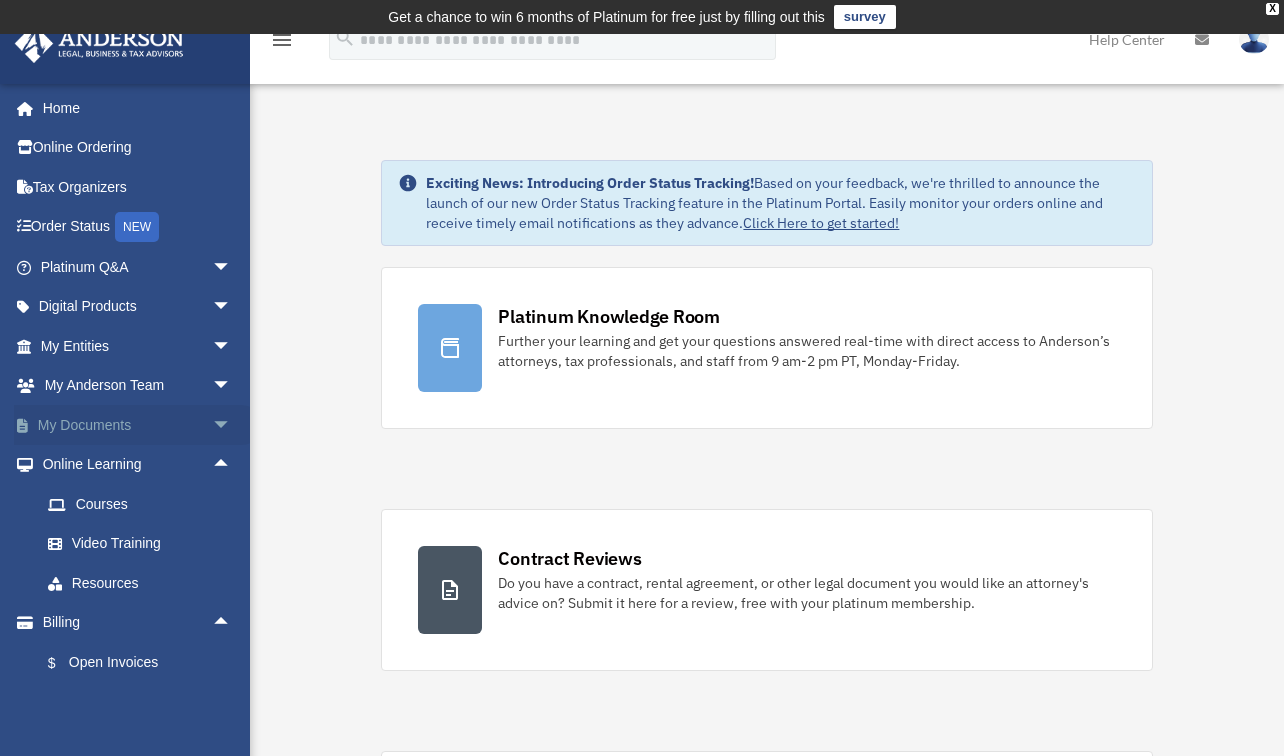 click on "arrow_drop_down" at bounding box center [232, 425] 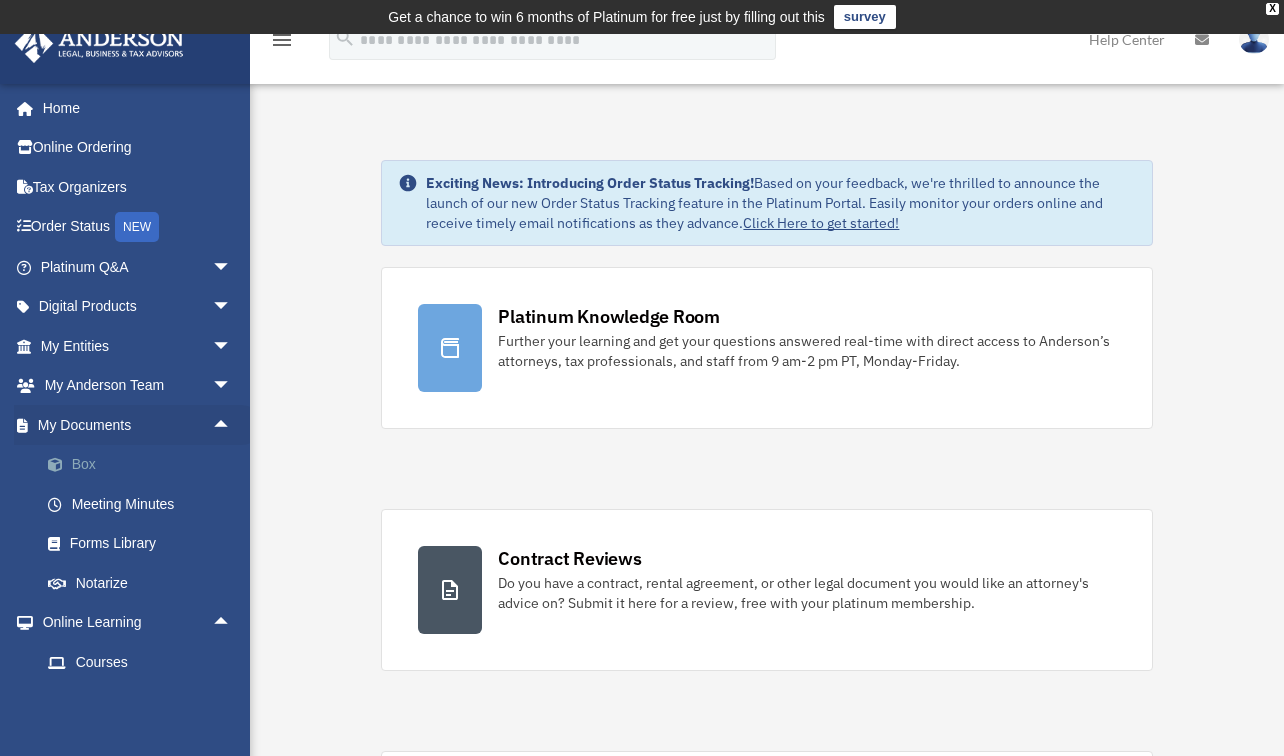 click on "Box" at bounding box center [145, 465] 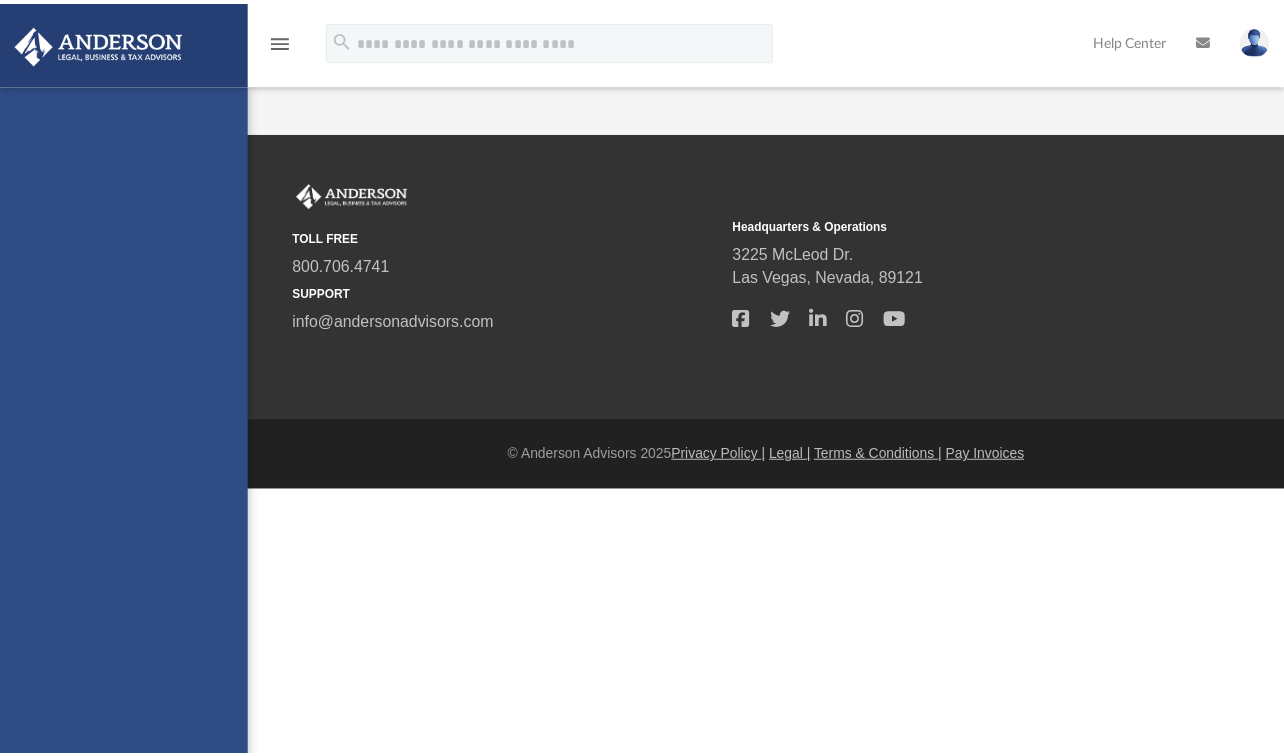 scroll, scrollTop: 0, scrollLeft: 0, axis: both 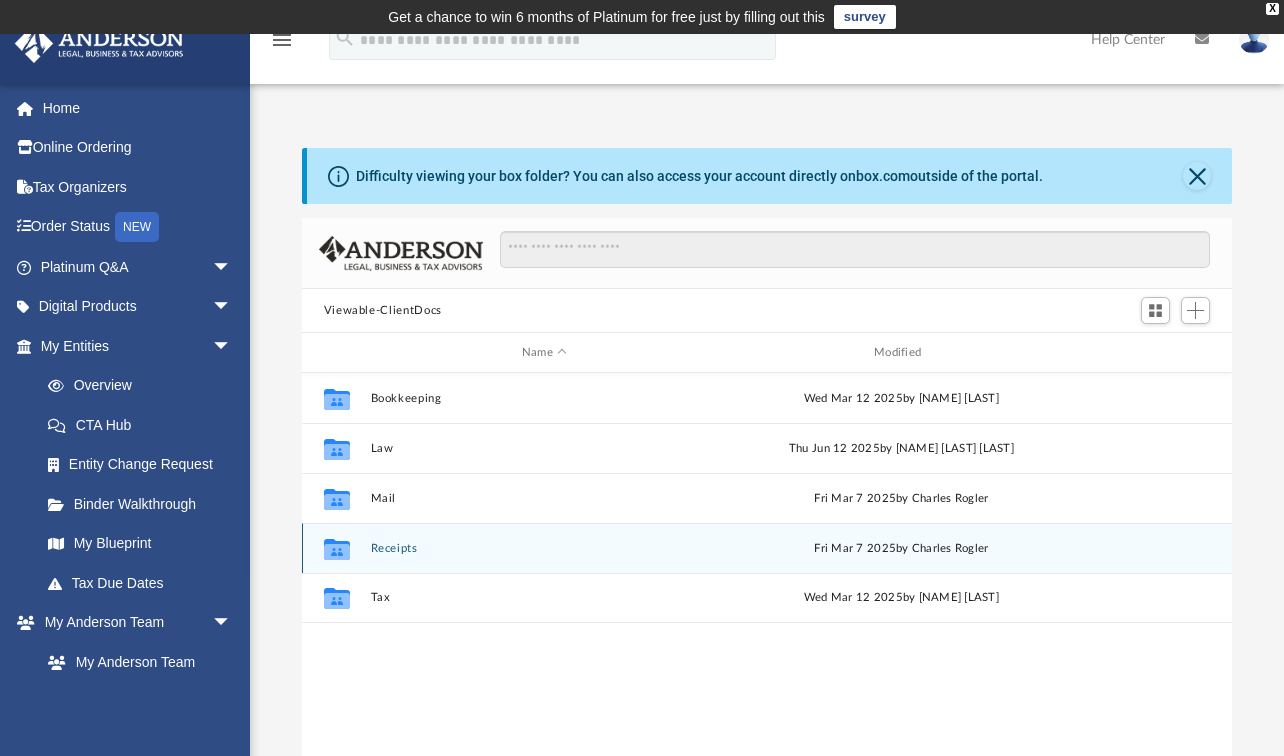 click on "Collaborated Folder Receipts Fri Mar 7 2025  by [NAME] [LAST]" at bounding box center [767, 548] 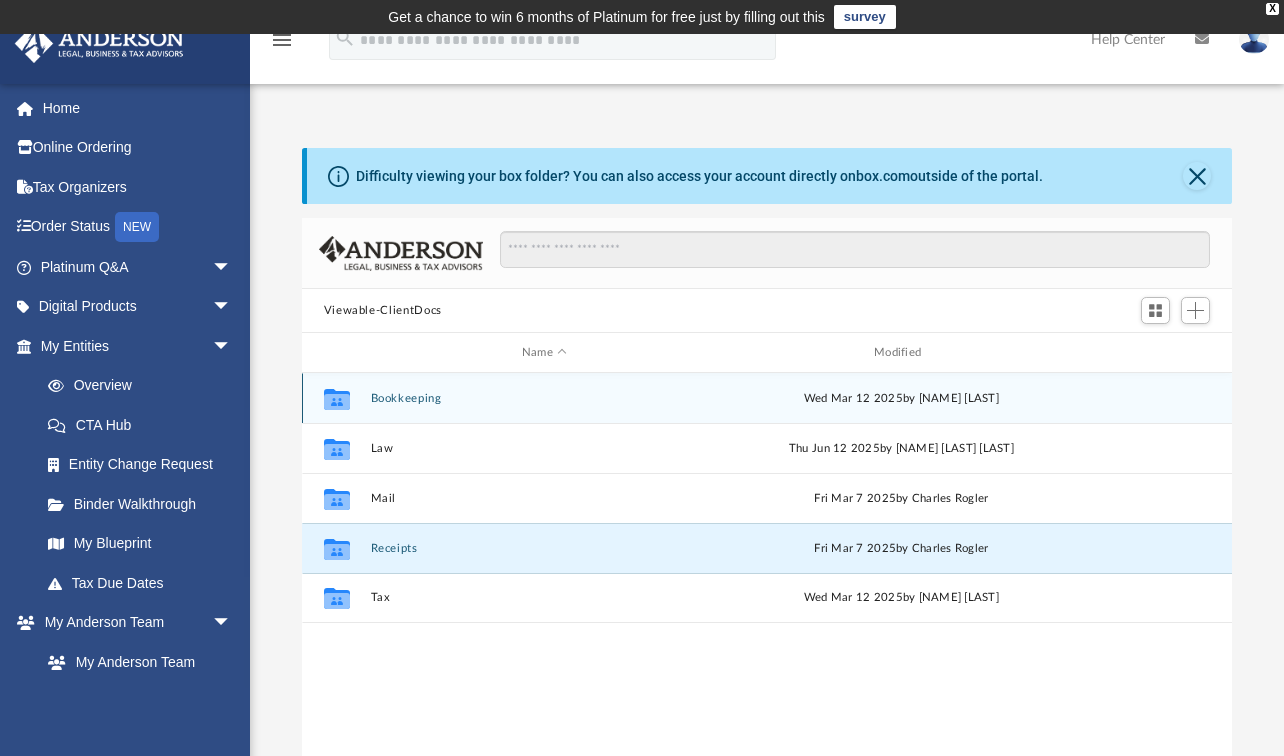 click on "Bookkeeping" at bounding box center [544, 398] 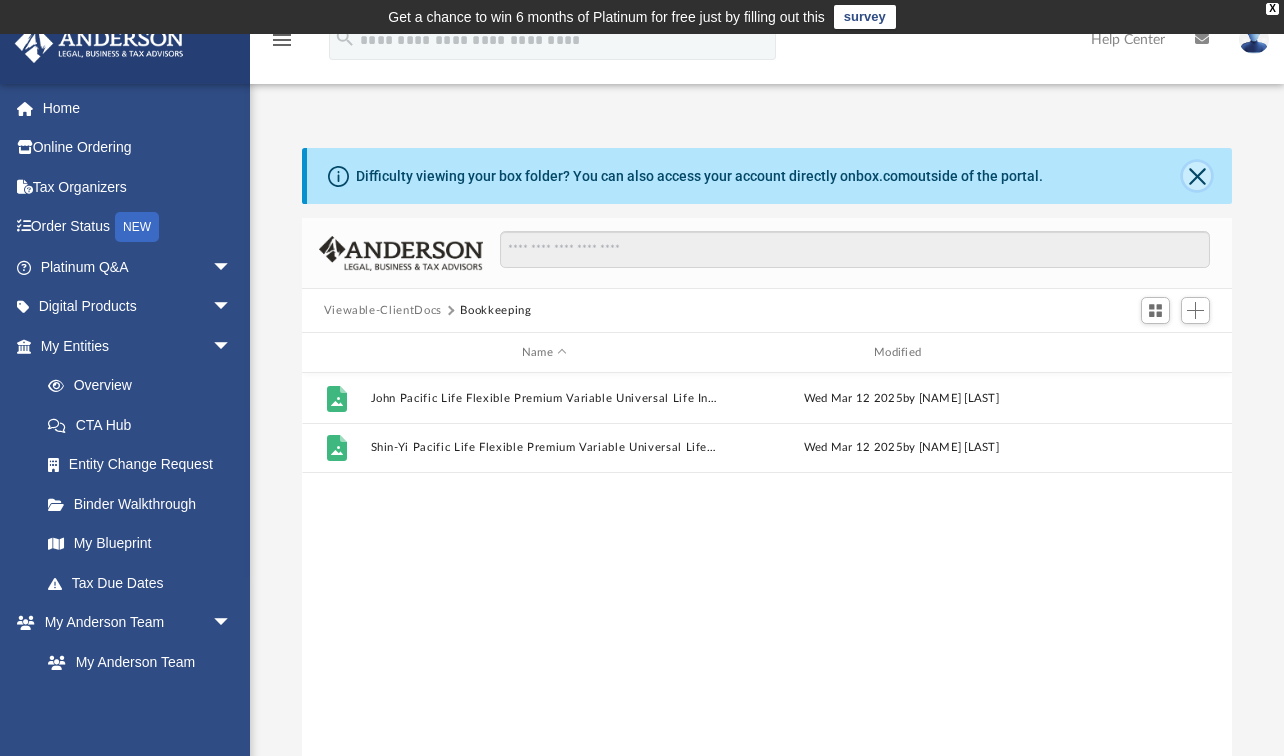 click 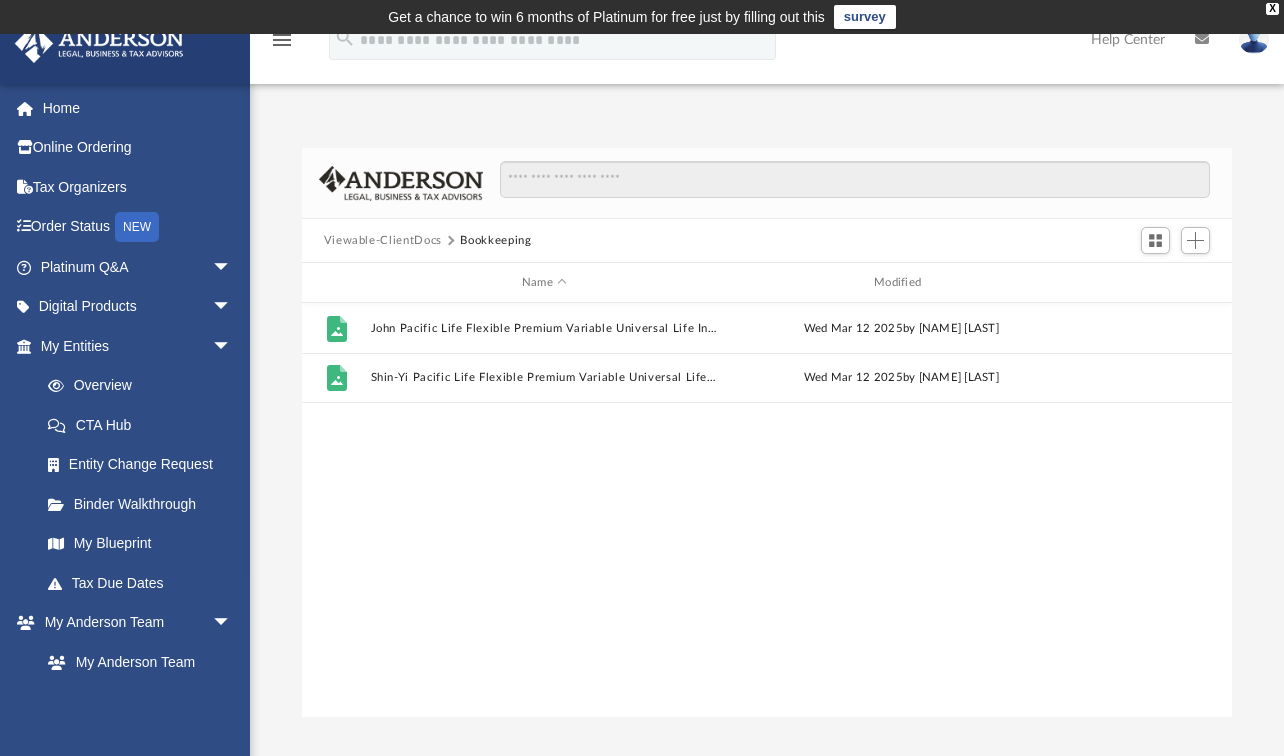 click on "Viewable-ClientDocs" at bounding box center [383, 241] 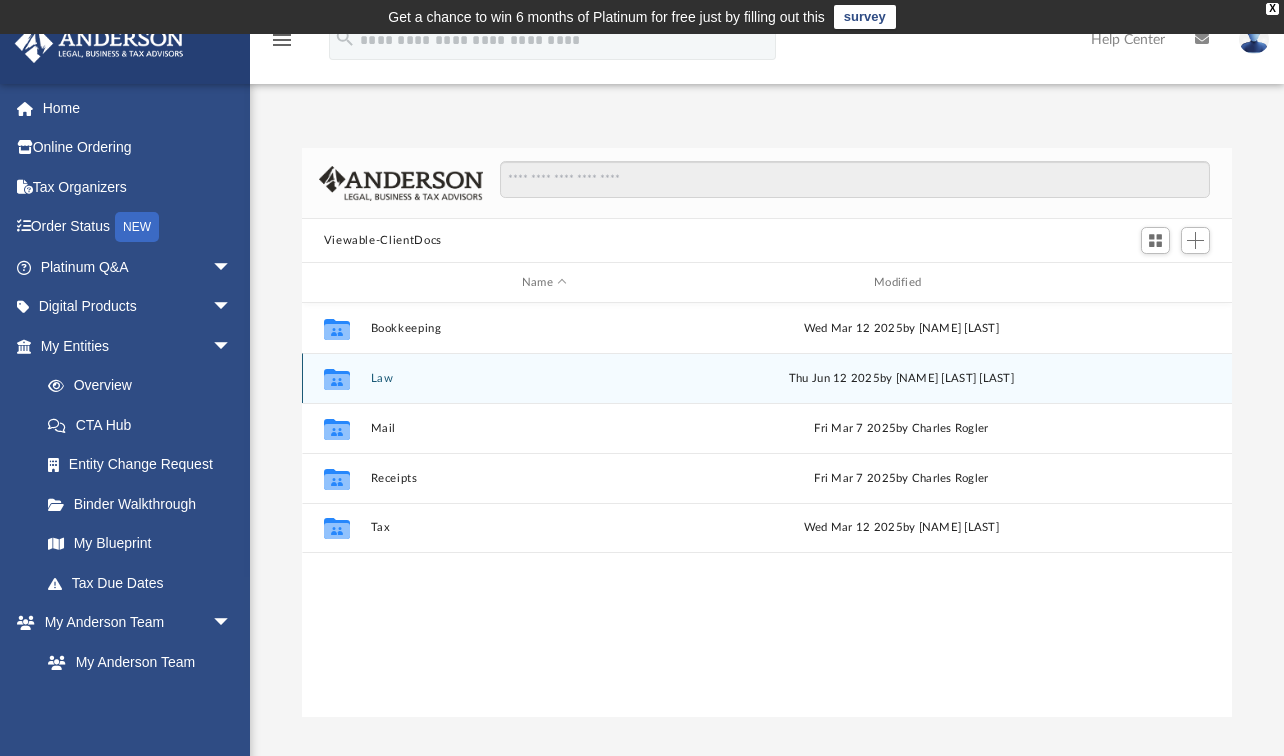 click on "Law" at bounding box center [544, 378] 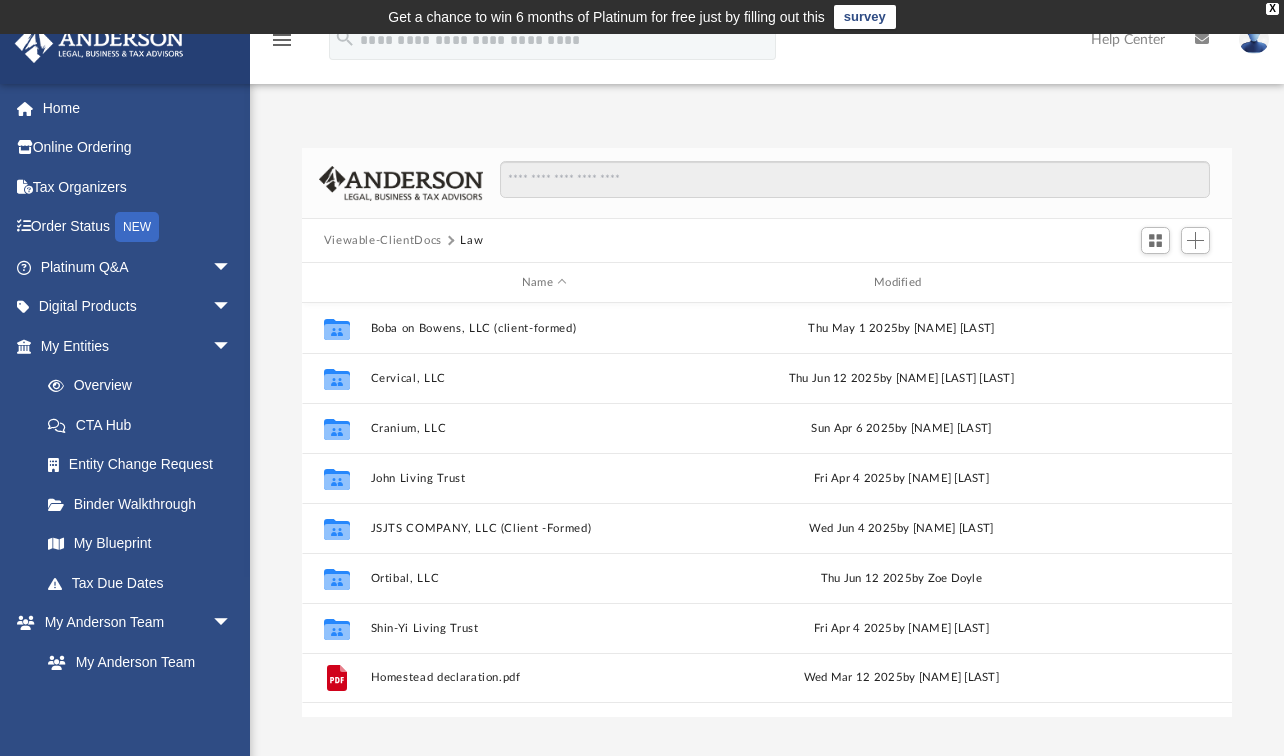 click on "Difficulty viewing your box folder? You can also access your account directly on  box.com  outside of the portal.  No Client Folder Found - Please contact   your team   for assistance.  Viewable-ClientDocs Law Name    Modified    Collaborated Folder Boba on Bowens, LLC (client-formed) Thu May 1 2025  by Olivia Mann Collaborated Folder Cervical, LLC Thu Jun 12 2025  by Jhon Petter Padit Collaborated Folder Cranium, LLC Sun Apr 6 2025  by Brandi Williamson Collaborated Folder John Living Trust Fri Apr 4 2025  by Merilin Altamirano Collaborated Folder JSJTS COMPANY, LLC (Client -Formed) Wed Jun 4 2025  by Azteca Vasquez Collaborated Folder Ortibal, LLC Thu Jun 12 2025  by Zoe Doyle Collaborated Folder Shin-Yi Living Trust Fri Apr 4 2025  by Merilin Altamirano File Homestead declaration.pdf Wed Mar 12 2025  by John Stevenson Complete ..." at bounding box center [767, 432] 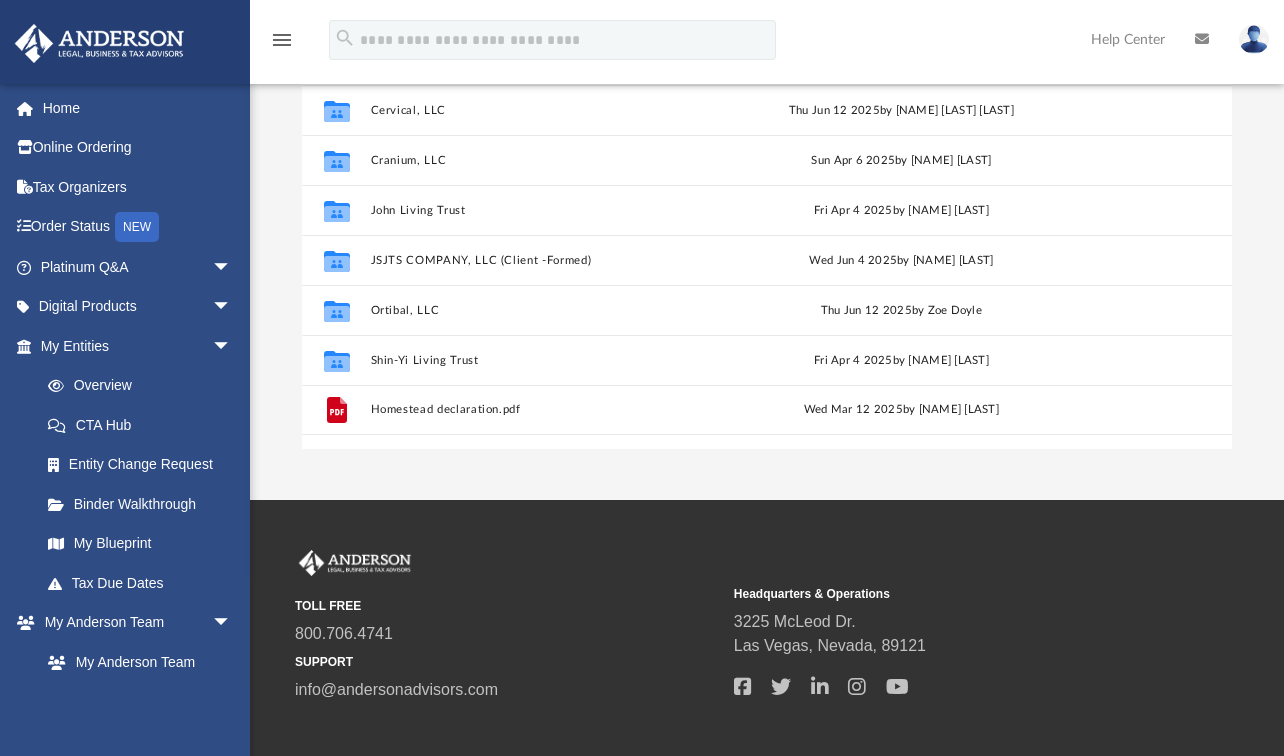 scroll, scrollTop: 0, scrollLeft: 0, axis: both 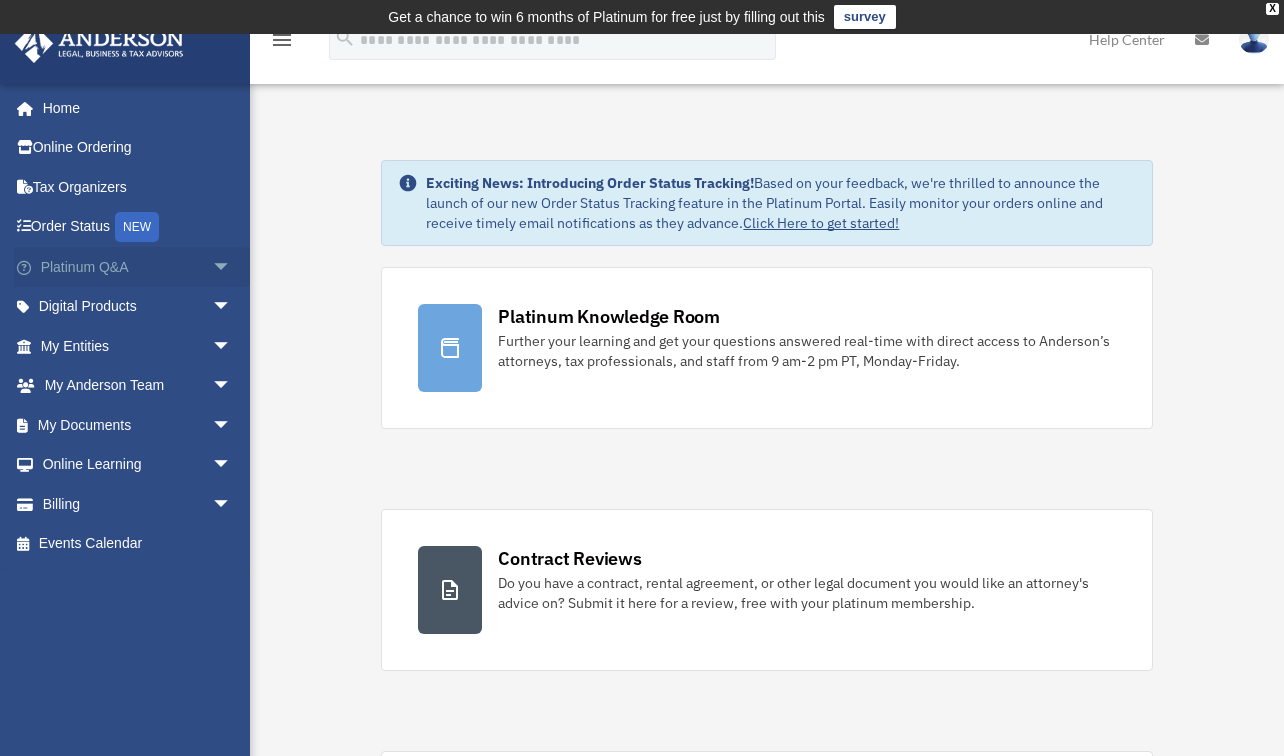 click on "arrow_drop_down" at bounding box center [232, 267] 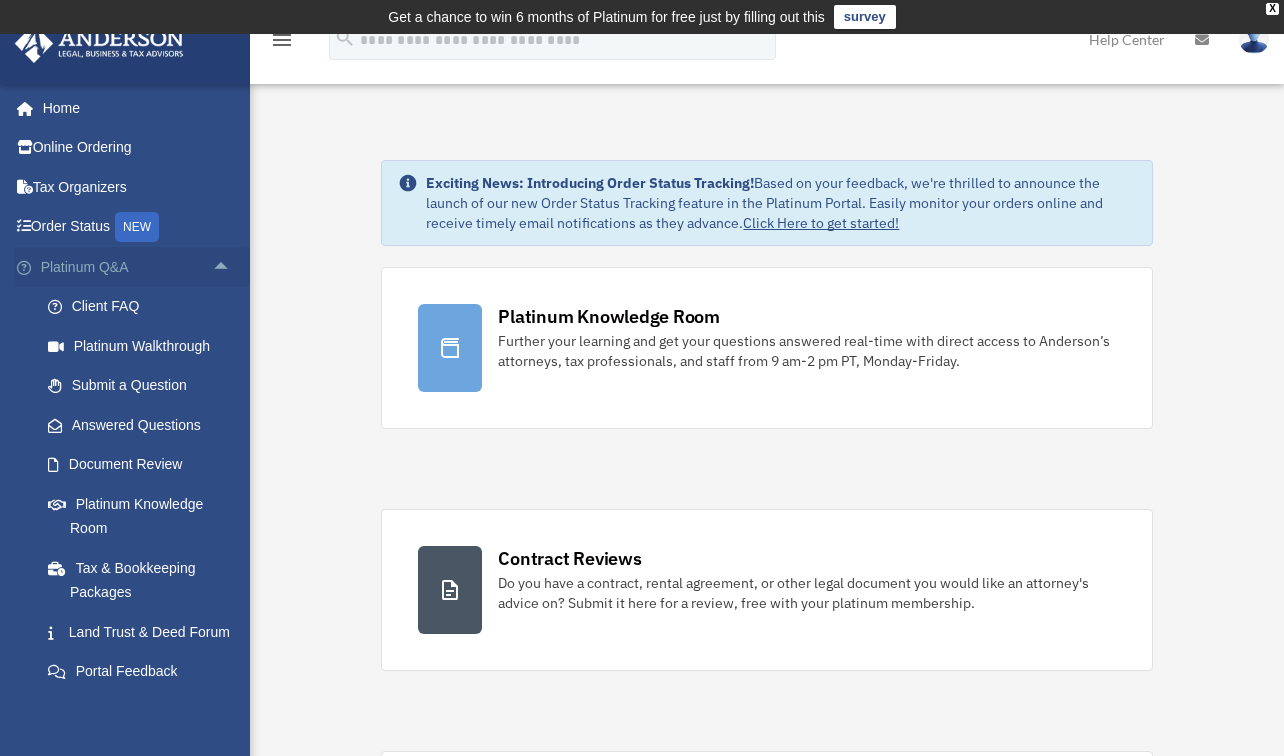click on "arrow_drop_up" at bounding box center [232, 267] 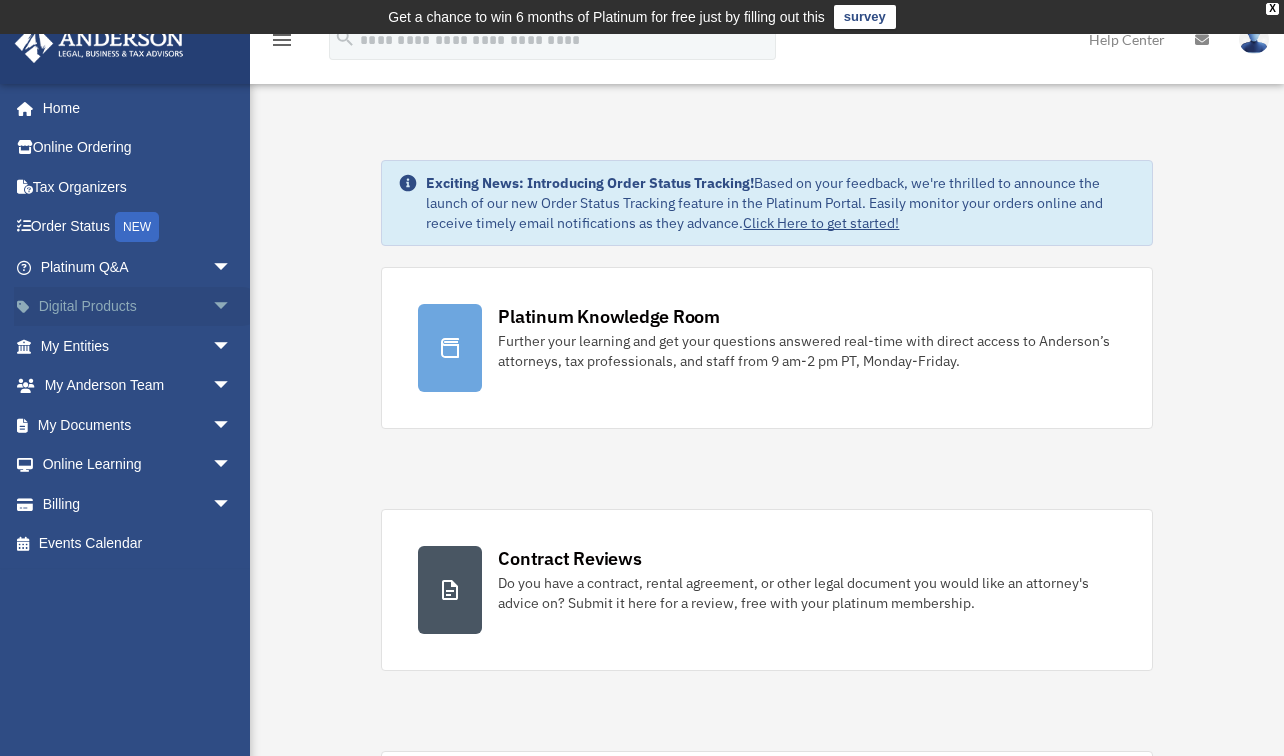 click on "arrow_drop_down" at bounding box center (232, 307) 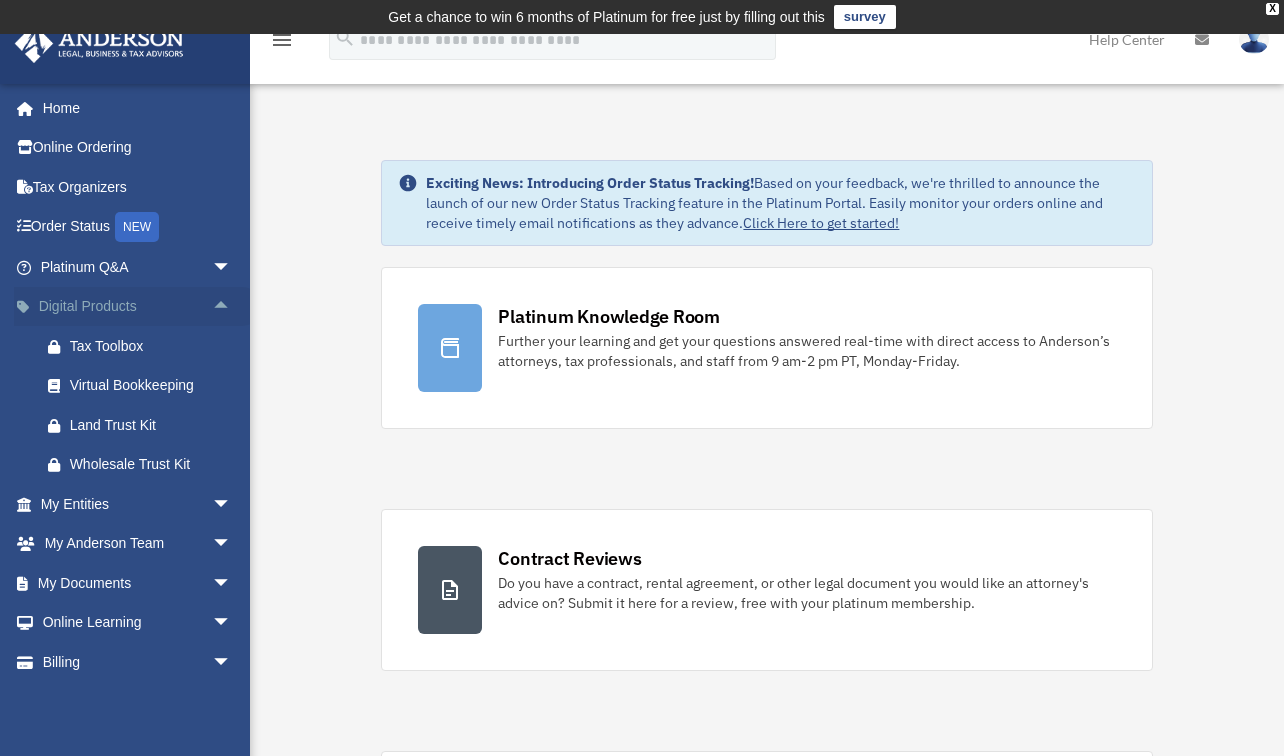 click on "arrow_drop_up" at bounding box center [232, 307] 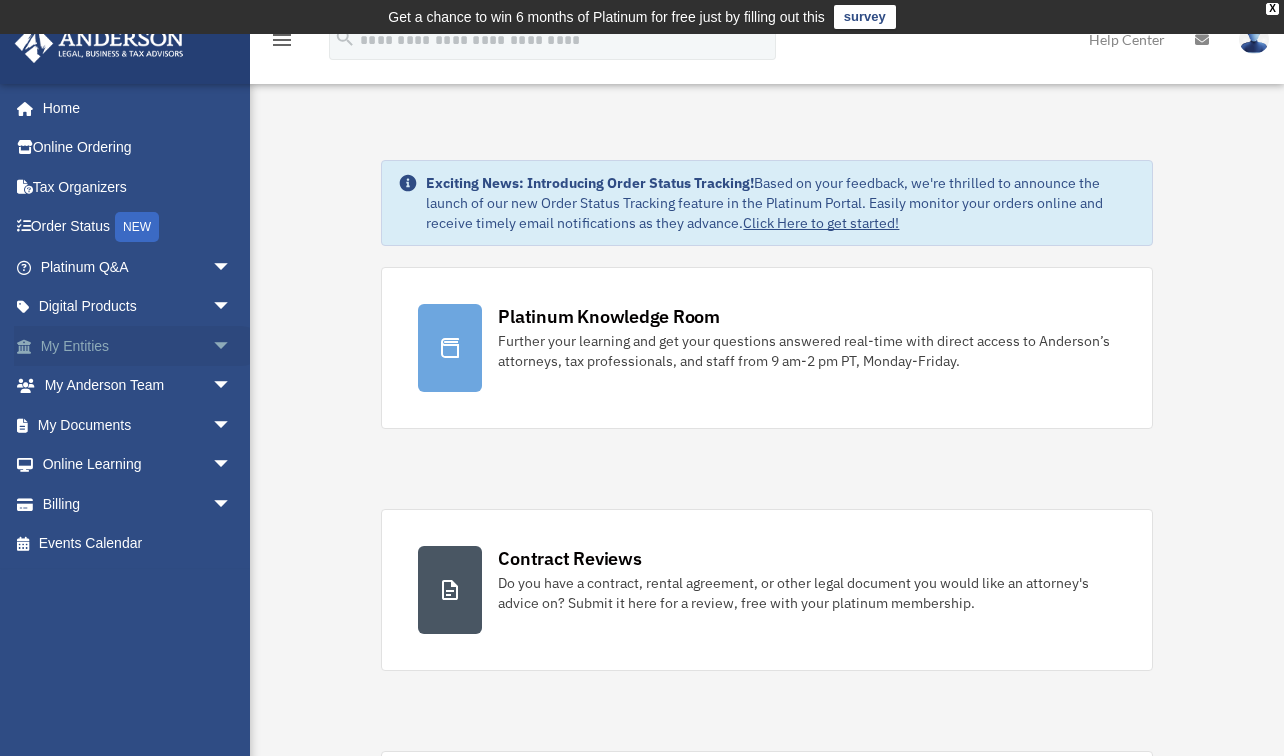 click on "arrow_drop_down" at bounding box center (232, 346) 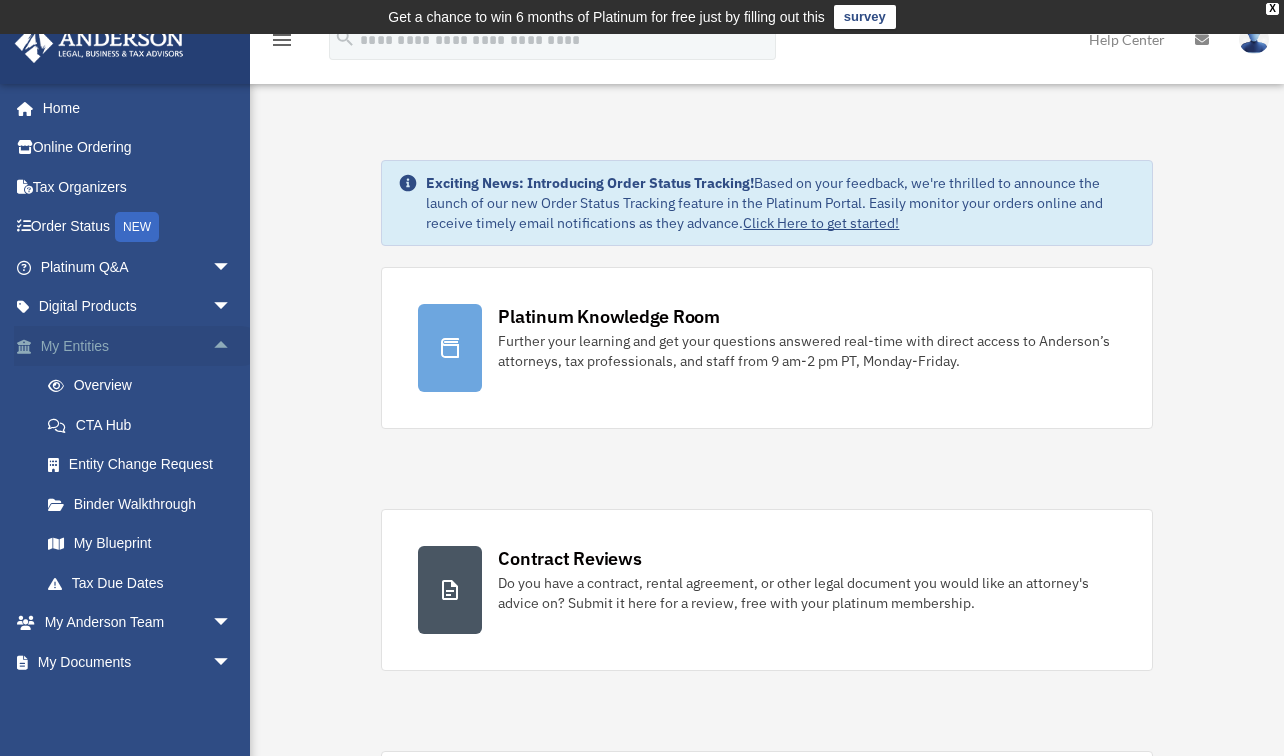 click on "arrow_drop_up" at bounding box center (232, 346) 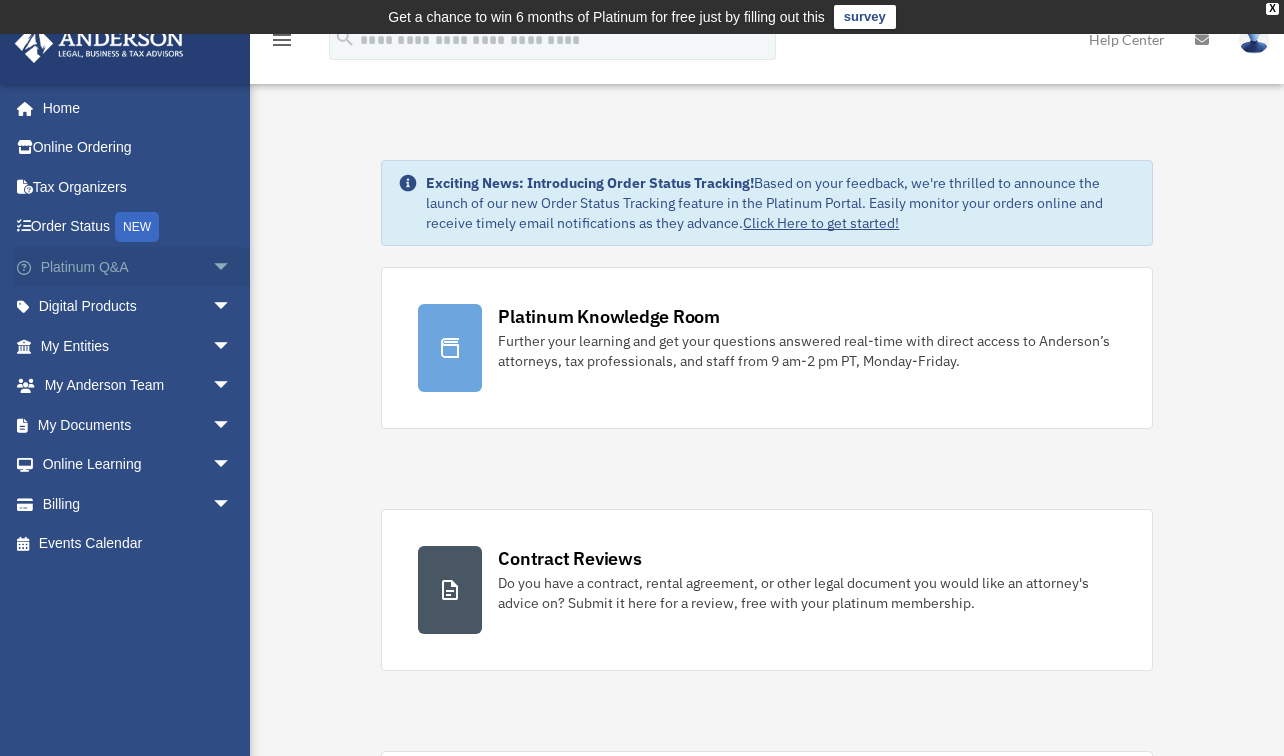 click on "arrow_drop_down" at bounding box center (232, 267) 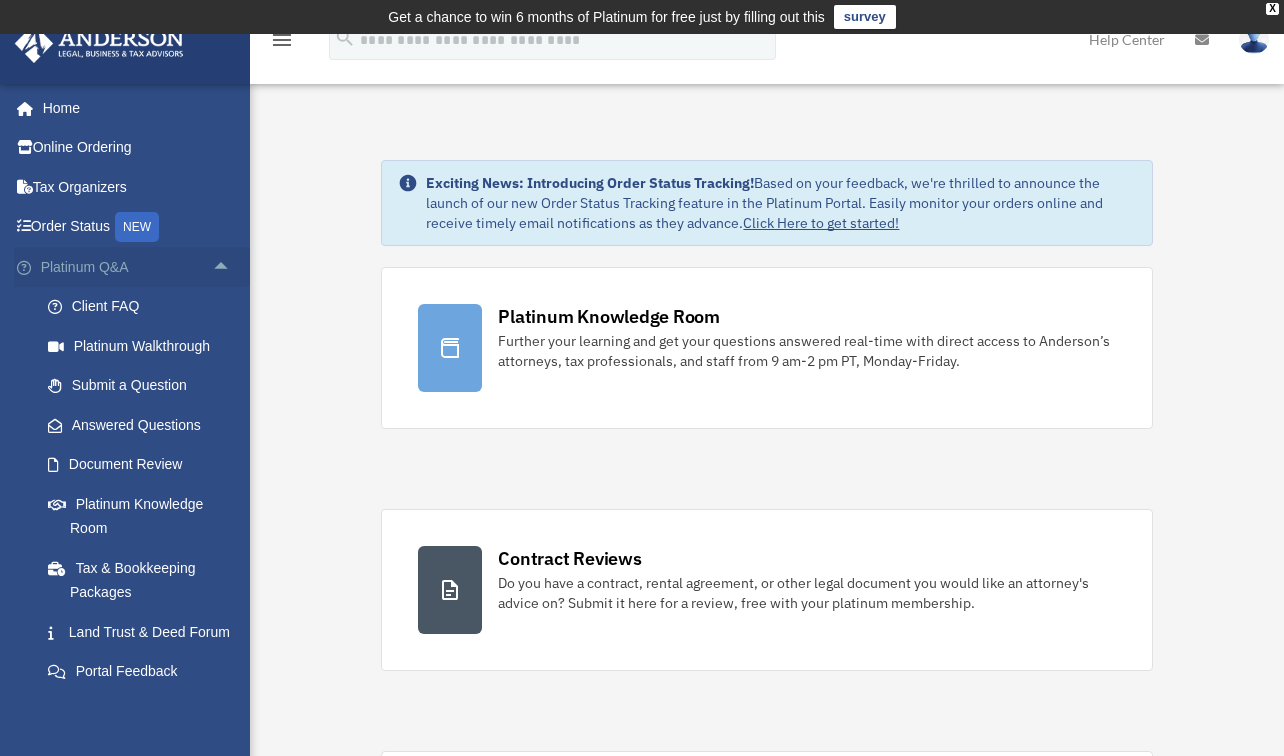 click on "arrow_drop_up" at bounding box center (232, 267) 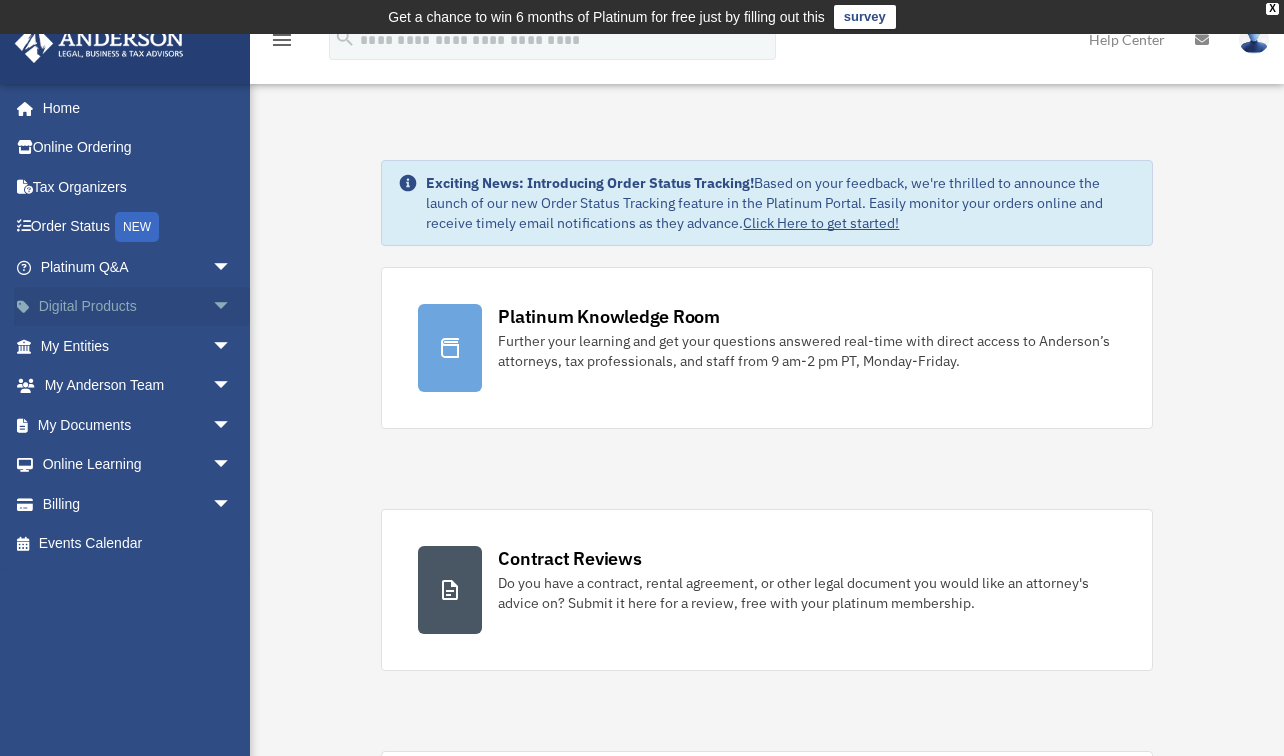 click on "arrow_drop_down" at bounding box center (232, 307) 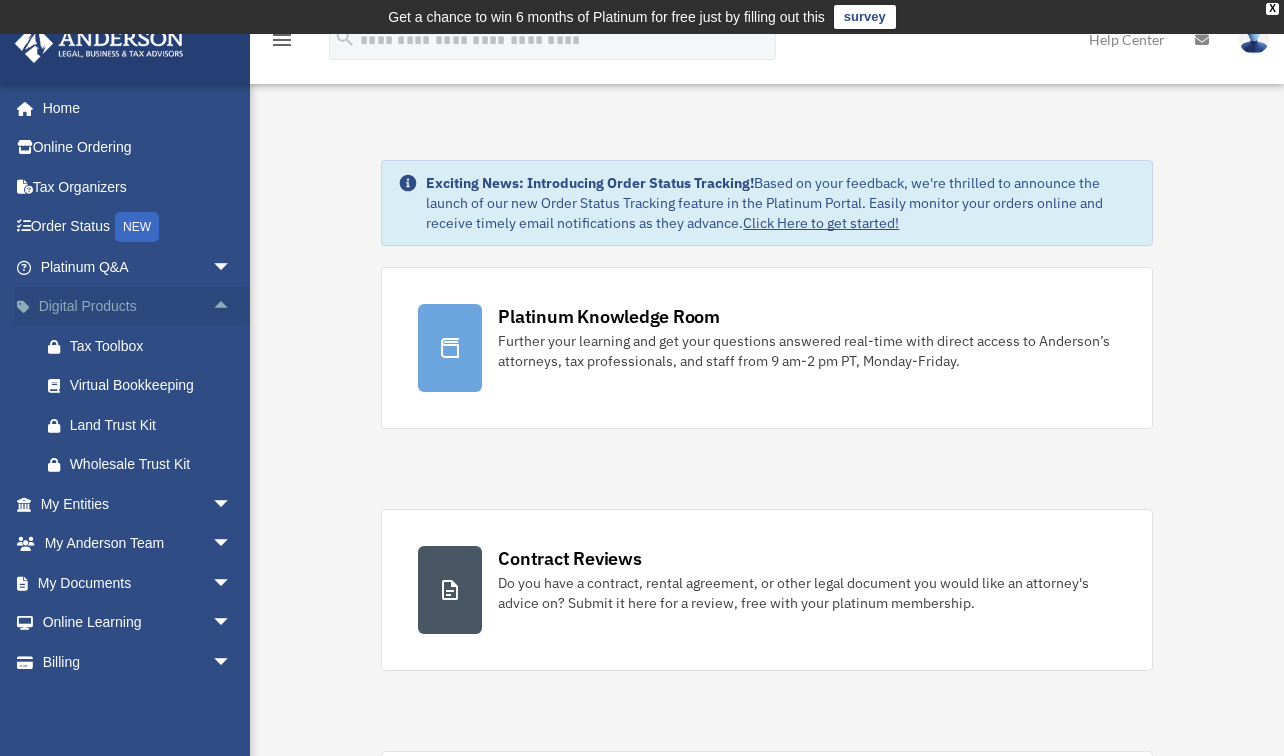 click on "arrow_drop_up" at bounding box center (232, 307) 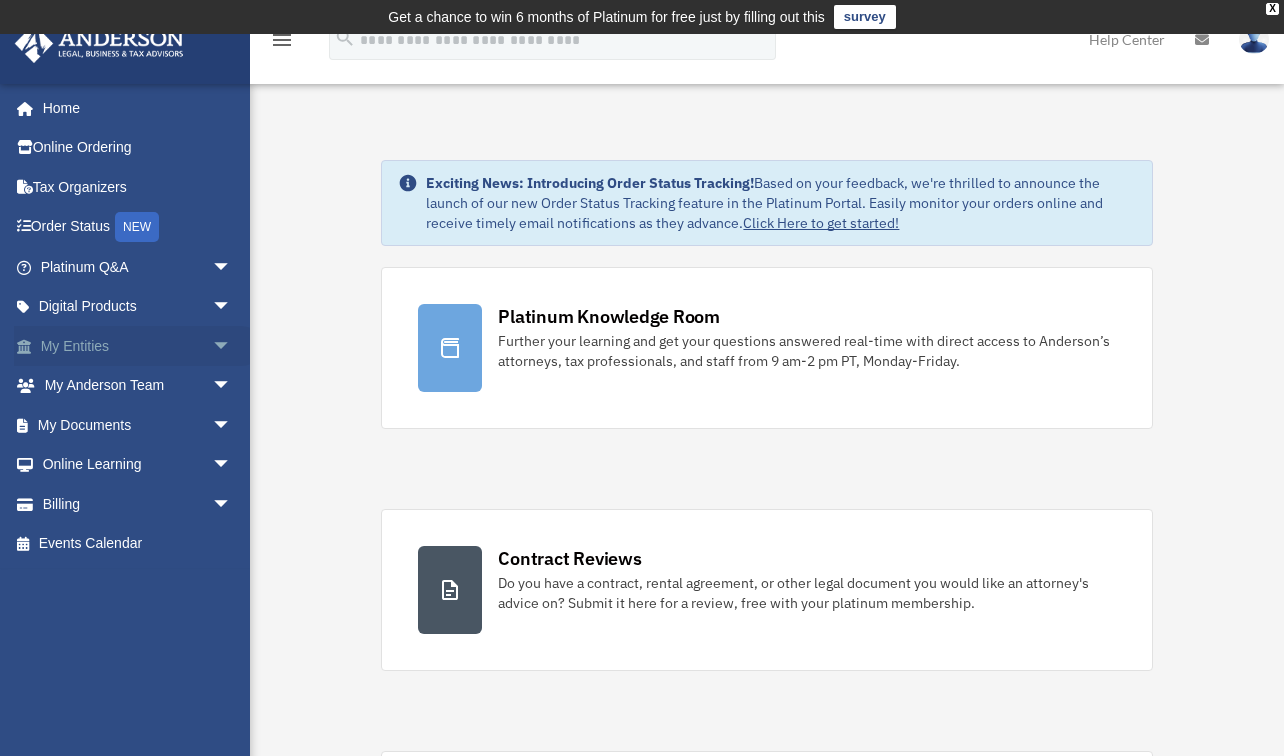 click on "arrow_drop_down" at bounding box center (232, 346) 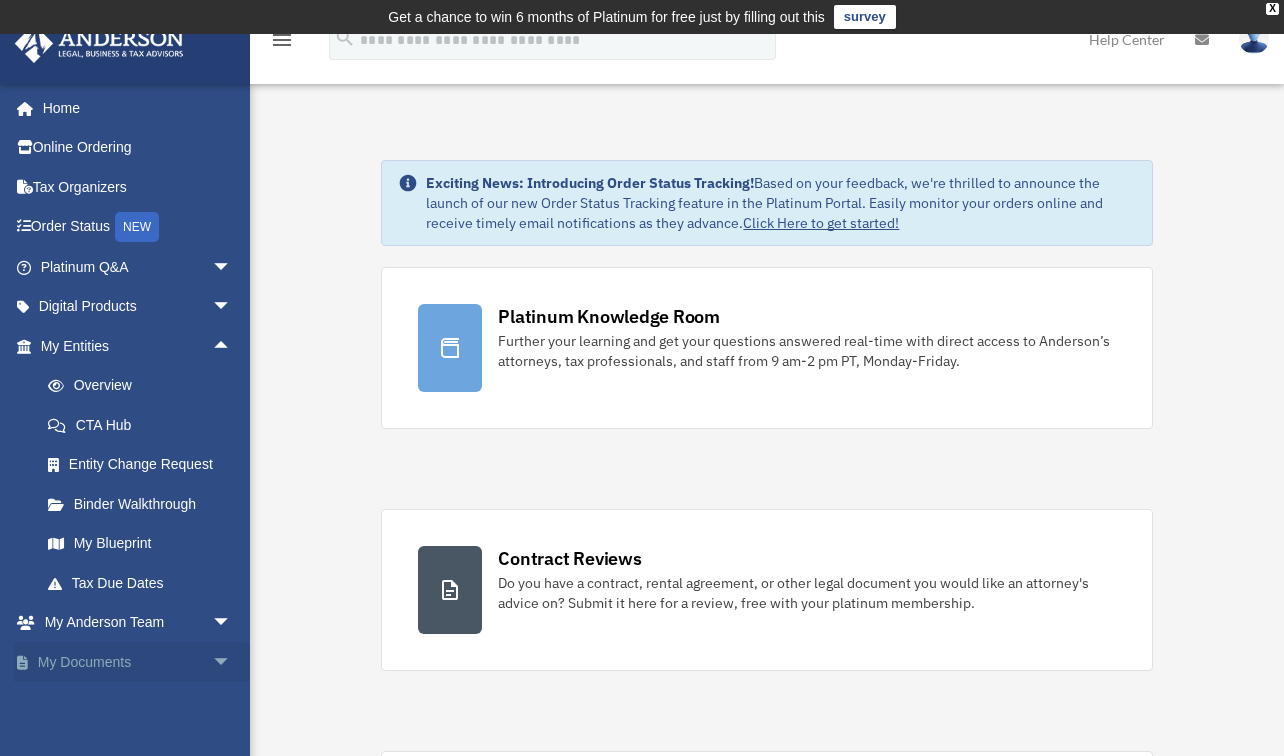 click on "arrow_drop_down" at bounding box center [232, 662] 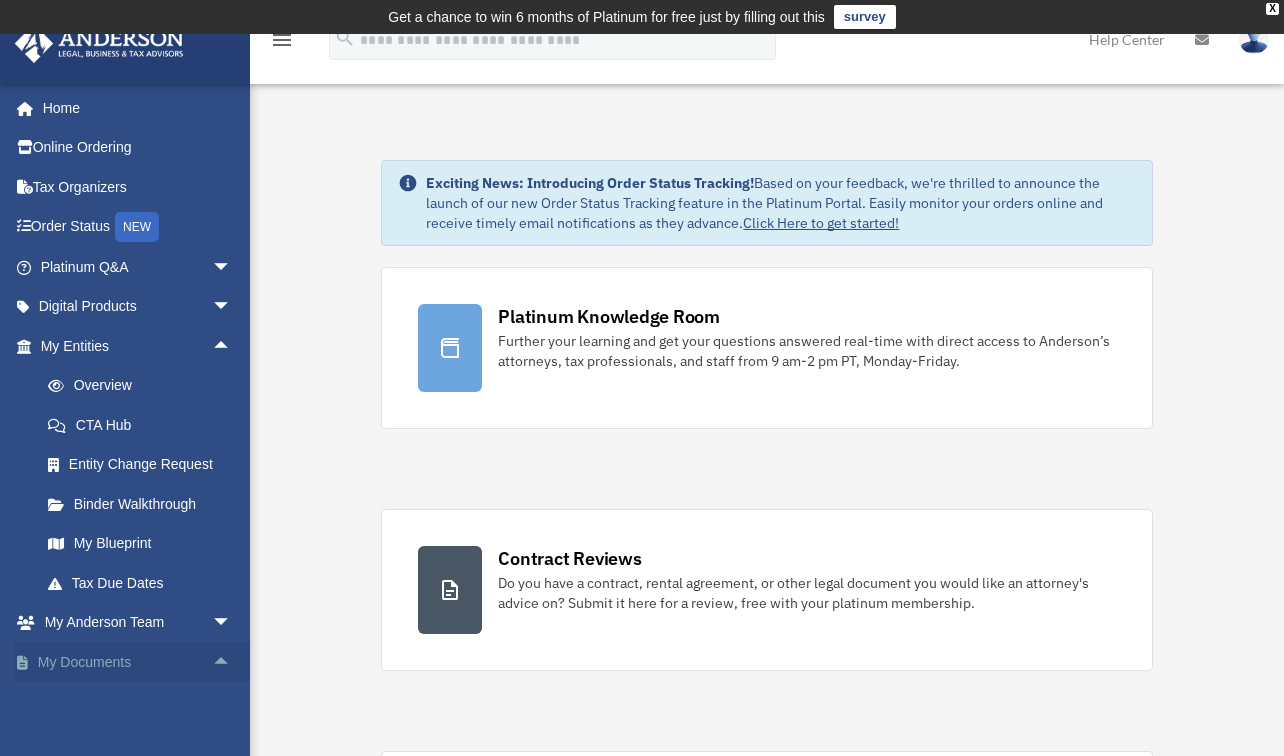 click on "arrow_drop_up" at bounding box center [232, 662] 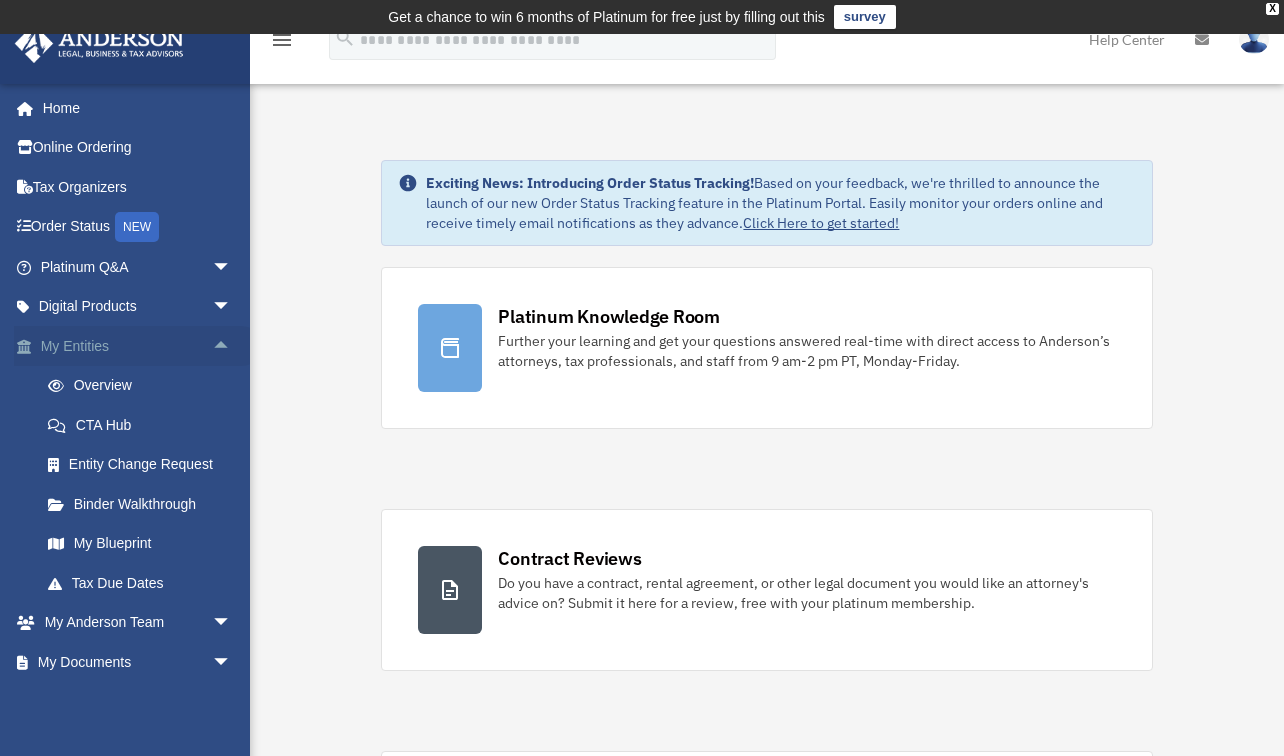 click on "arrow_drop_up" at bounding box center [232, 346] 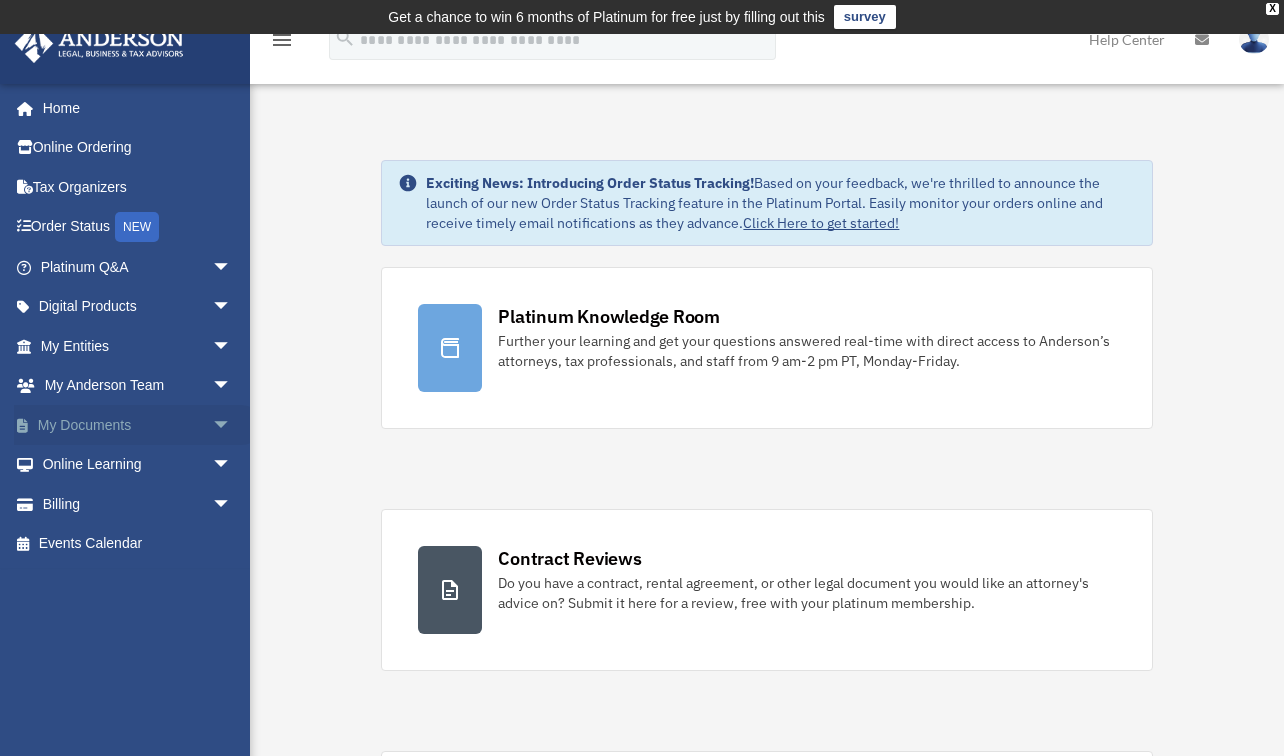 click on "arrow_drop_down" at bounding box center (232, 425) 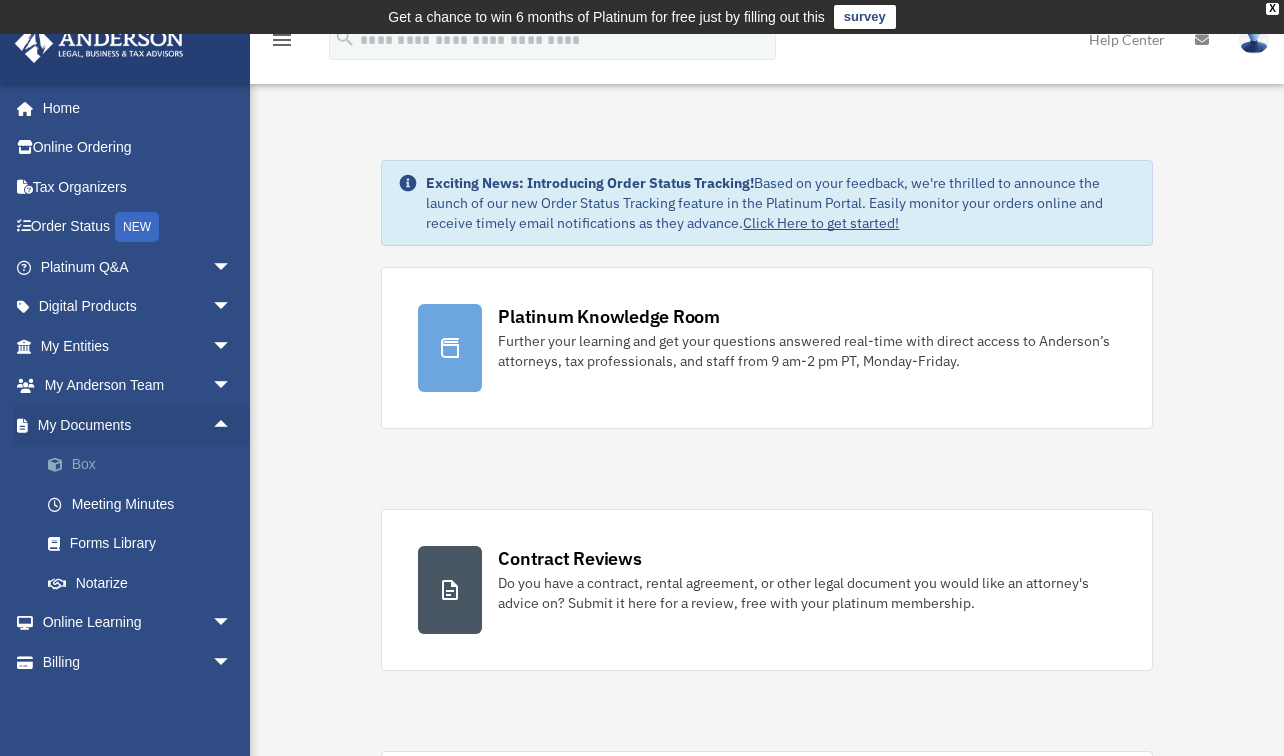 click on "Box" at bounding box center [145, 465] 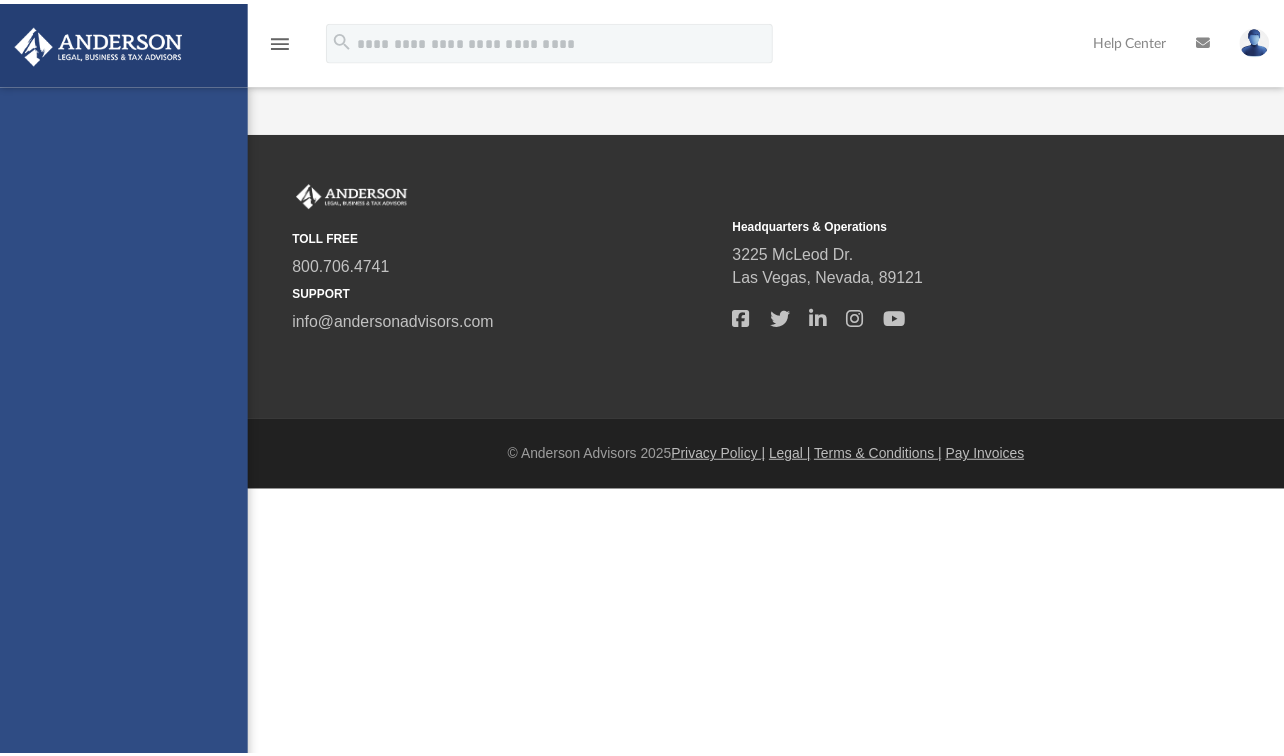 scroll, scrollTop: 0, scrollLeft: 0, axis: both 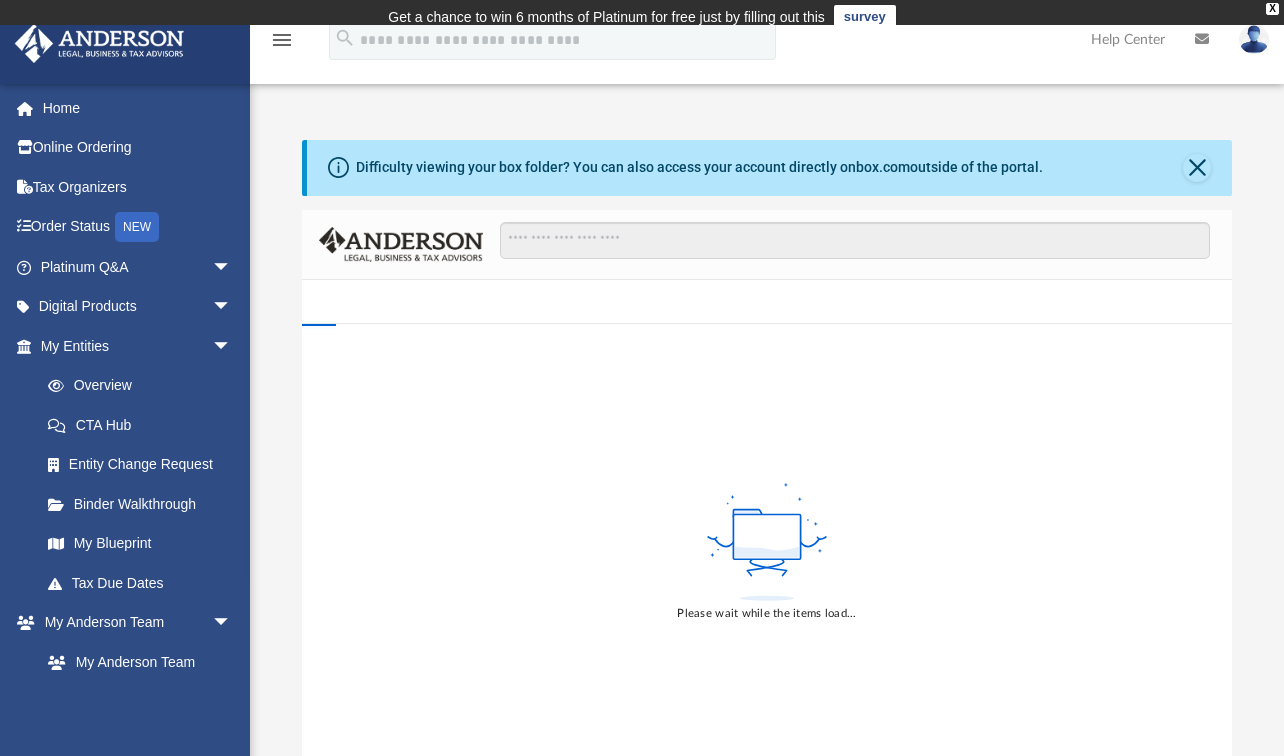 click on "Help Center" at bounding box center [1128, 39] 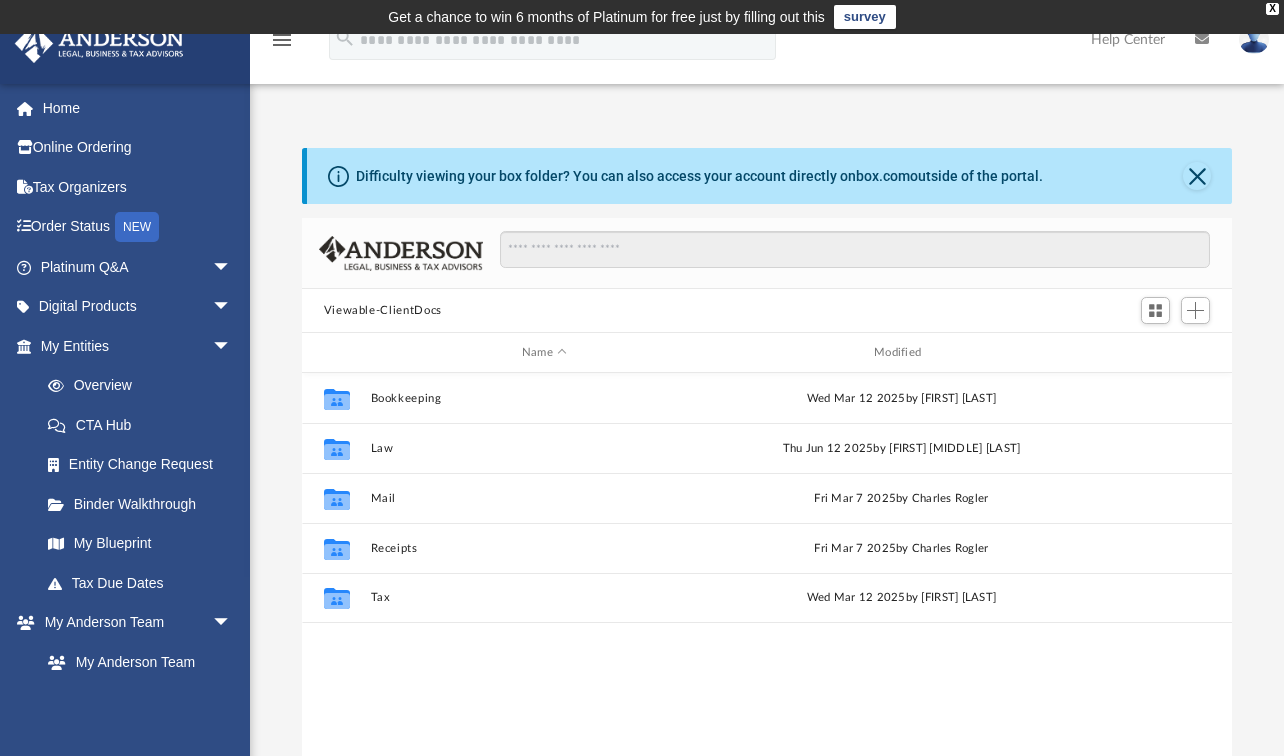 scroll, scrollTop: 12, scrollLeft: 13, axis: both 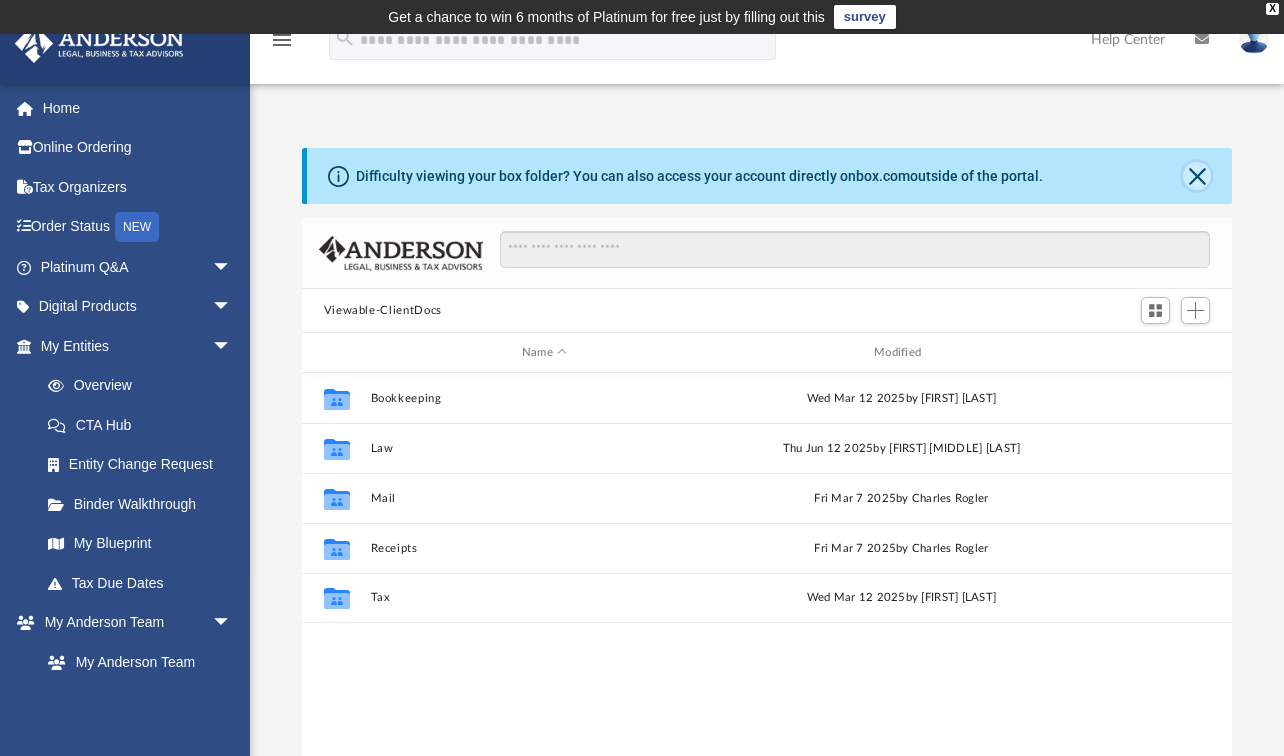 click 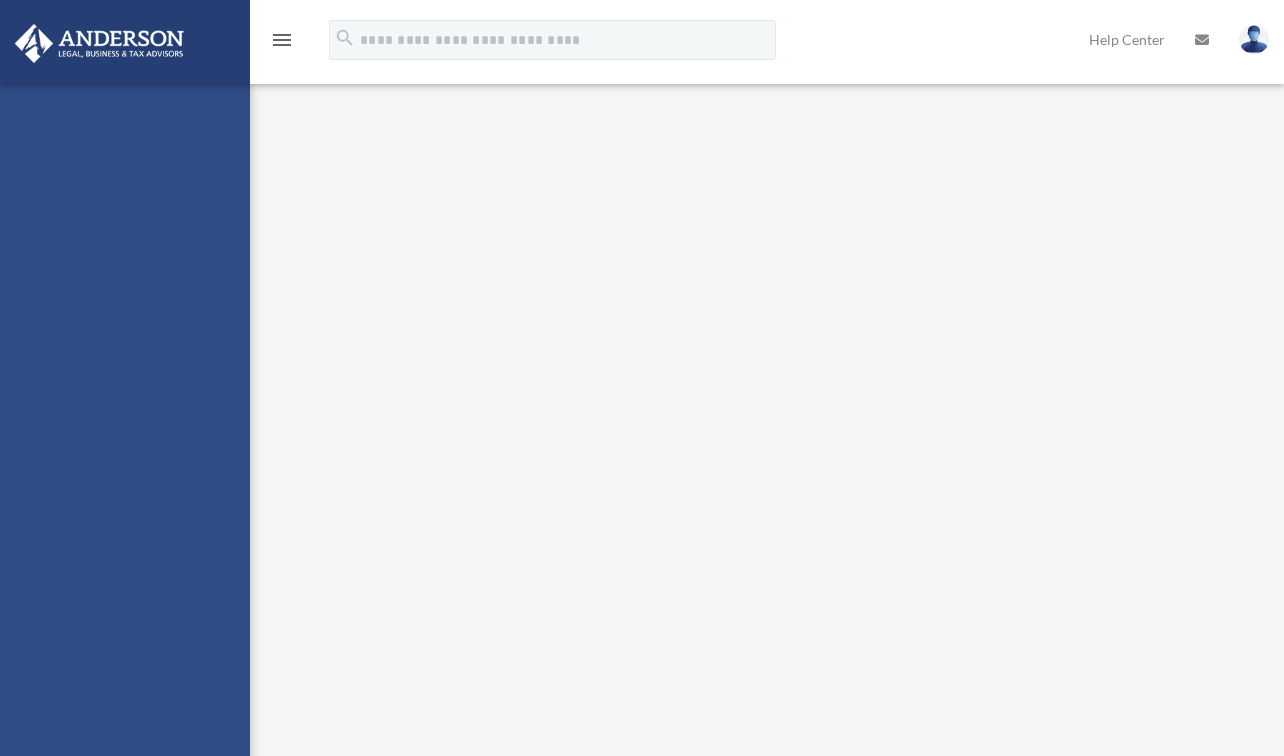 scroll, scrollTop: 0, scrollLeft: 0, axis: both 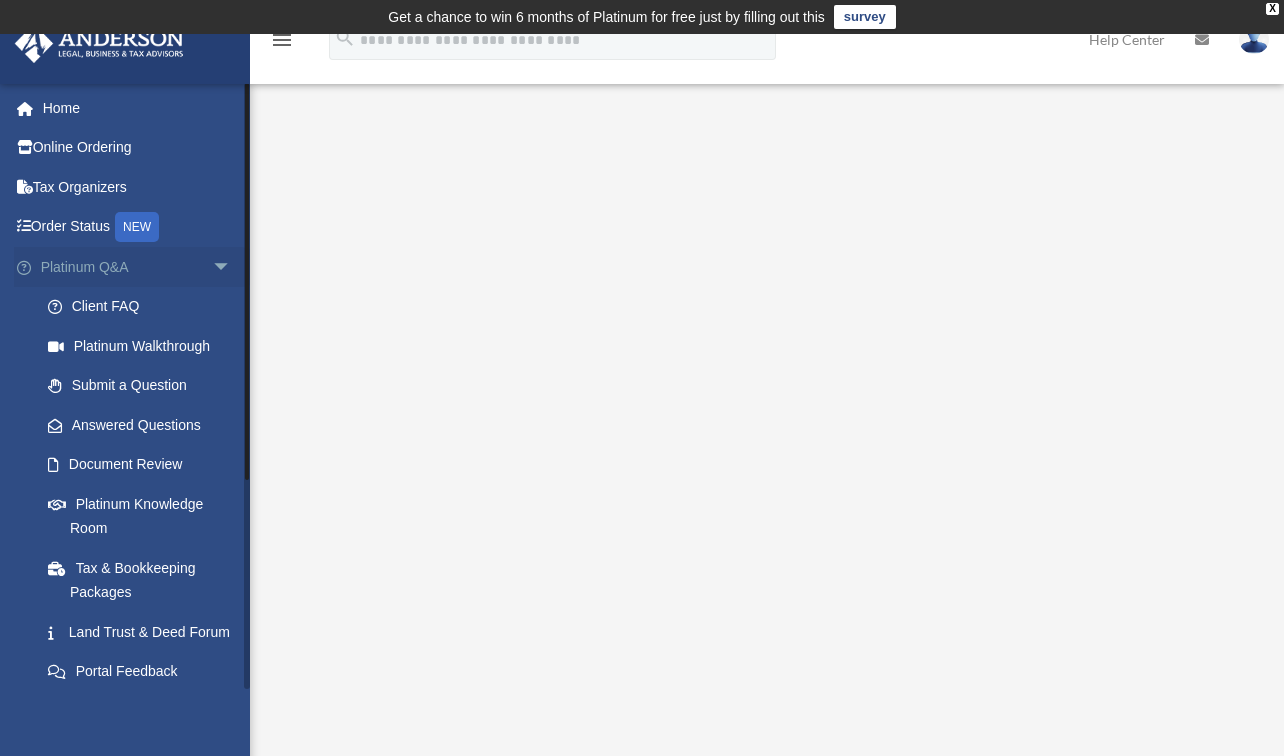 click on "arrow_drop_down" at bounding box center (232, 267) 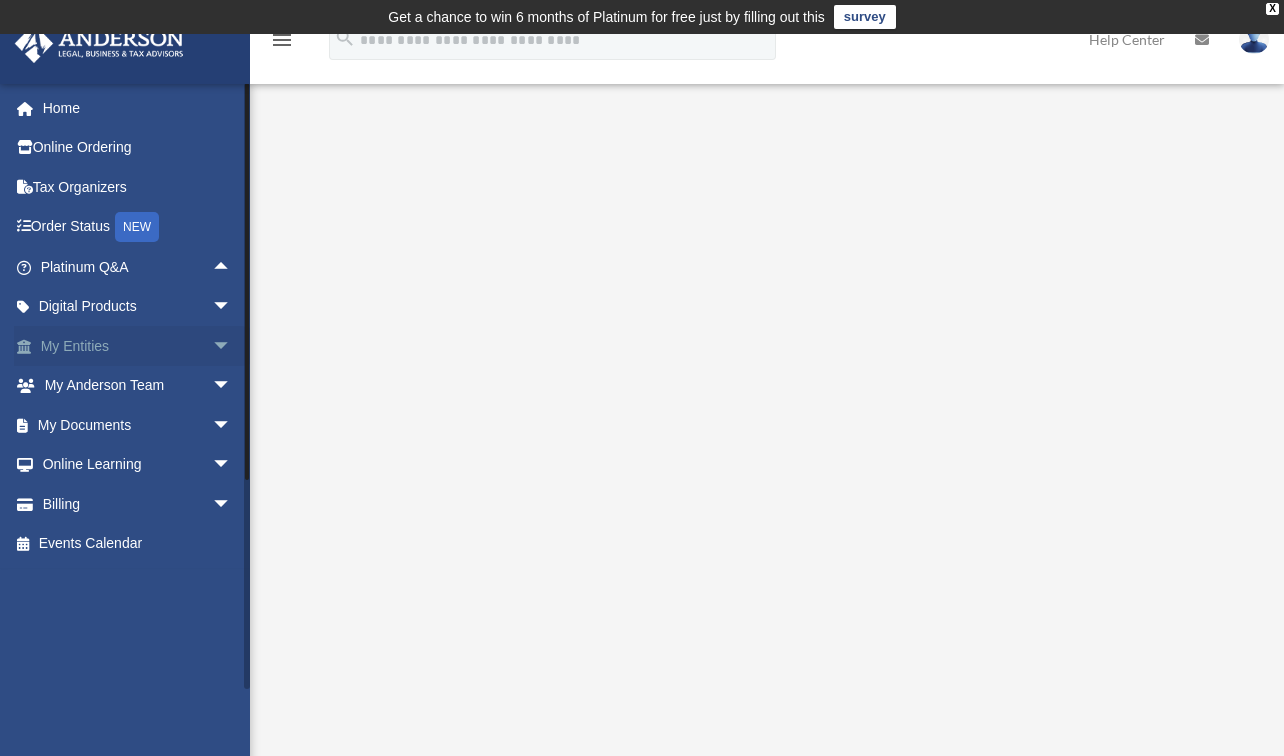 click on "arrow_drop_down" at bounding box center [232, 346] 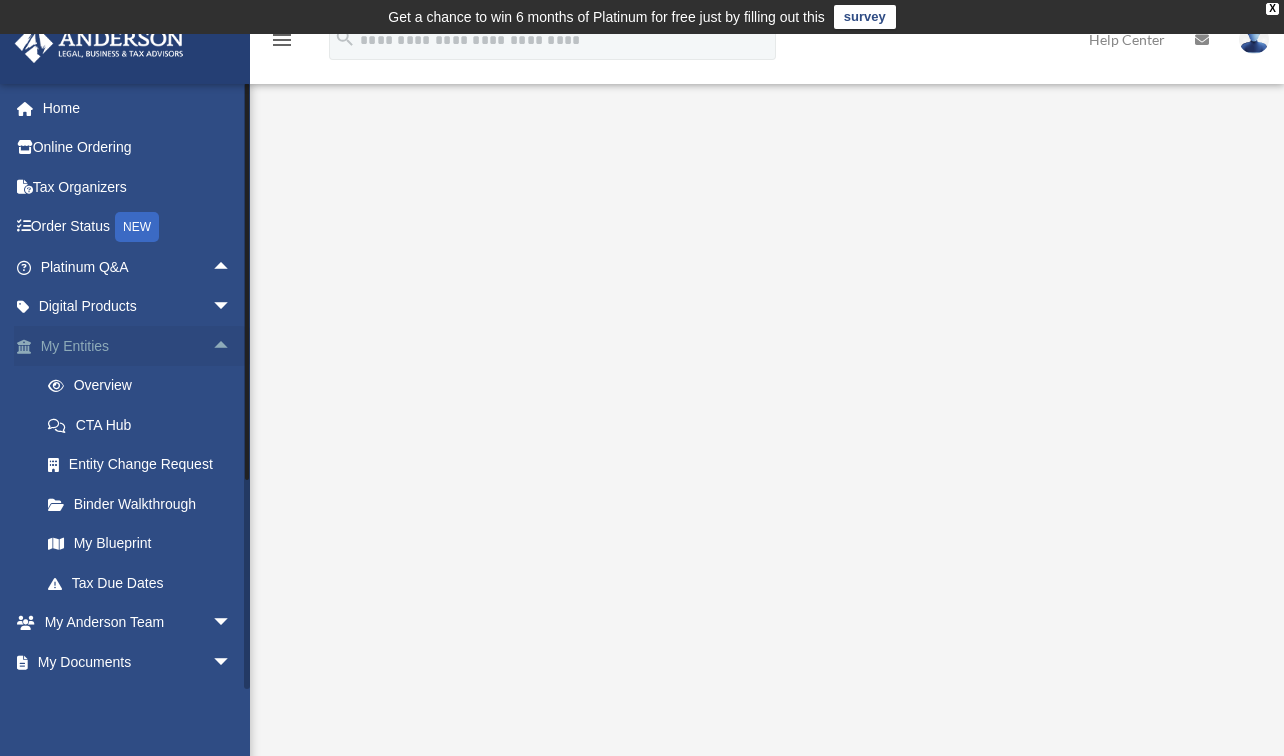 click on "arrow_drop_up" at bounding box center [232, 346] 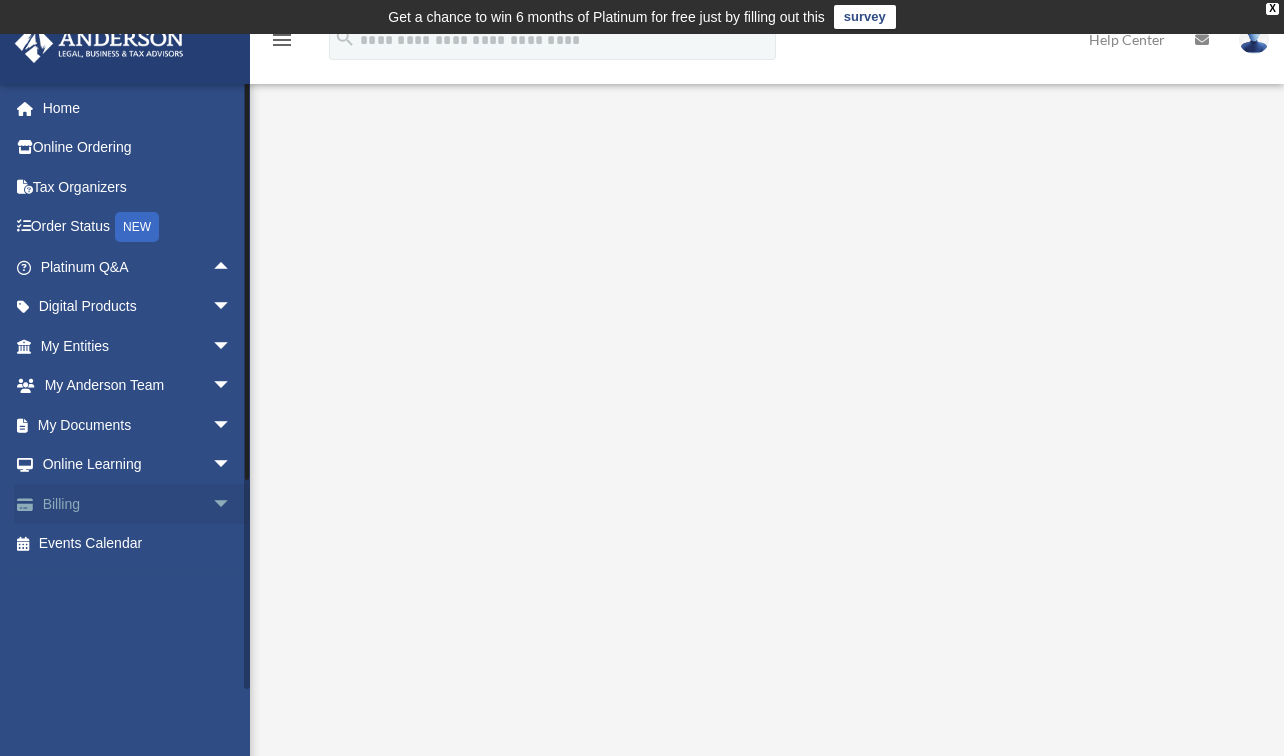 click on "arrow_drop_down" at bounding box center (232, 504) 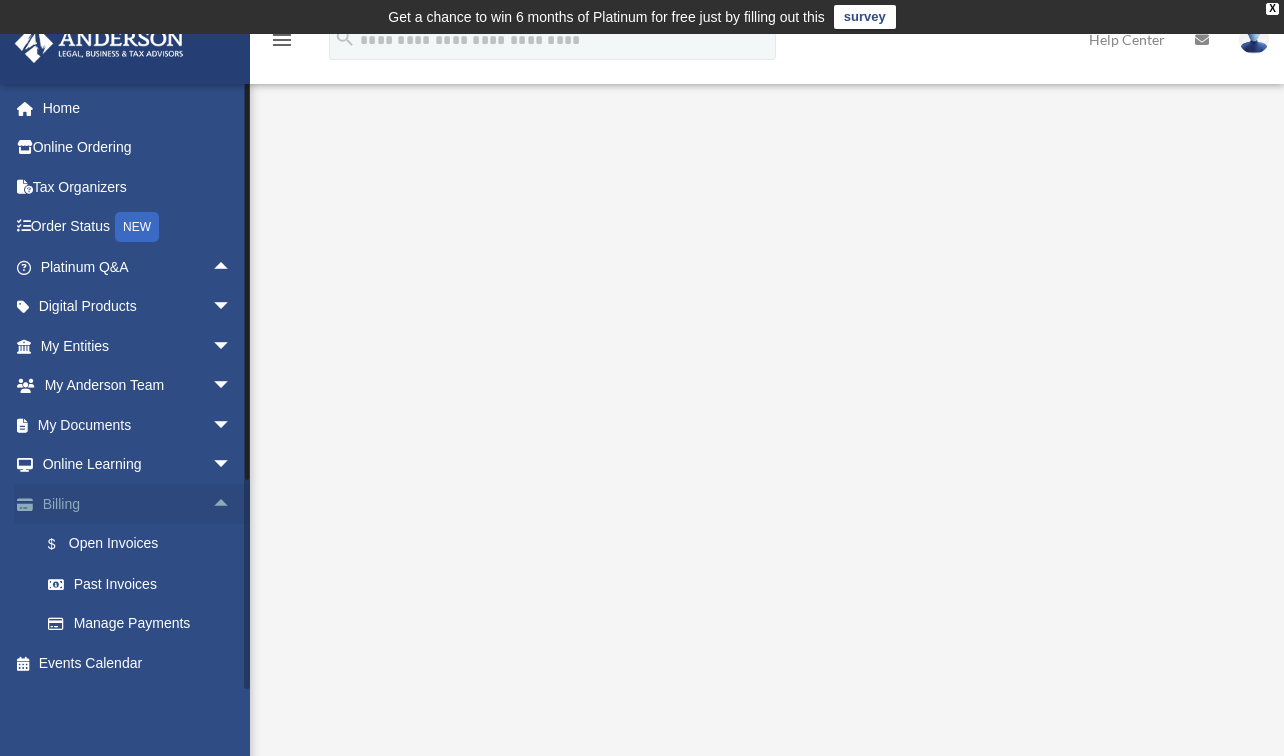 click on "arrow_drop_up" at bounding box center (232, 504) 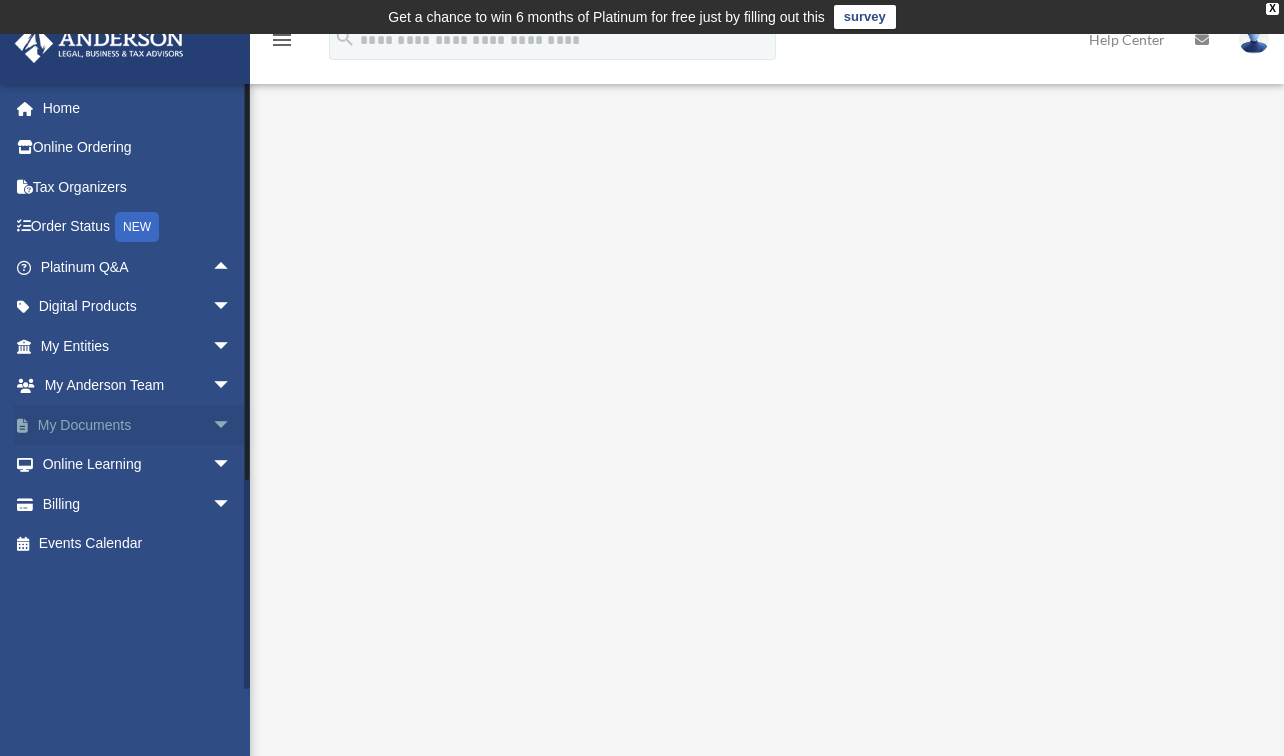 click on "arrow_drop_down" at bounding box center (232, 425) 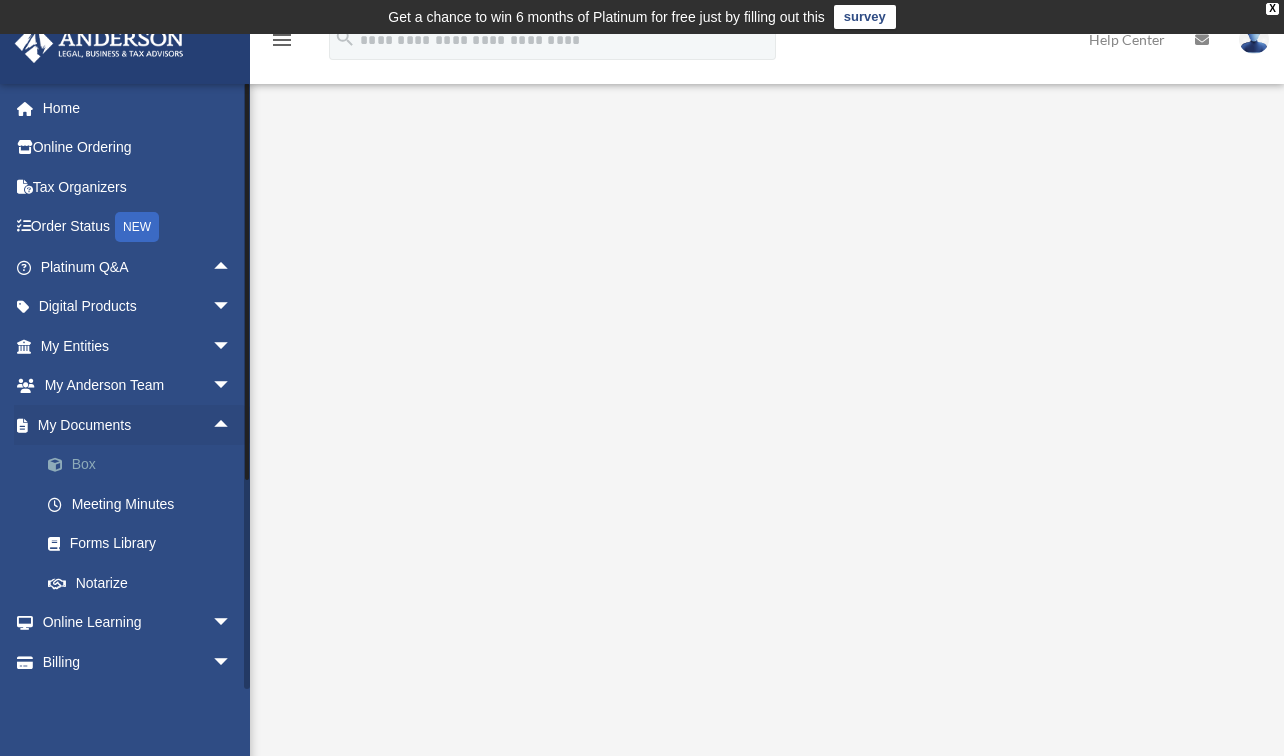 click on "Box" at bounding box center [145, 465] 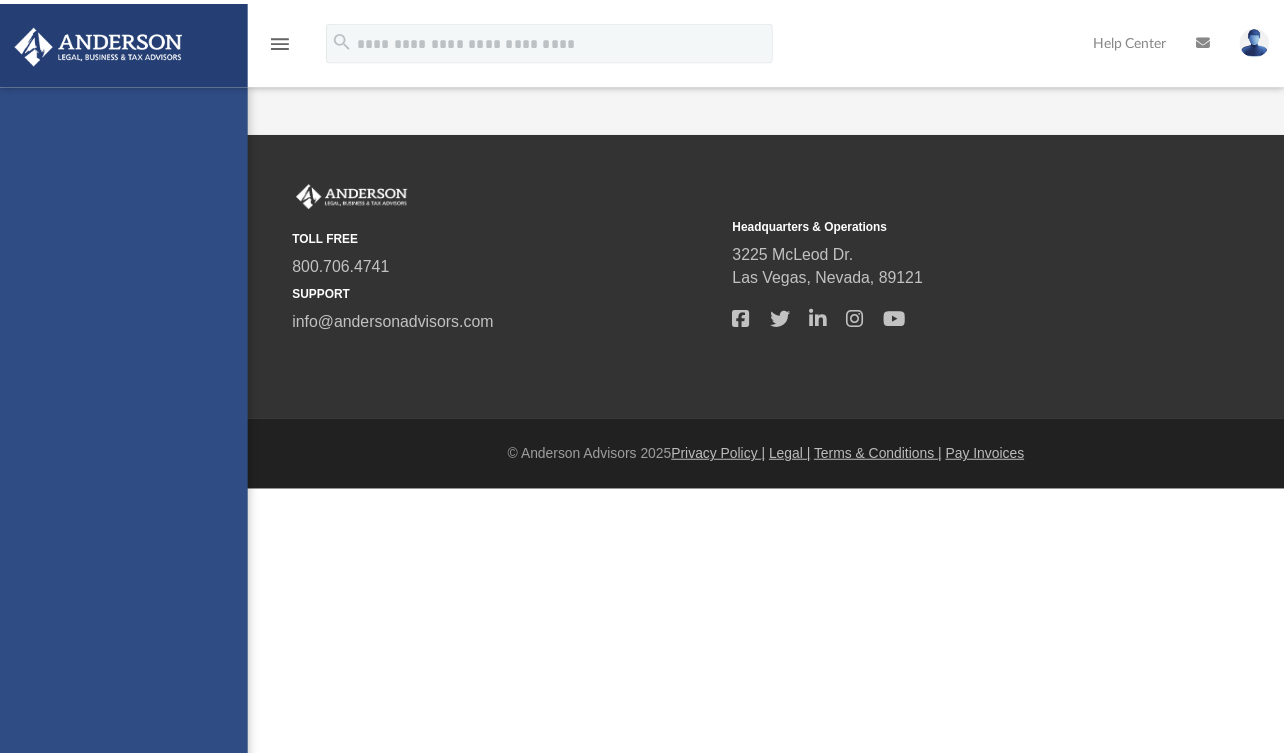 scroll, scrollTop: 0, scrollLeft: 0, axis: both 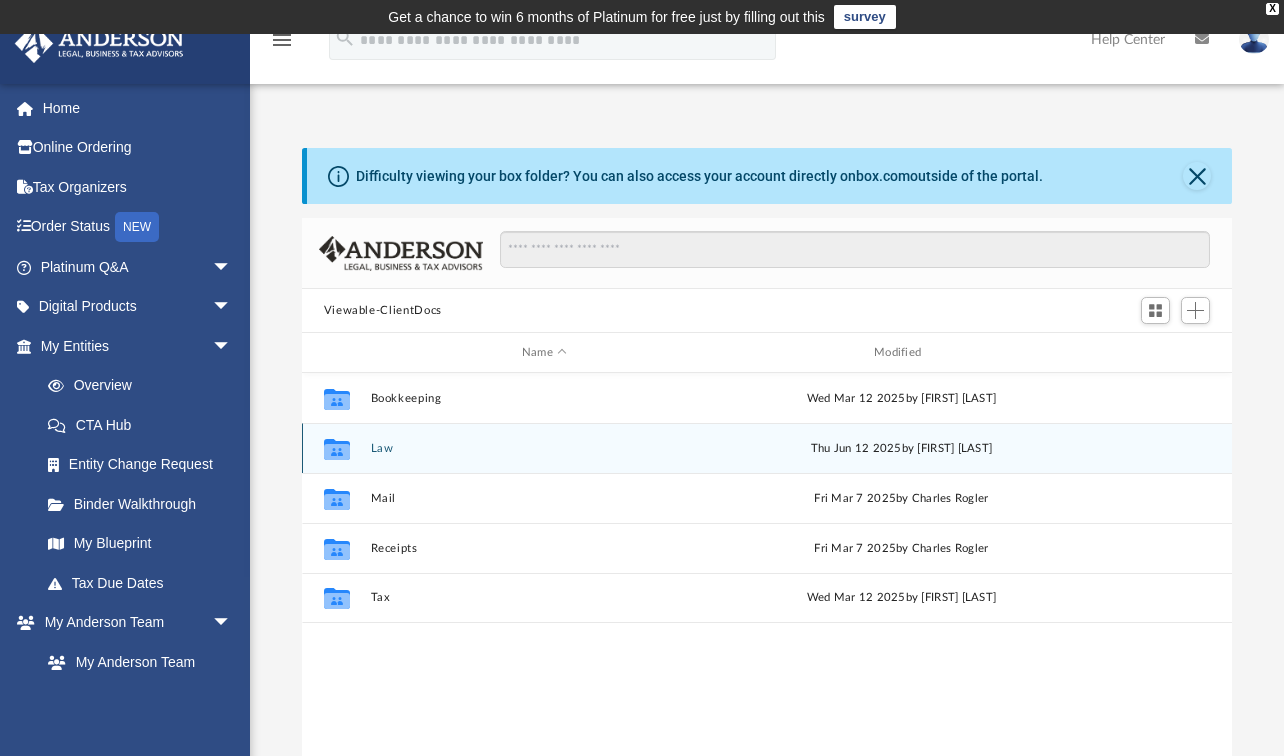 click on "Collaborated Folder Law Thu Jun 12 2025  by [FIRST] [LAST]" at bounding box center [767, 448] 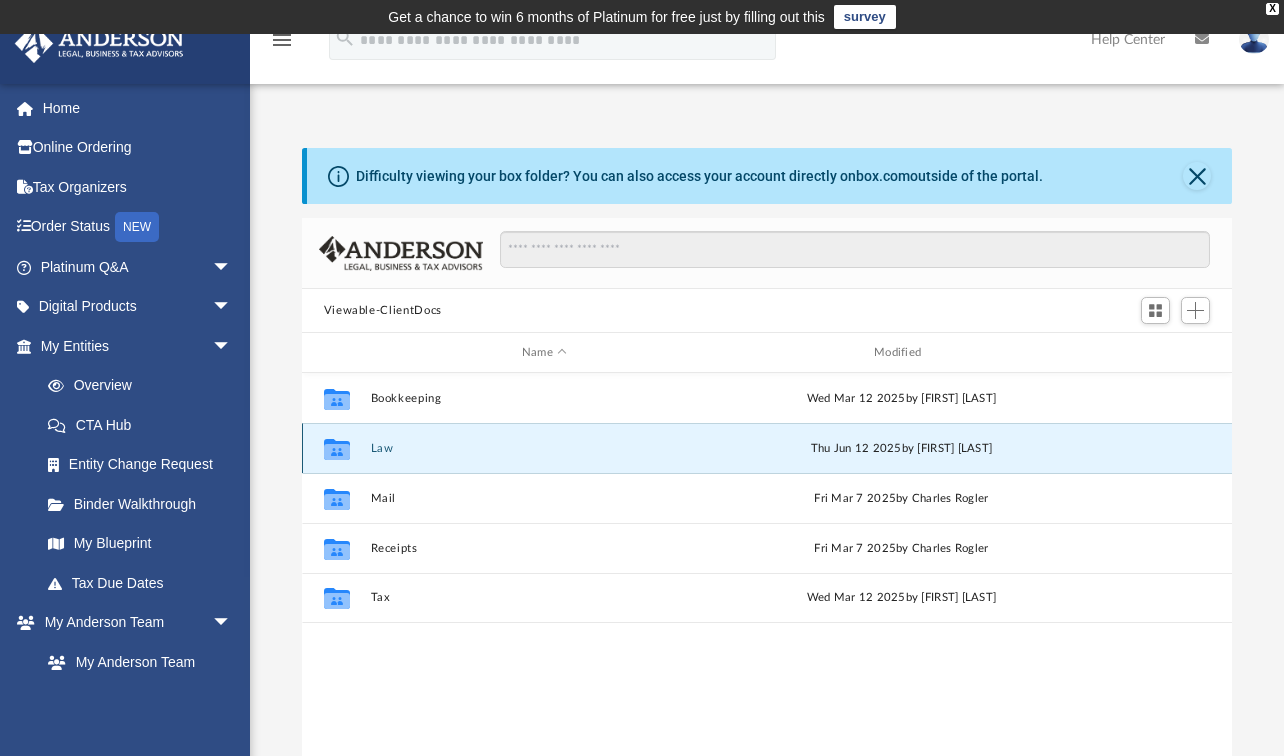 click on "Law" at bounding box center (544, 448) 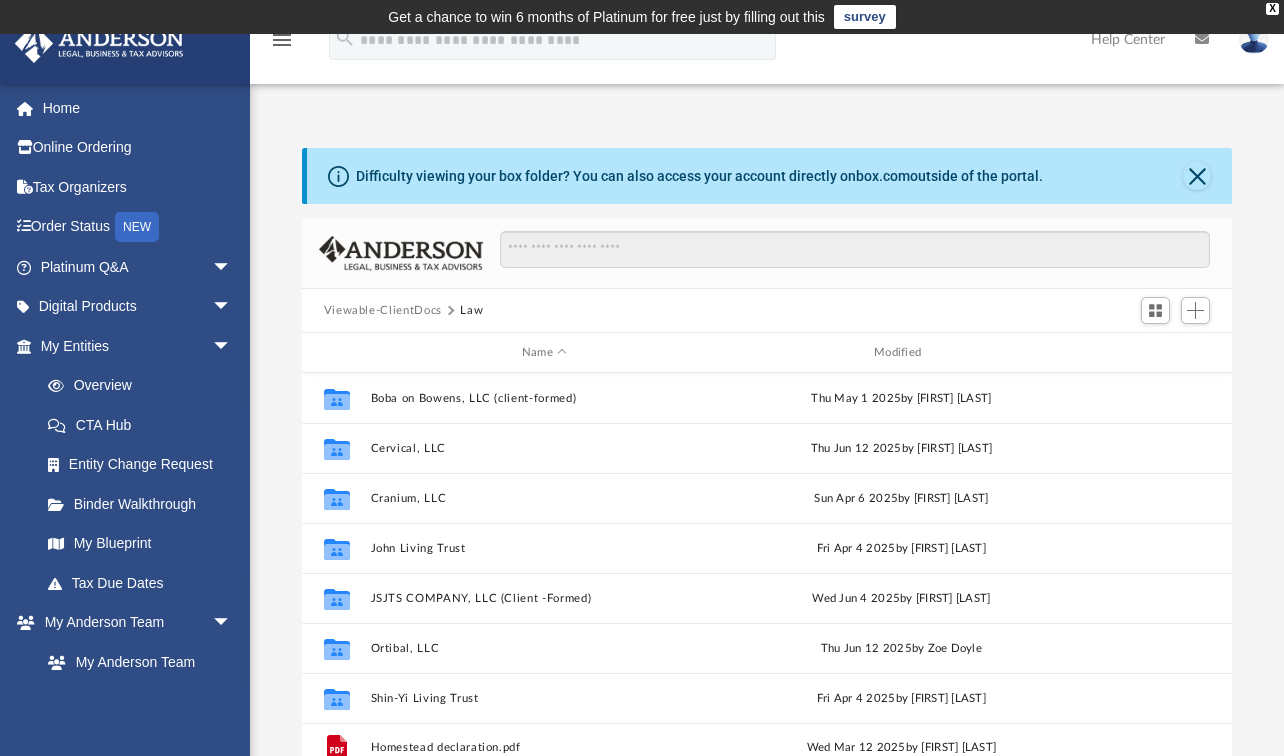 click on "Viewable-ClientDocs" at bounding box center [383, 311] 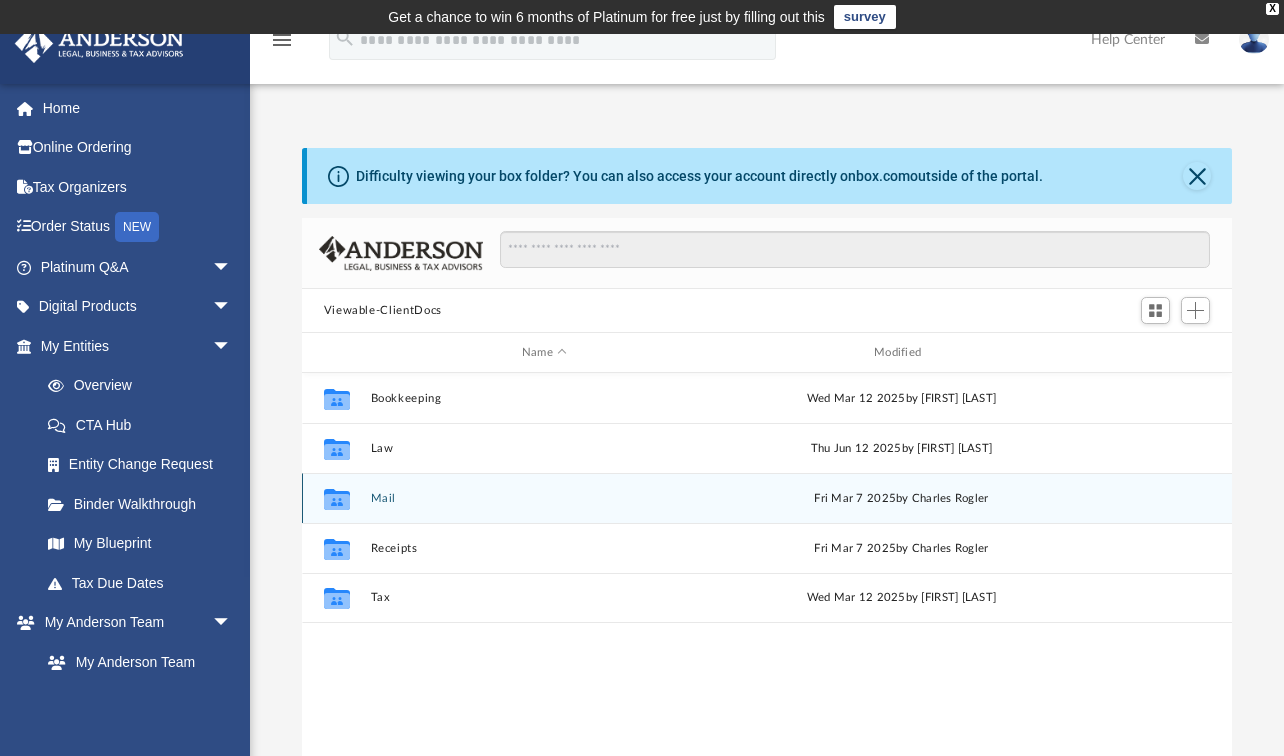 click on "Collaborated Folder Mail Fri Mar 7 2025  by [FIRST] [LAST]" at bounding box center (767, 498) 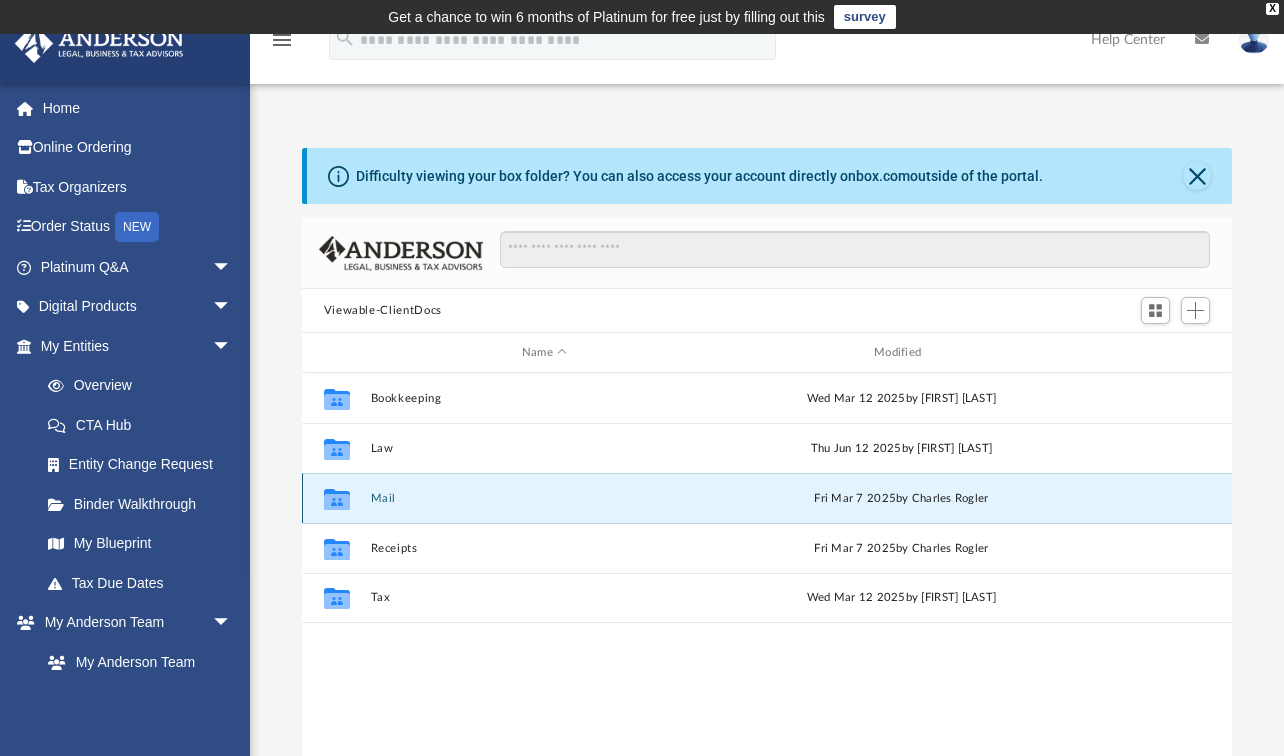 click on "Mail" at bounding box center (544, 498) 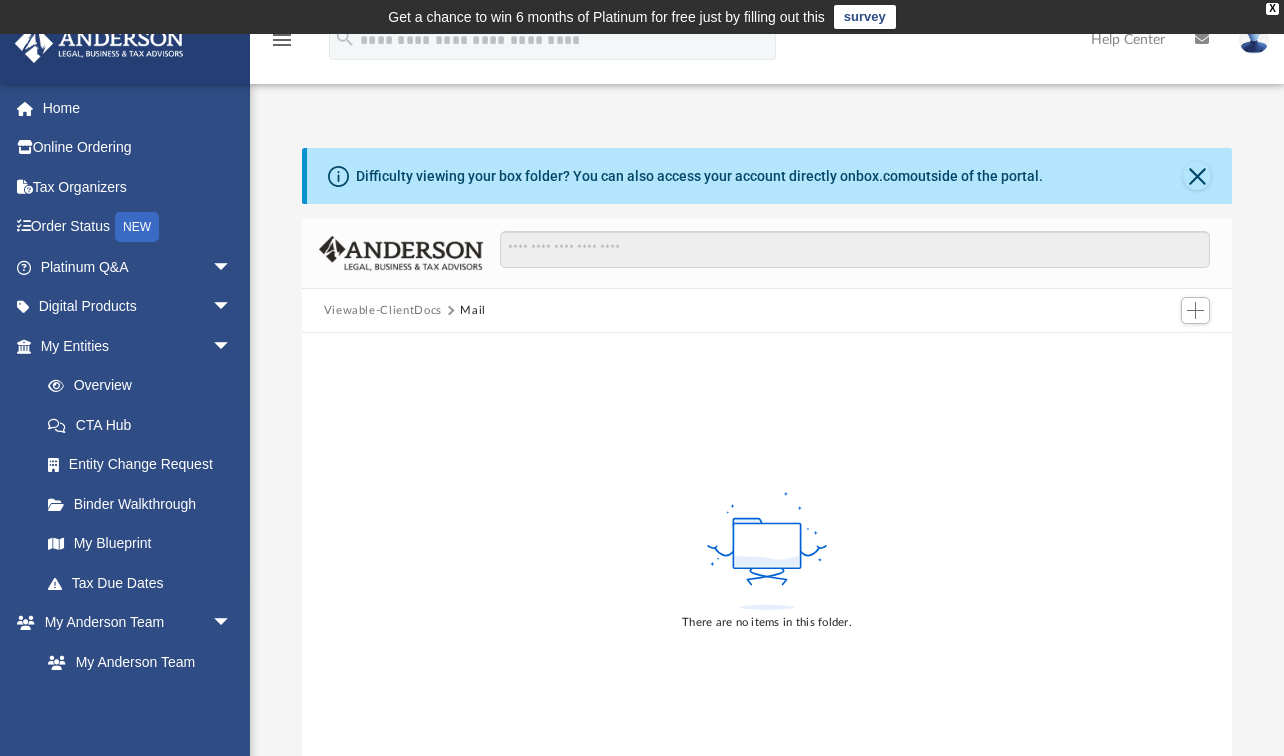 click on "Viewable-ClientDocs" at bounding box center (383, 311) 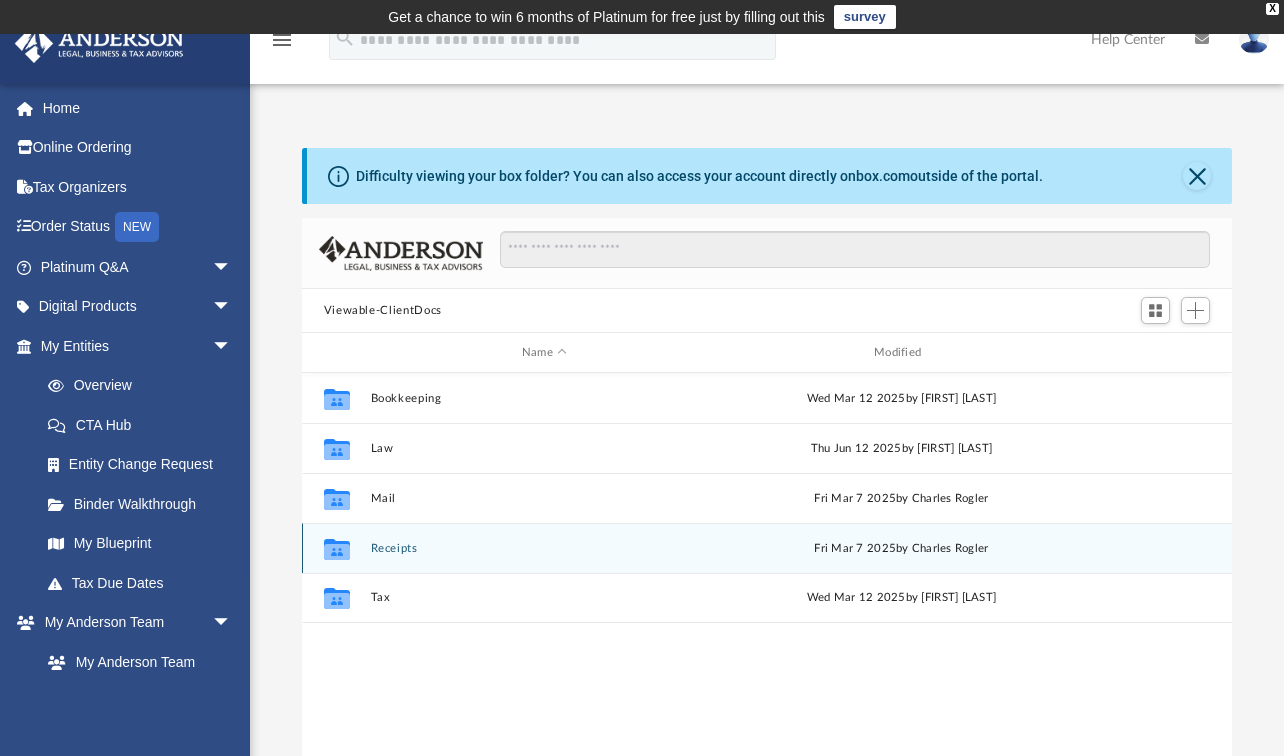 scroll, scrollTop: 12, scrollLeft: 13, axis: both 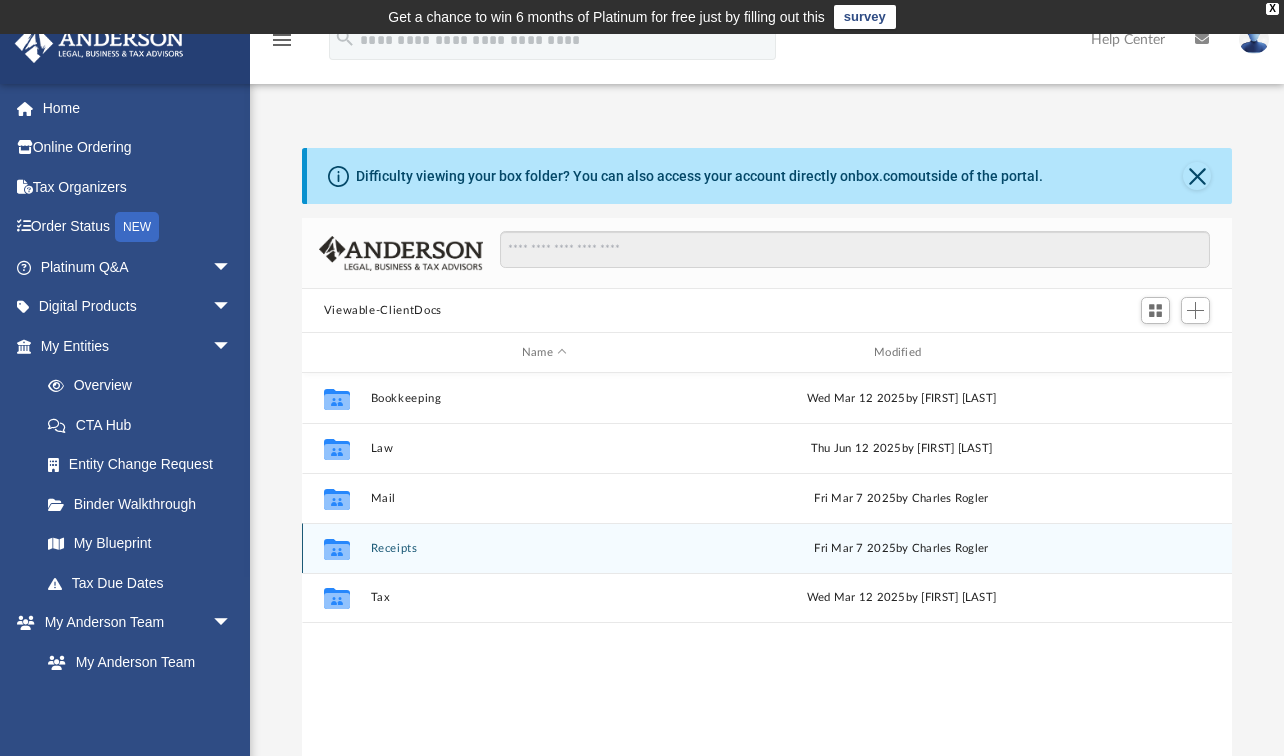 click on "Receipts" at bounding box center [544, 548] 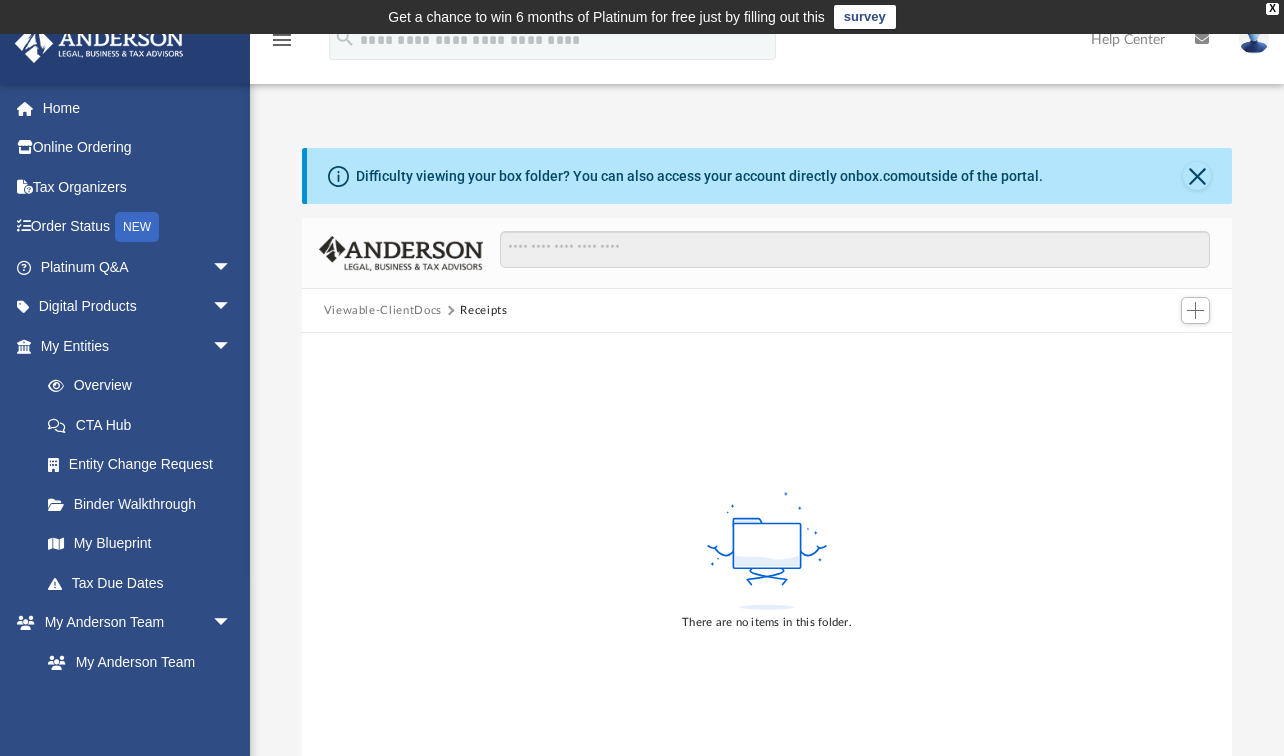 click on "Viewable-ClientDocs" at bounding box center (383, 311) 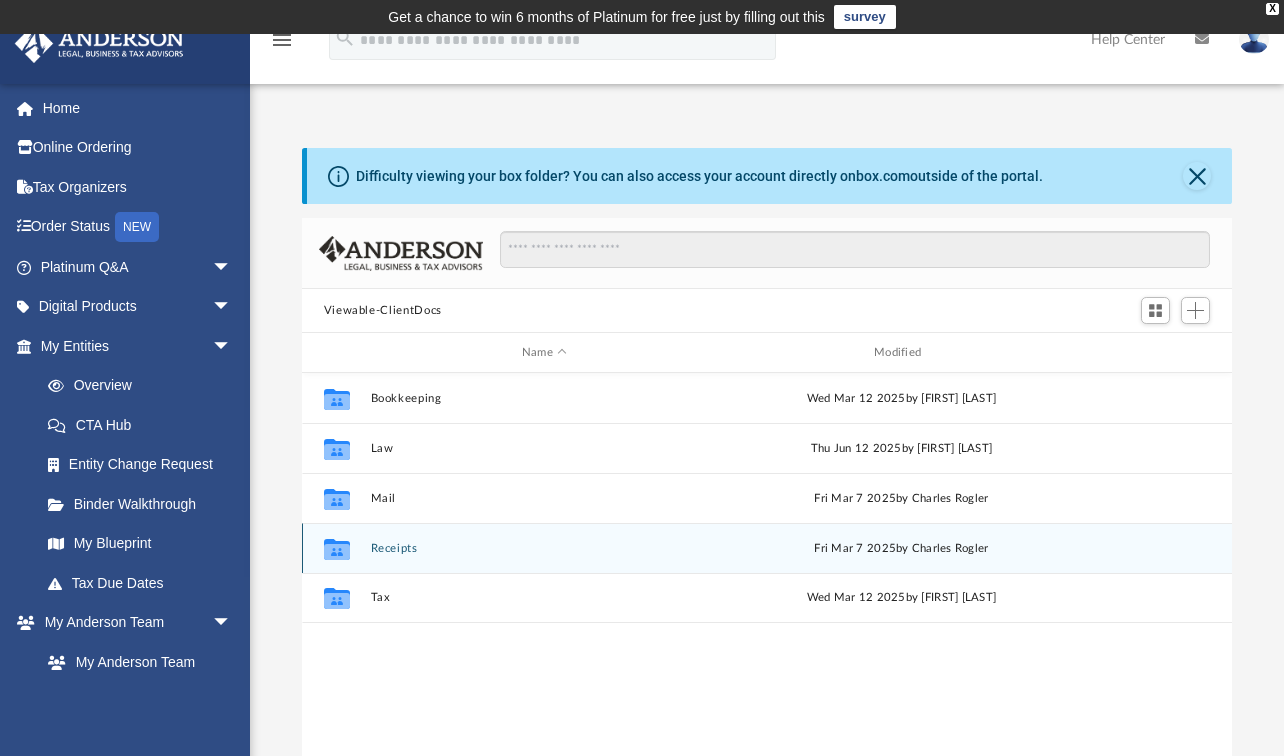 scroll, scrollTop: 12, scrollLeft: 13, axis: both 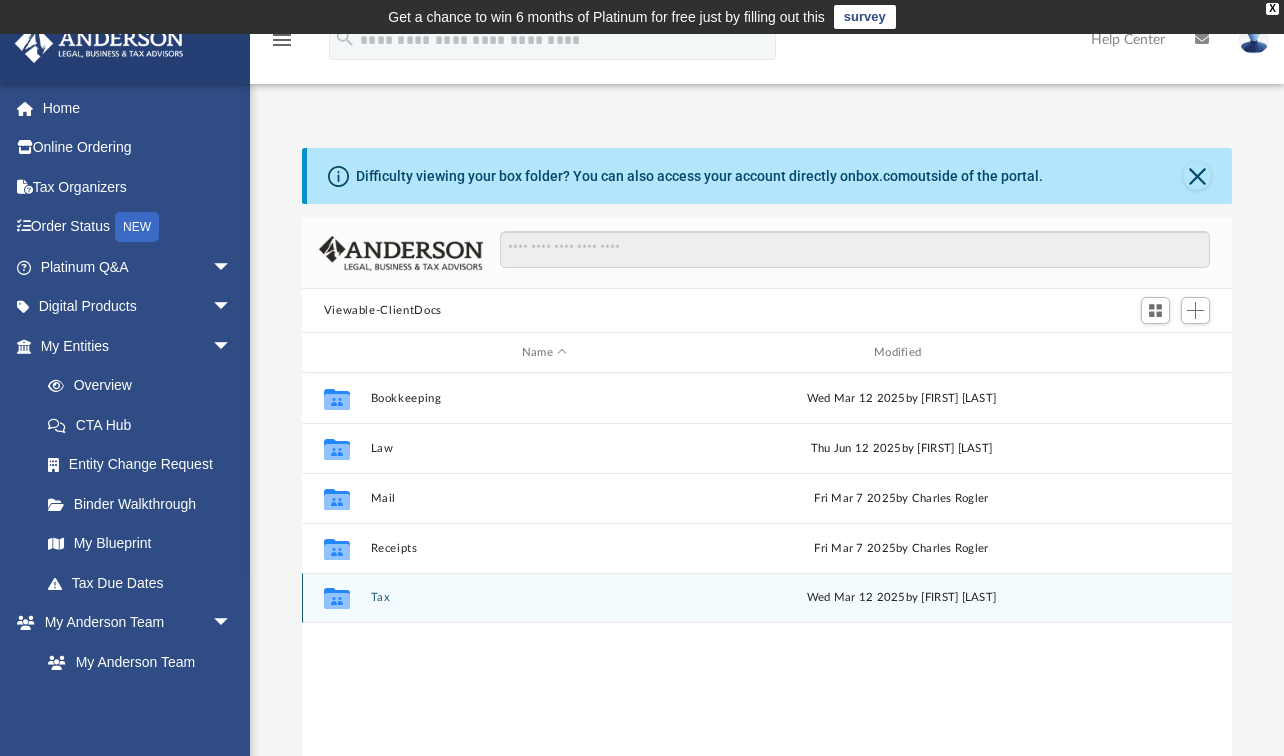 click on "Tax" at bounding box center (544, 597) 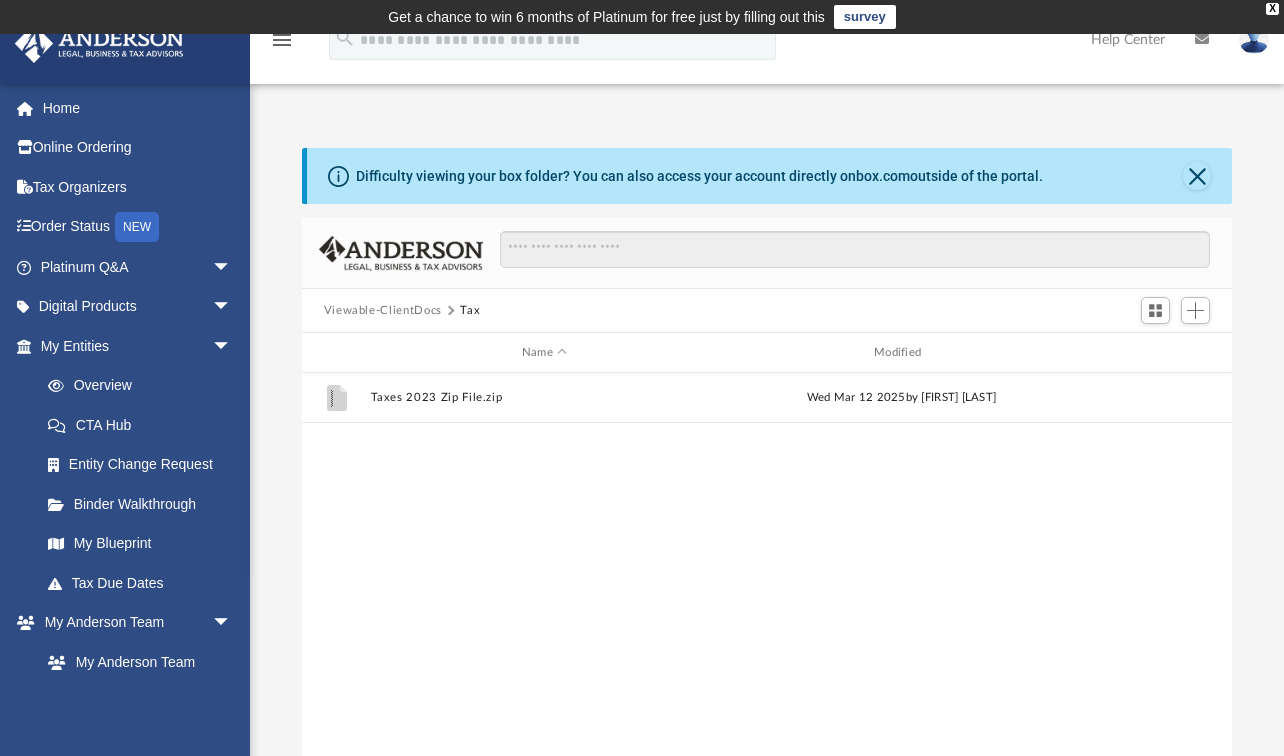 click on "Viewable-ClientDocs" at bounding box center (383, 311) 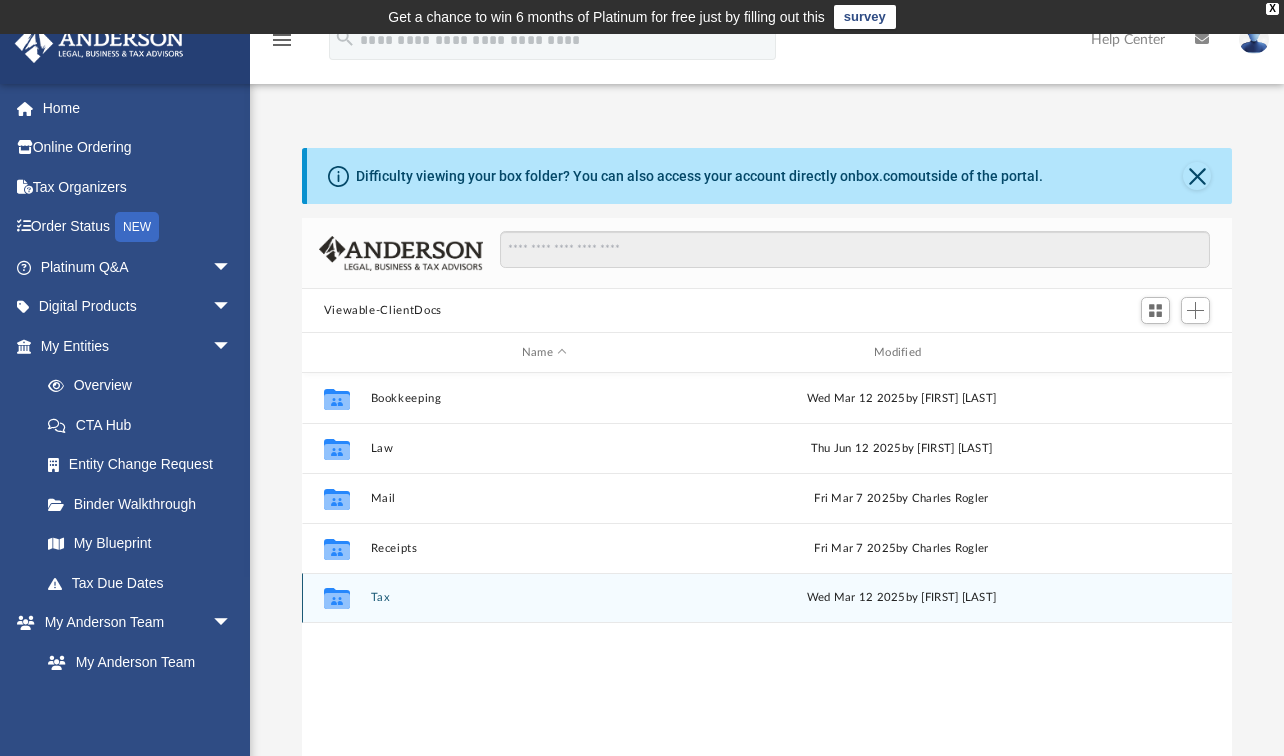 click on "Tax" at bounding box center (544, 597) 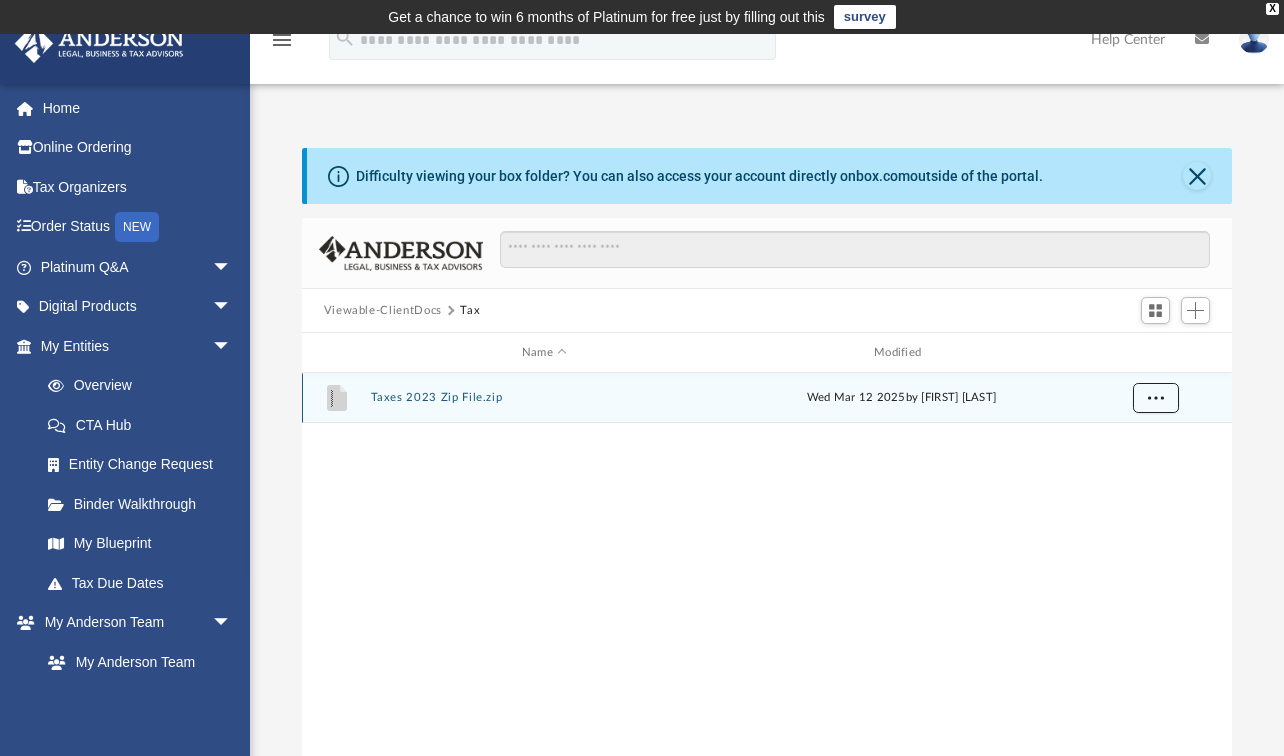 click at bounding box center (1155, 398) 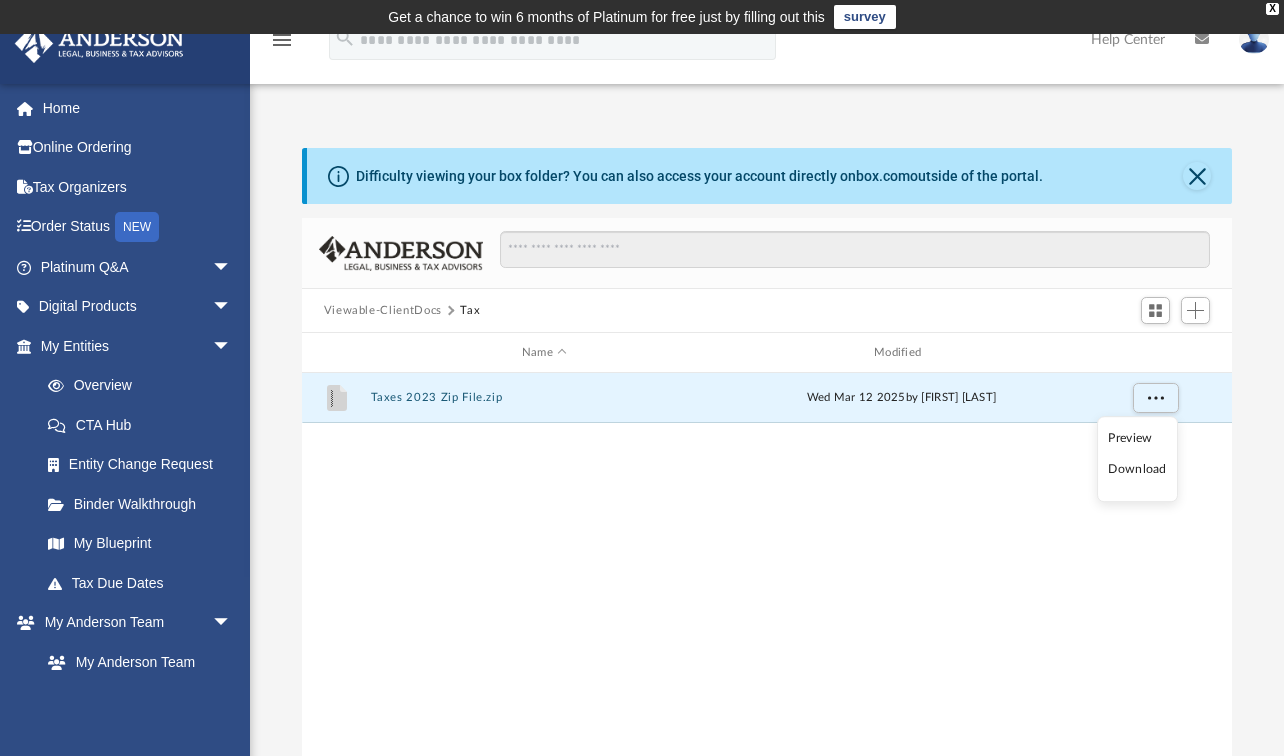 click on "File Taxes 2023 Zip File.zip Wed Mar 12 2025  by John Stevenson" at bounding box center (767, 580) 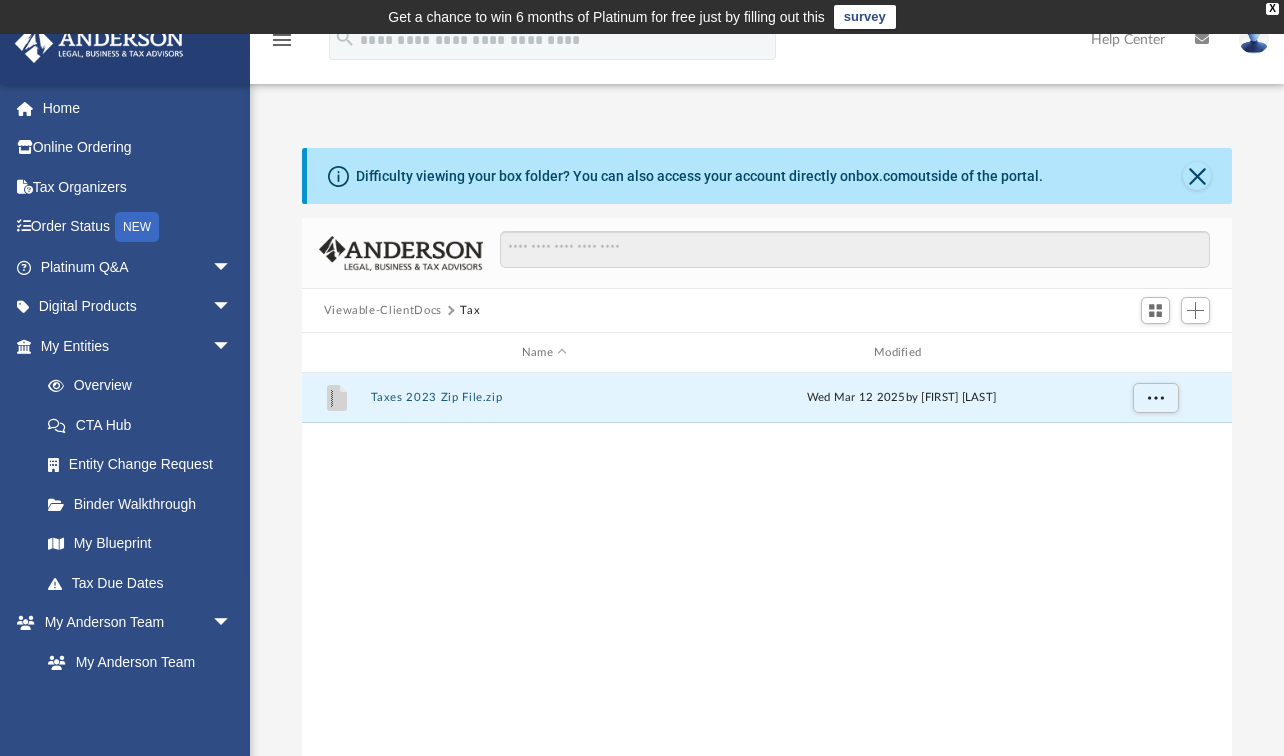 click on "Viewable-ClientDocs" at bounding box center (383, 311) 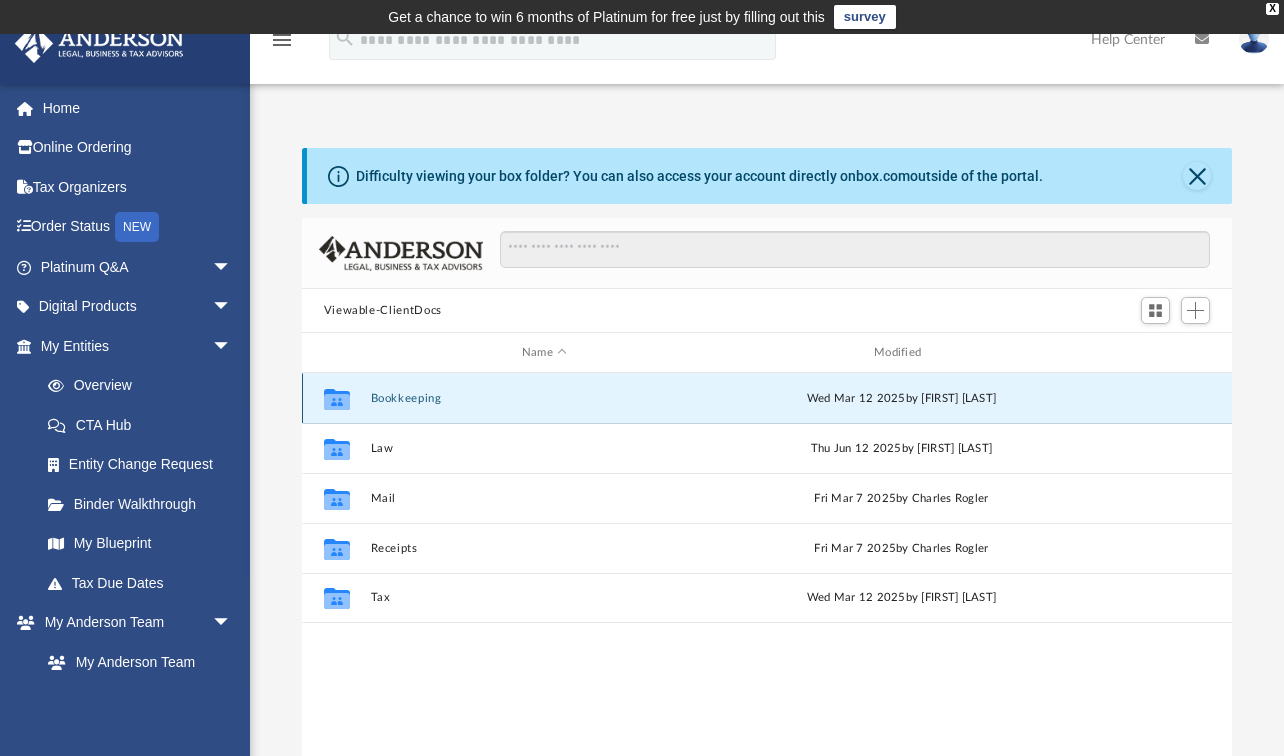 click on "Bookkeeping" at bounding box center [544, 398] 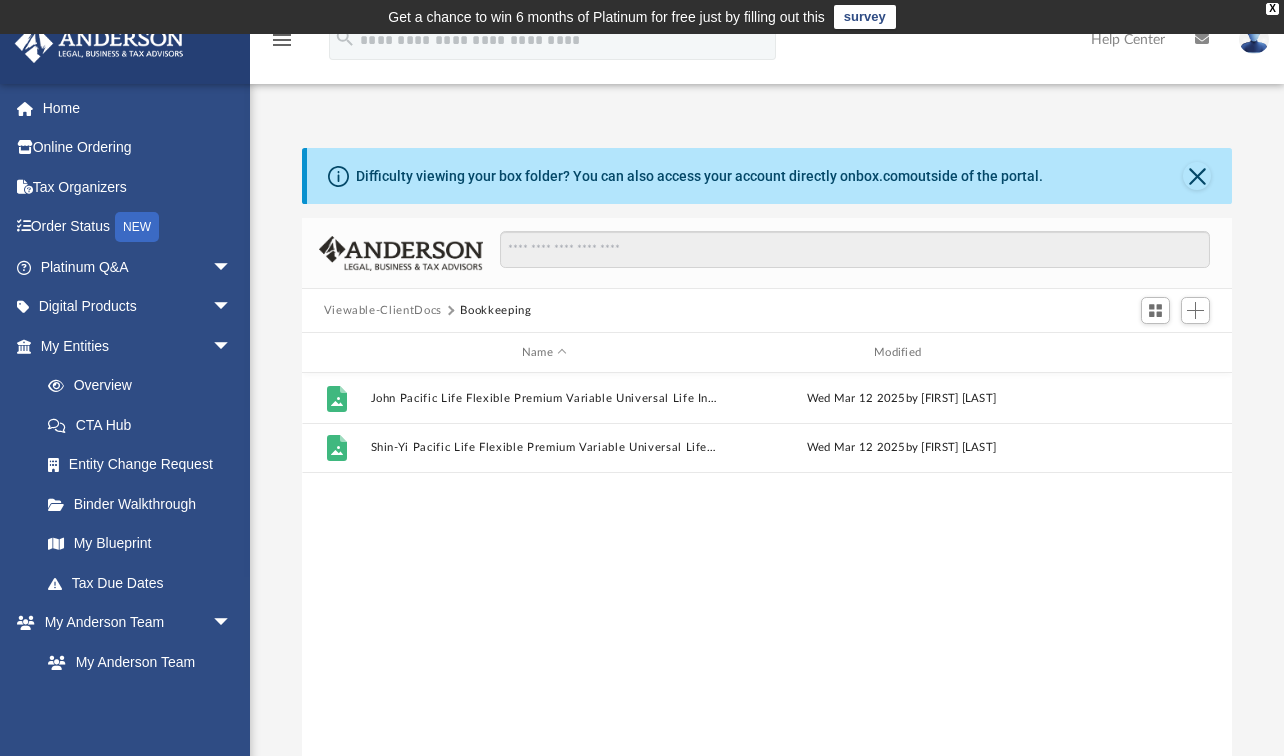 click on "Viewable-ClientDocs" at bounding box center [383, 311] 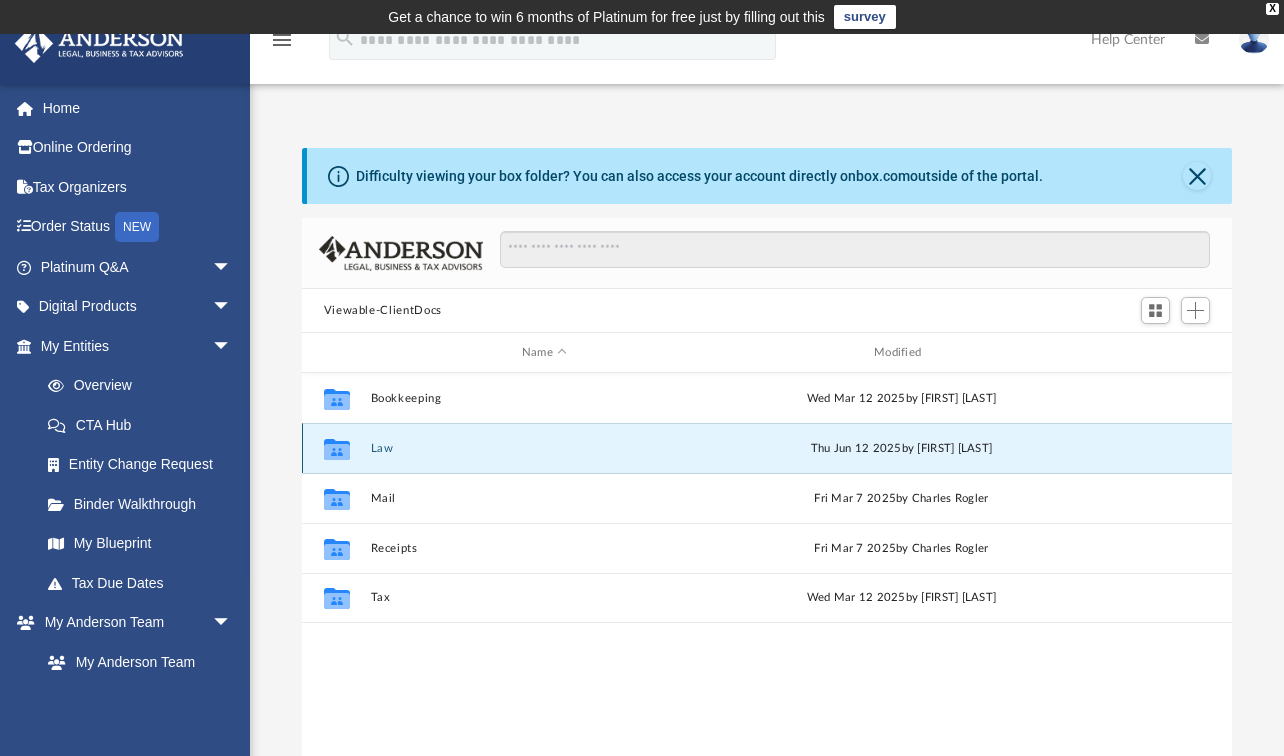 click on "Law" at bounding box center (544, 448) 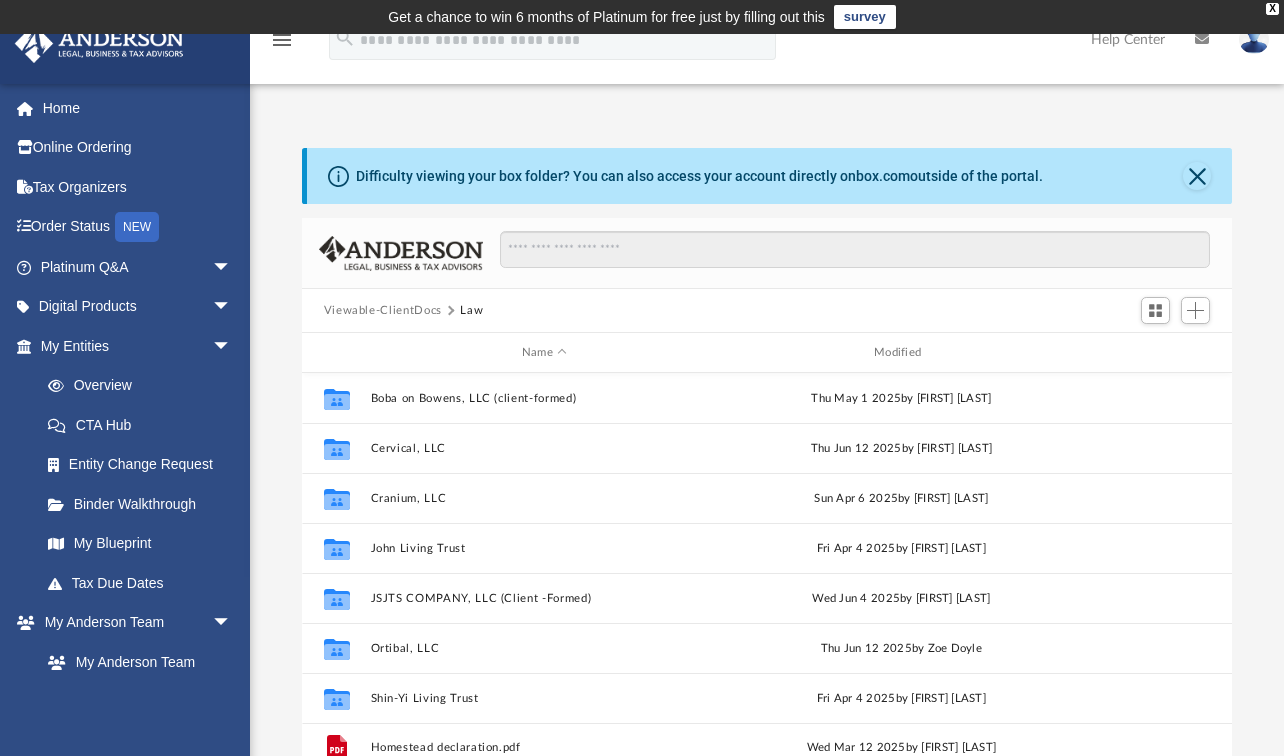 click on "Viewable-ClientDocs" at bounding box center (383, 311) 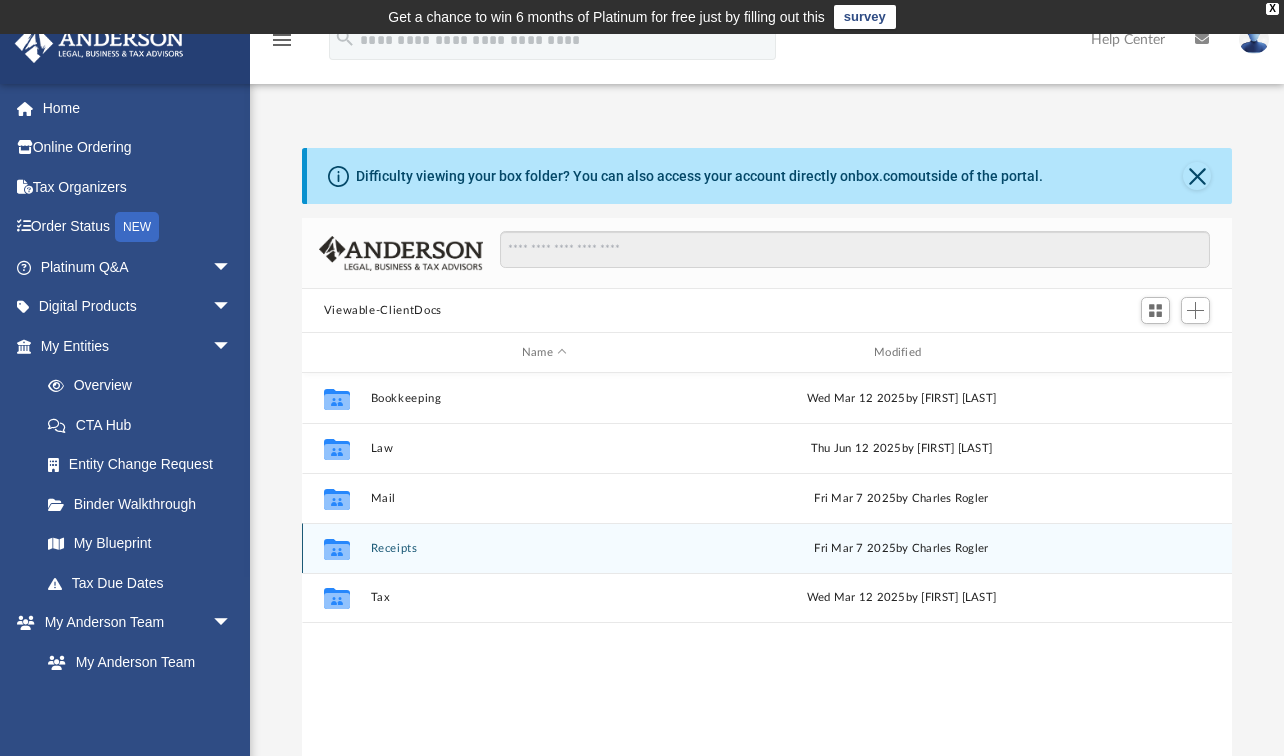 click on "Receipts" at bounding box center (544, 548) 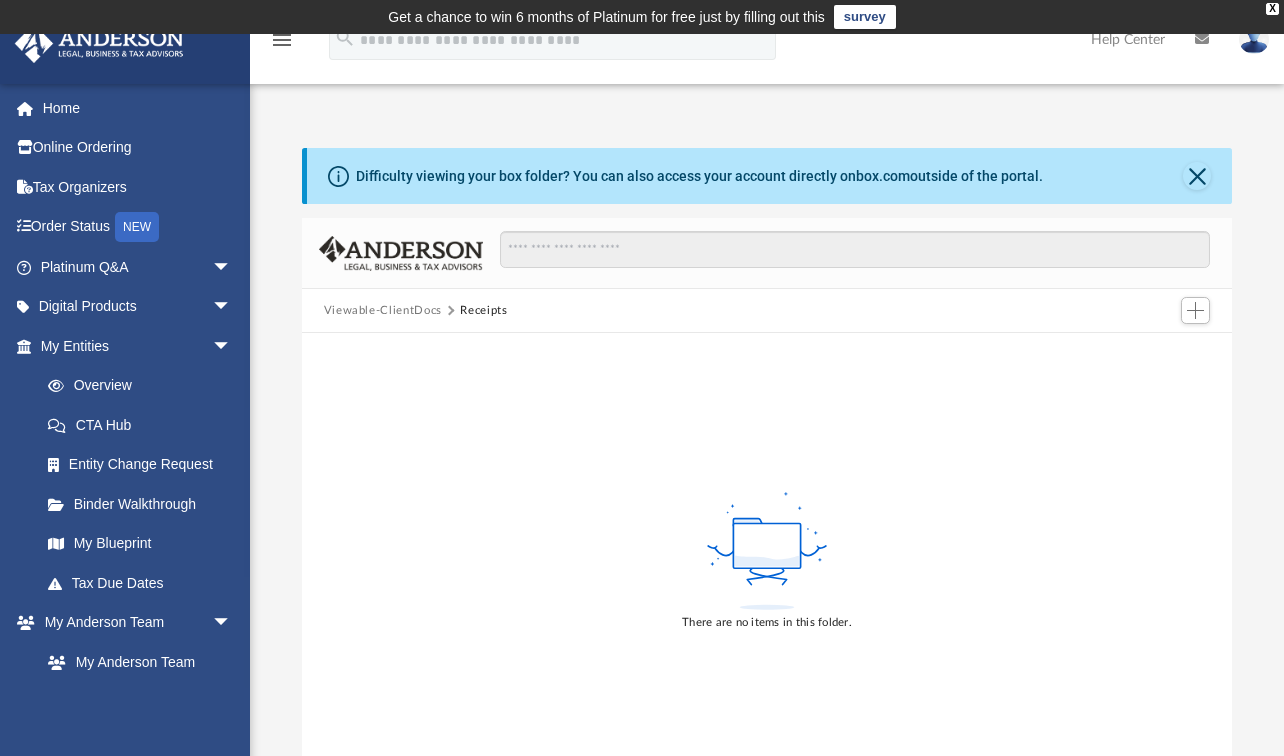 click on "Viewable-ClientDocs" at bounding box center [383, 311] 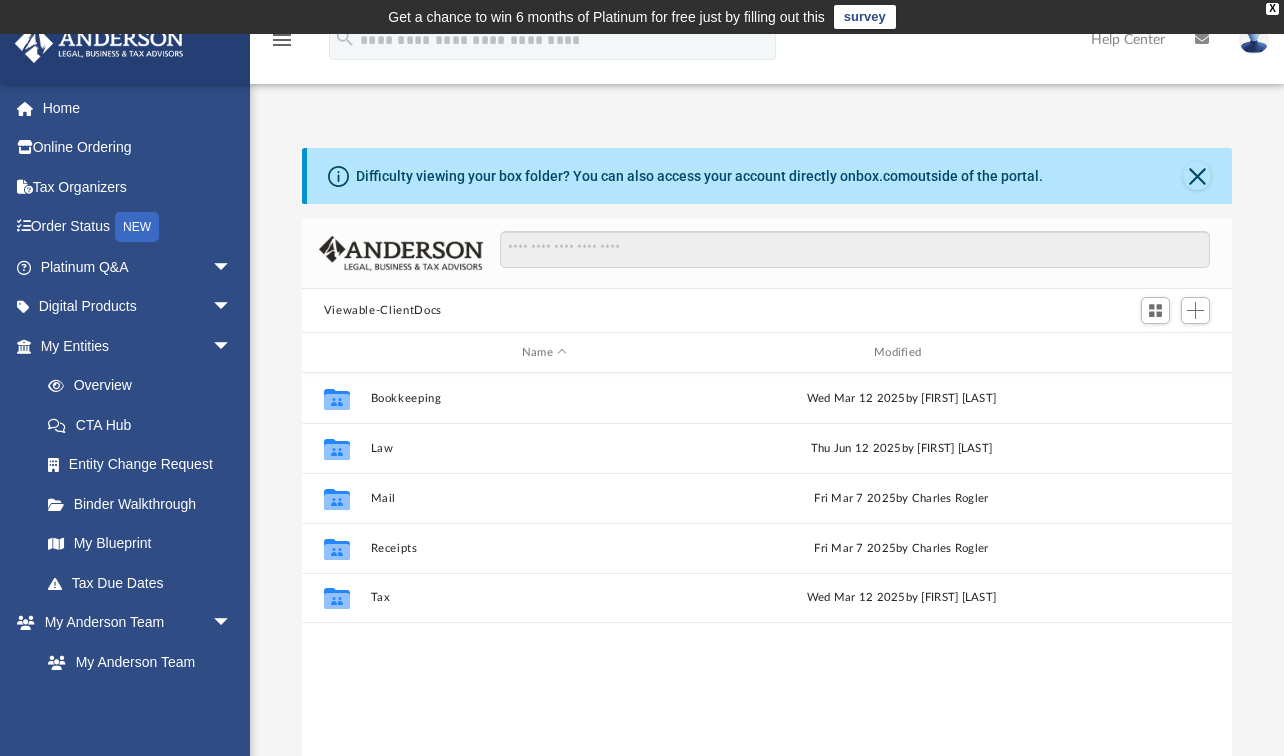 scroll, scrollTop: 12, scrollLeft: 13, axis: both 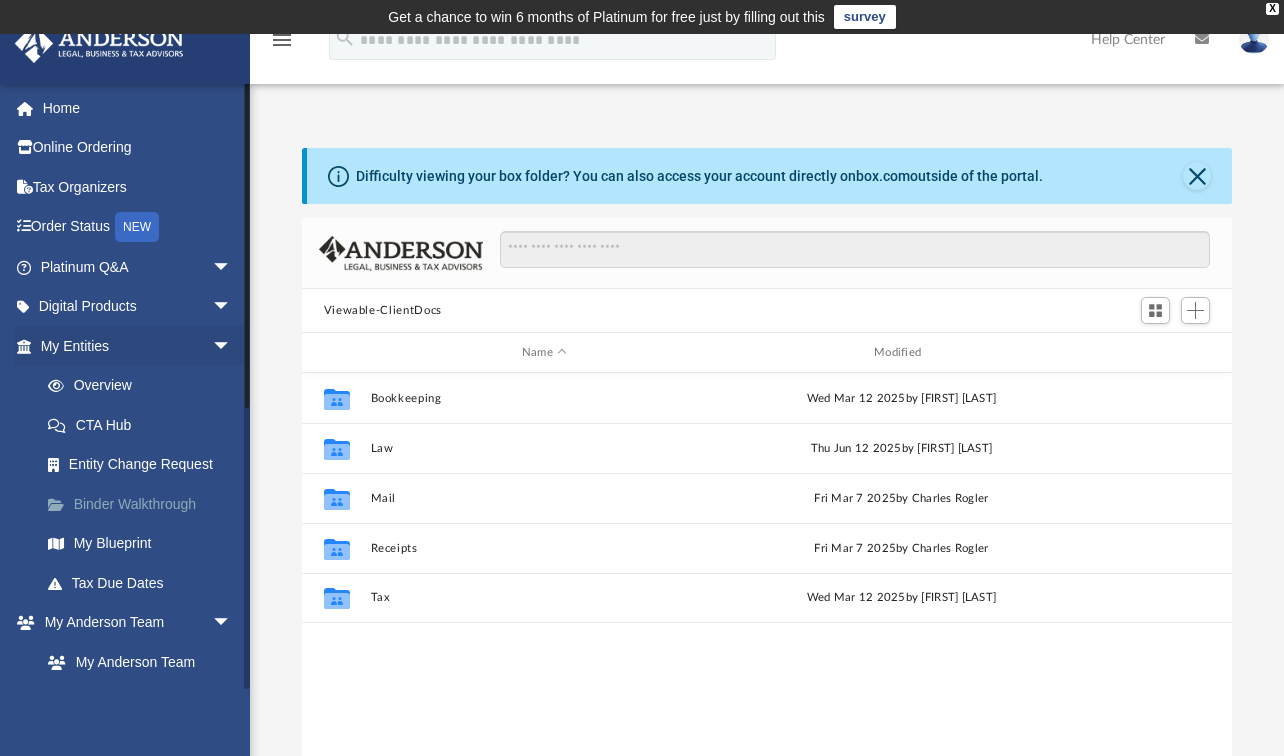 click on "Binder Walkthrough" at bounding box center (145, 504) 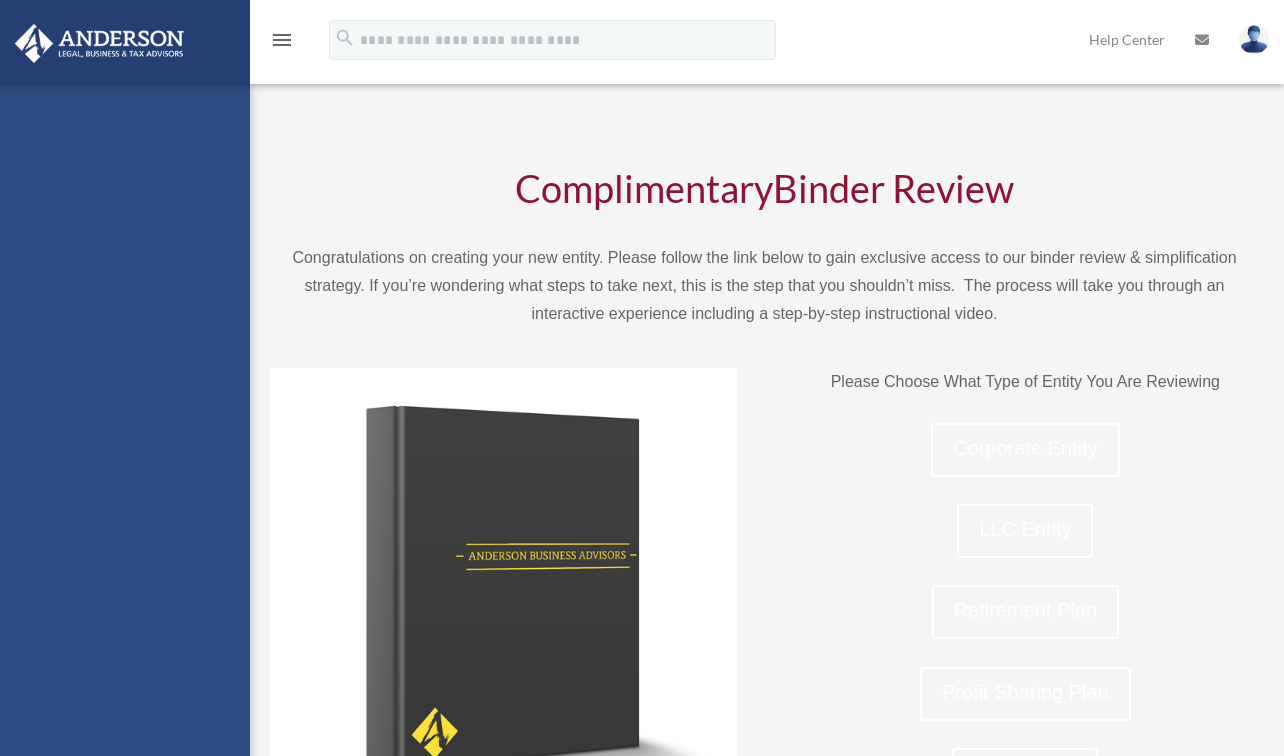 scroll, scrollTop: 0, scrollLeft: 0, axis: both 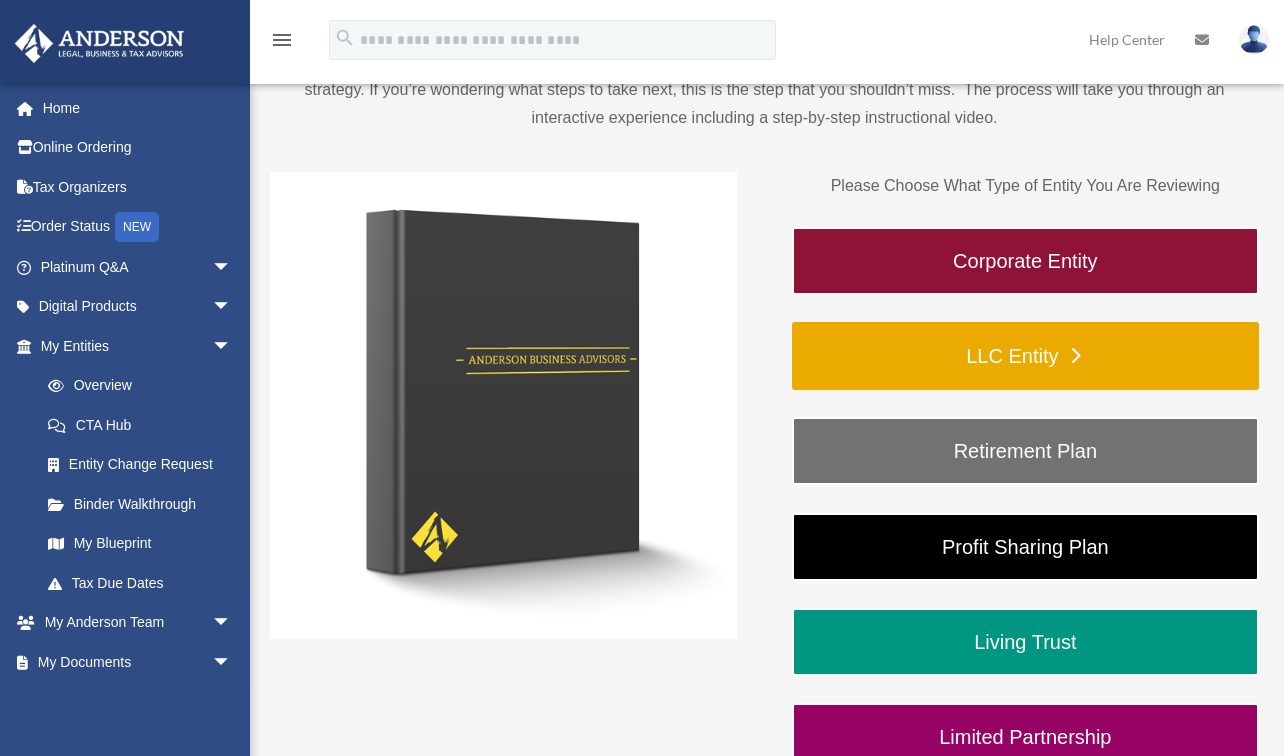 click on "LLC Entity" at bounding box center (1025, 356) 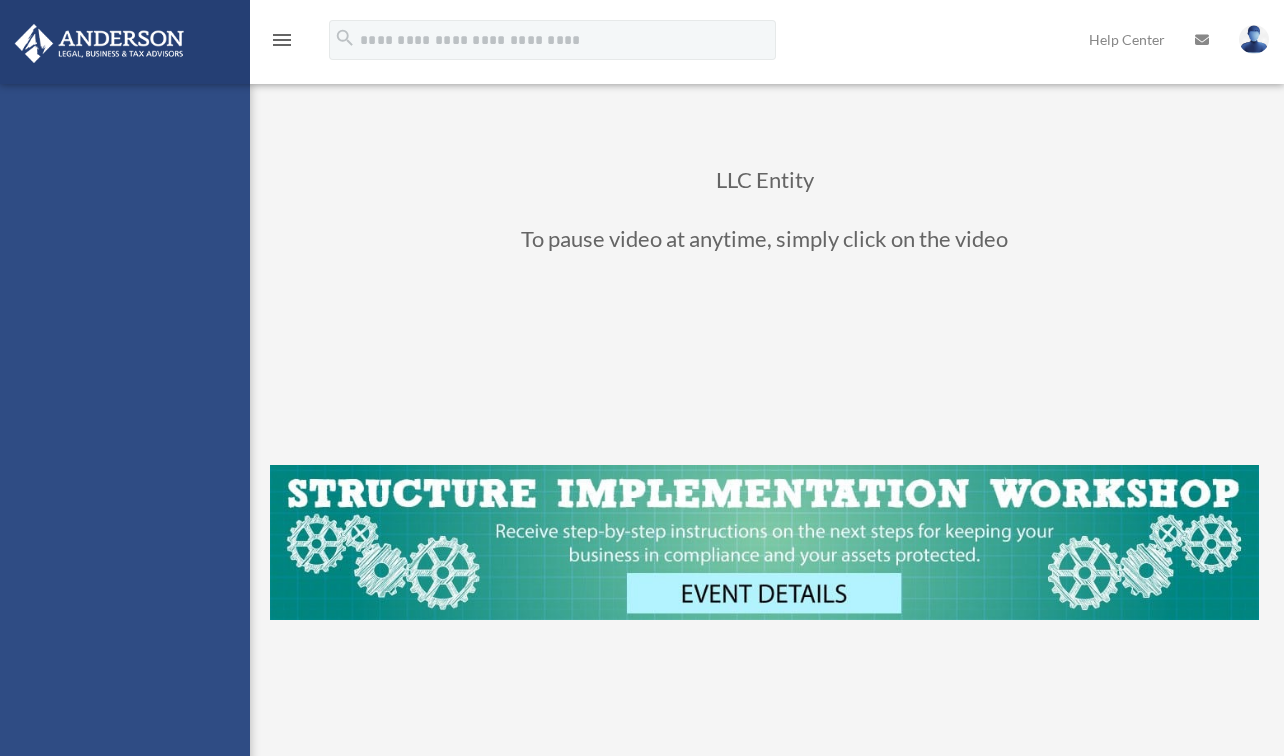 scroll, scrollTop: 0, scrollLeft: 0, axis: both 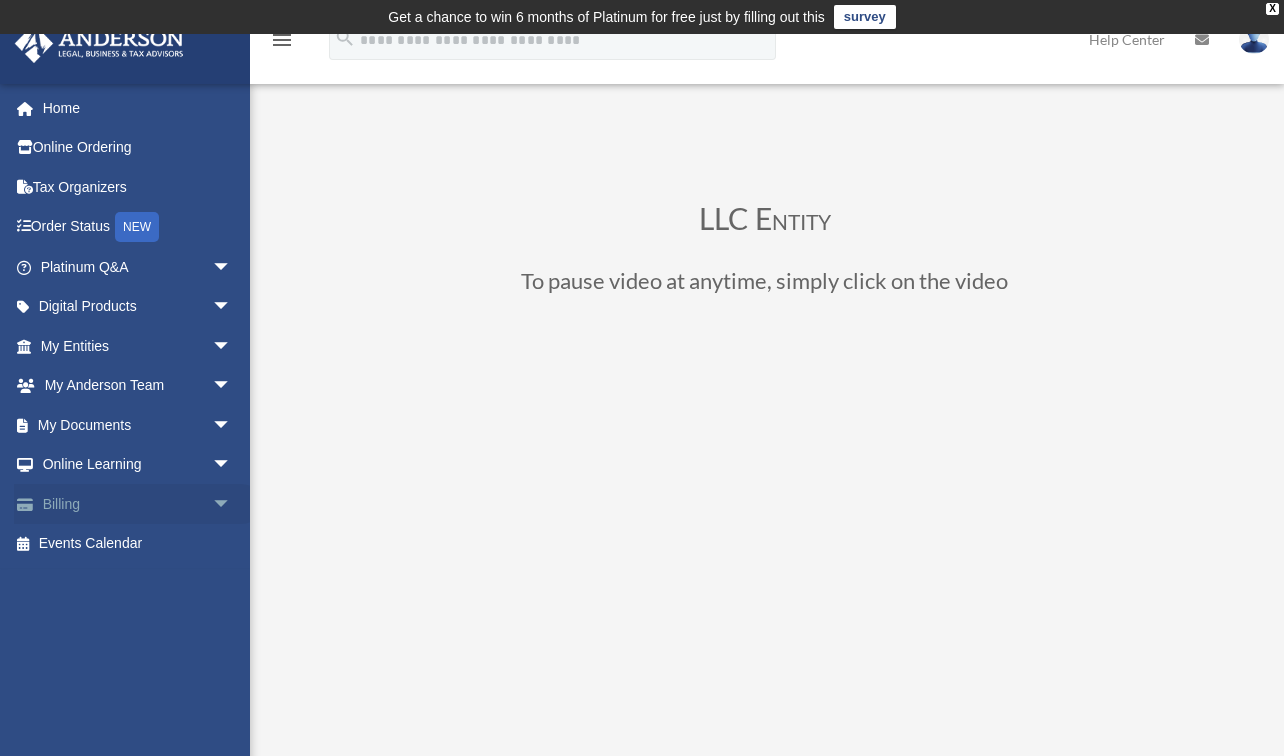 click on "arrow_drop_down" at bounding box center (232, 504) 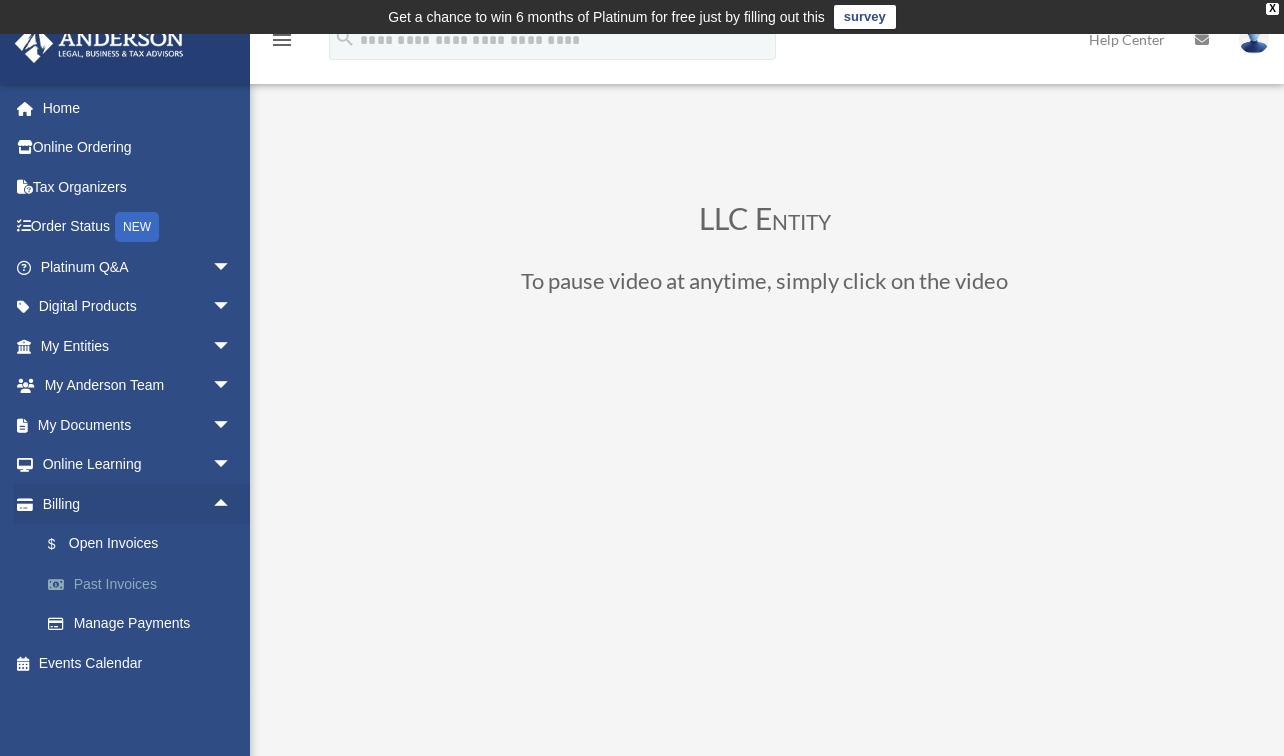 click on "Past Invoices" at bounding box center (145, 584) 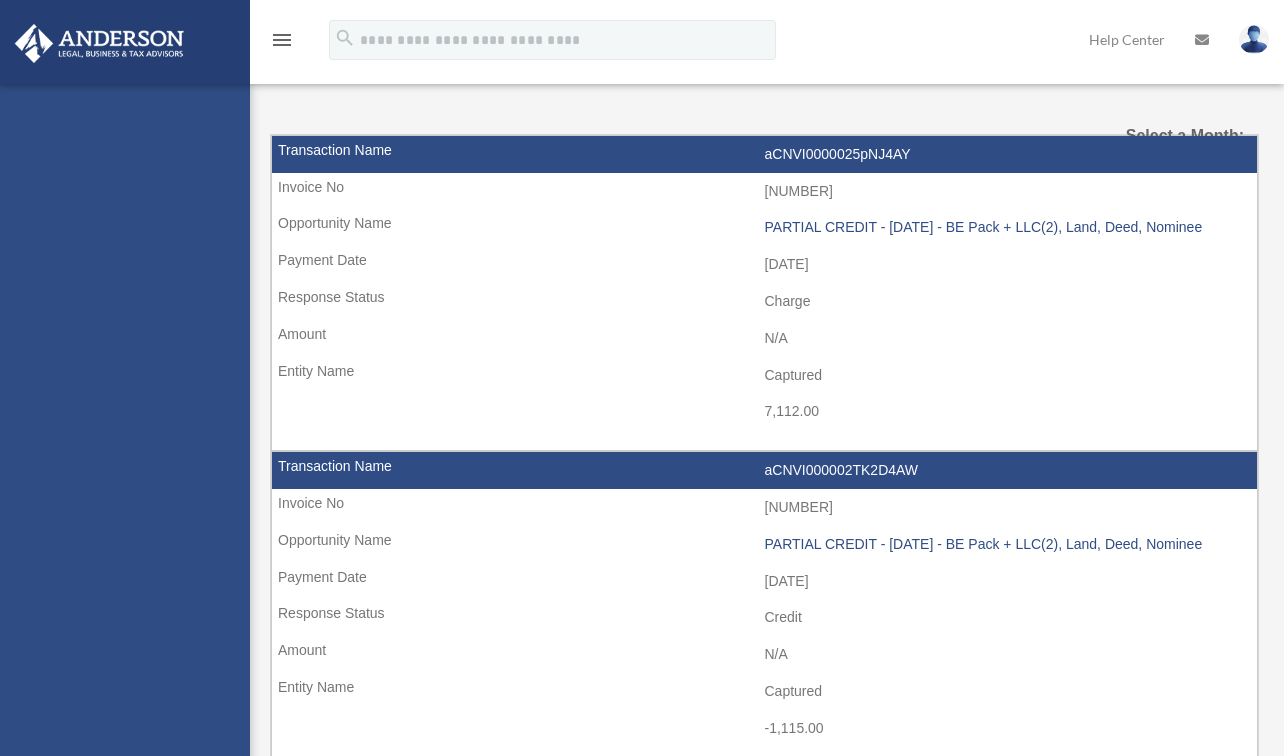 scroll, scrollTop: 0, scrollLeft: 0, axis: both 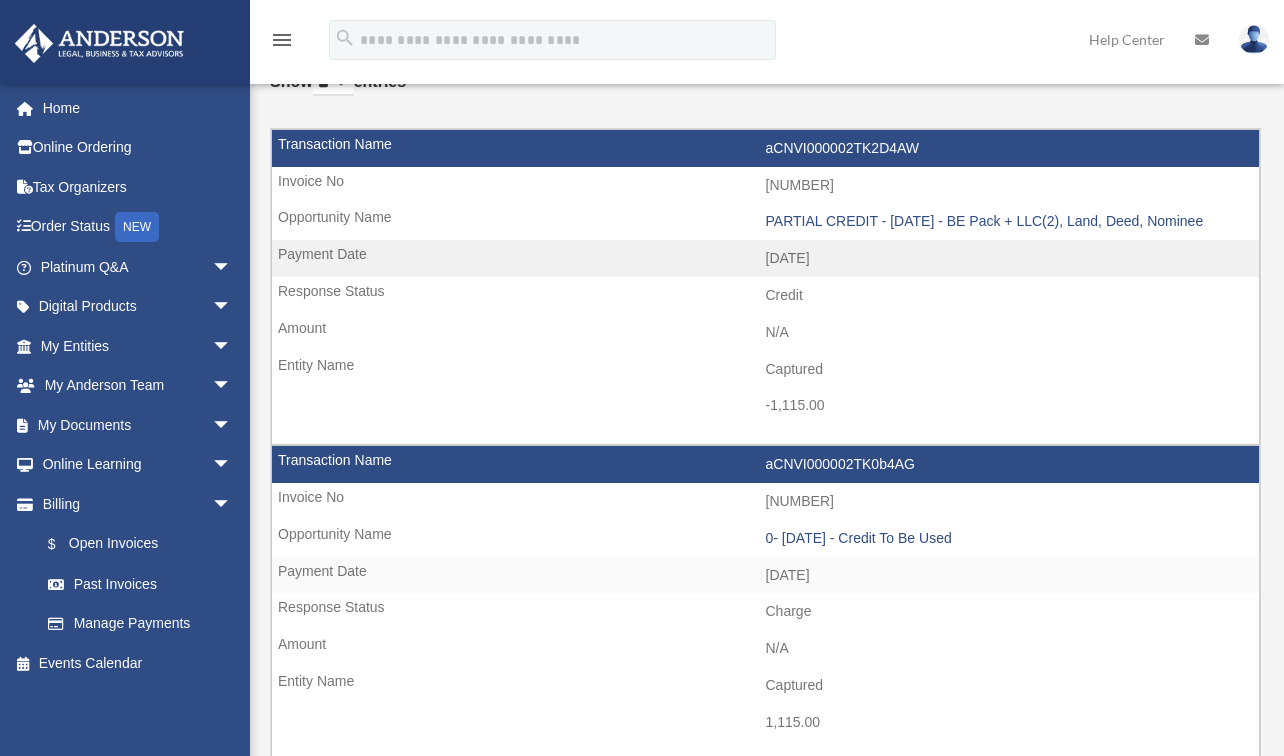 drag, startPoint x: 979, startPoint y: 214, endPoint x: 952, endPoint y: 214, distance: 27 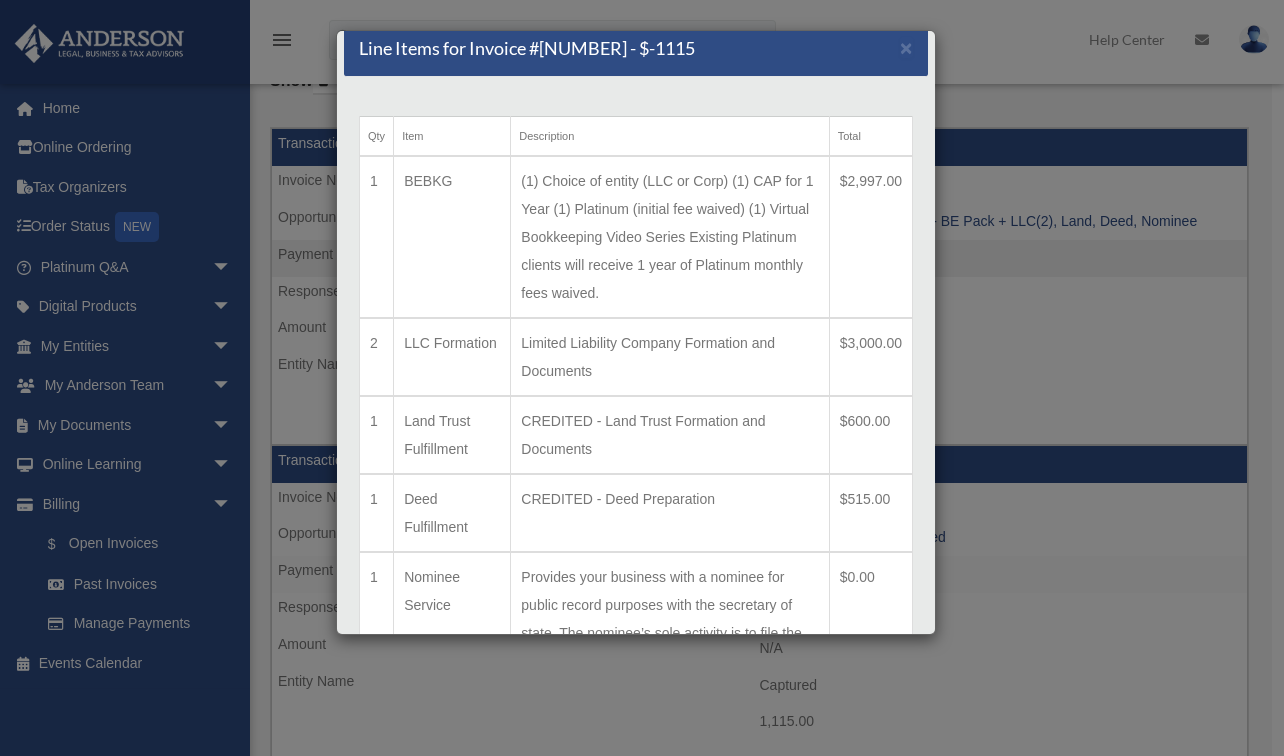 scroll, scrollTop: 0, scrollLeft: 0, axis: both 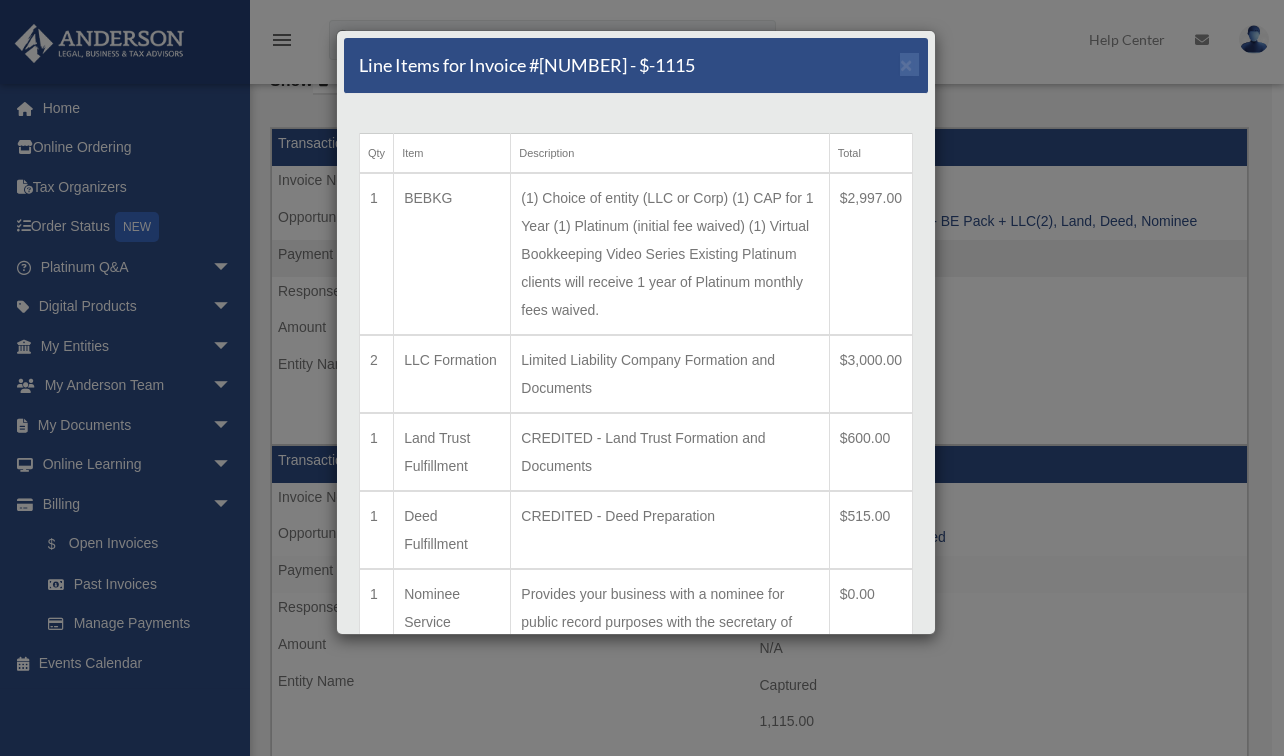 drag, startPoint x: 731, startPoint y: 35, endPoint x: 858, endPoint y: 123, distance: 154.5089 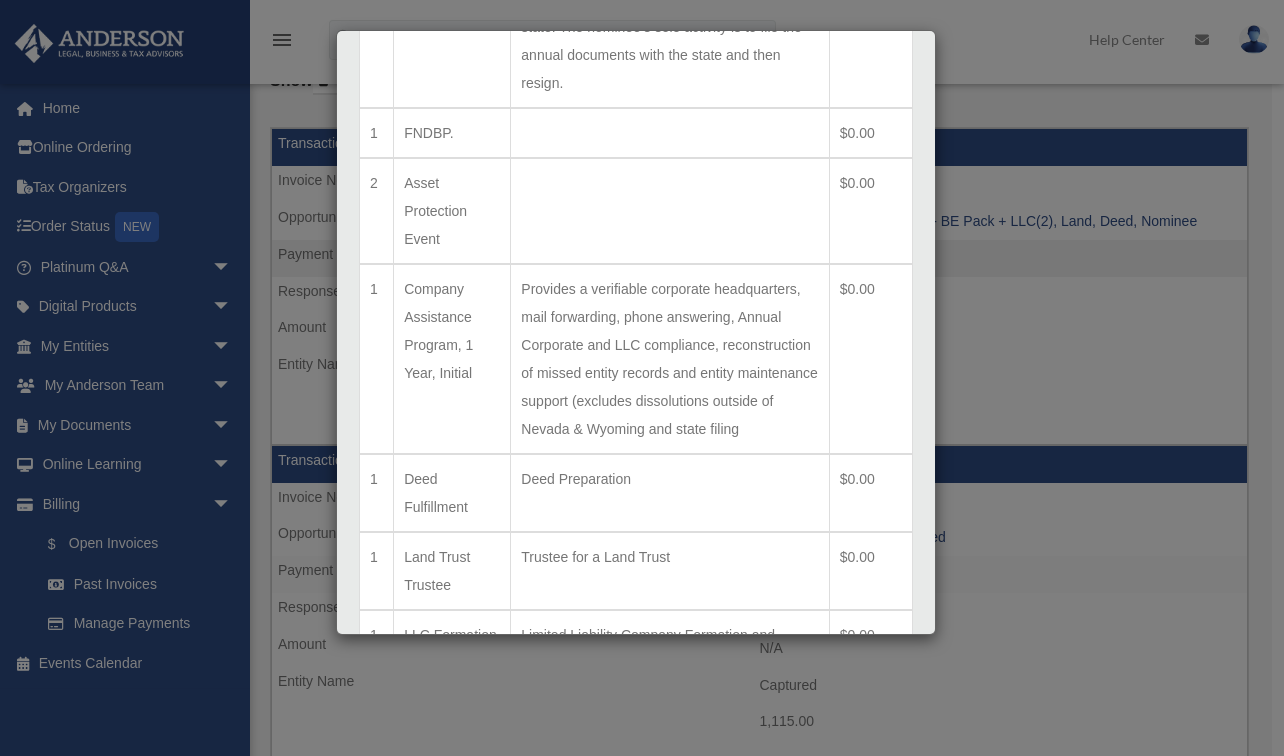 scroll, scrollTop: 627, scrollLeft: 0, axis: vertical 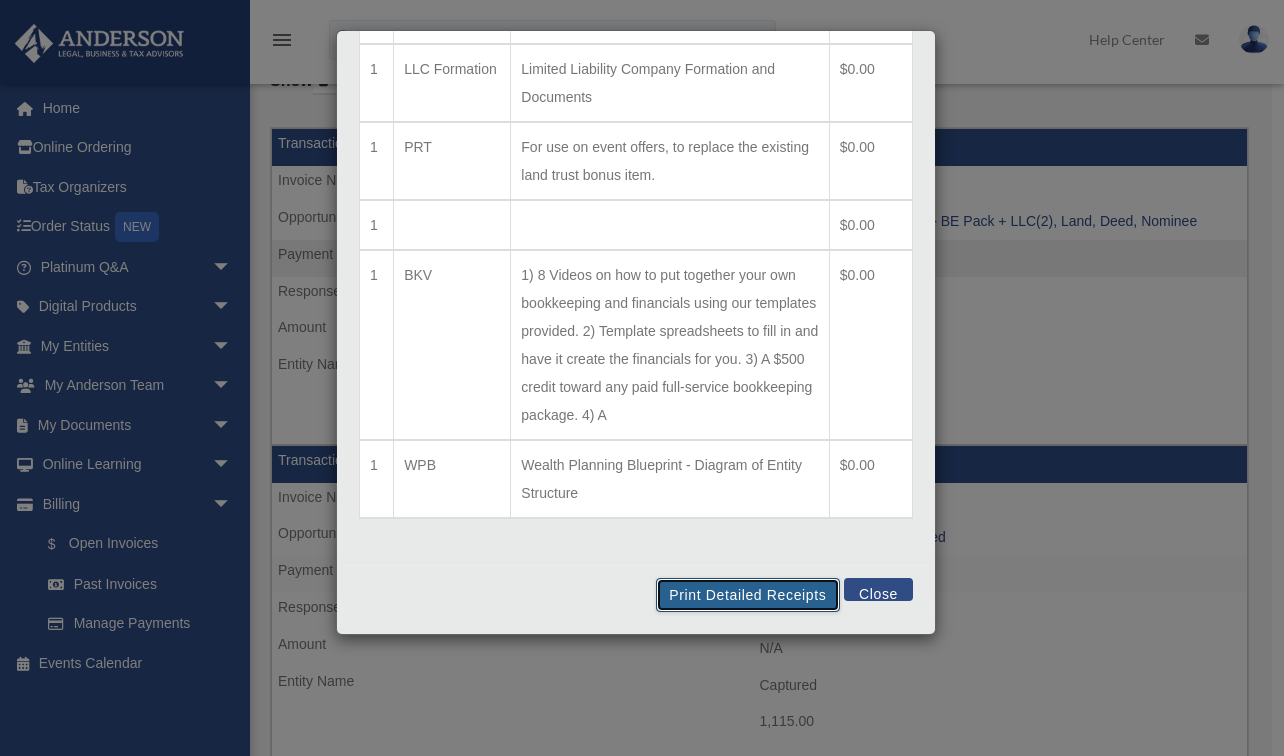 click on "Print Detailed Receipts" at bounding box center (747, 595) 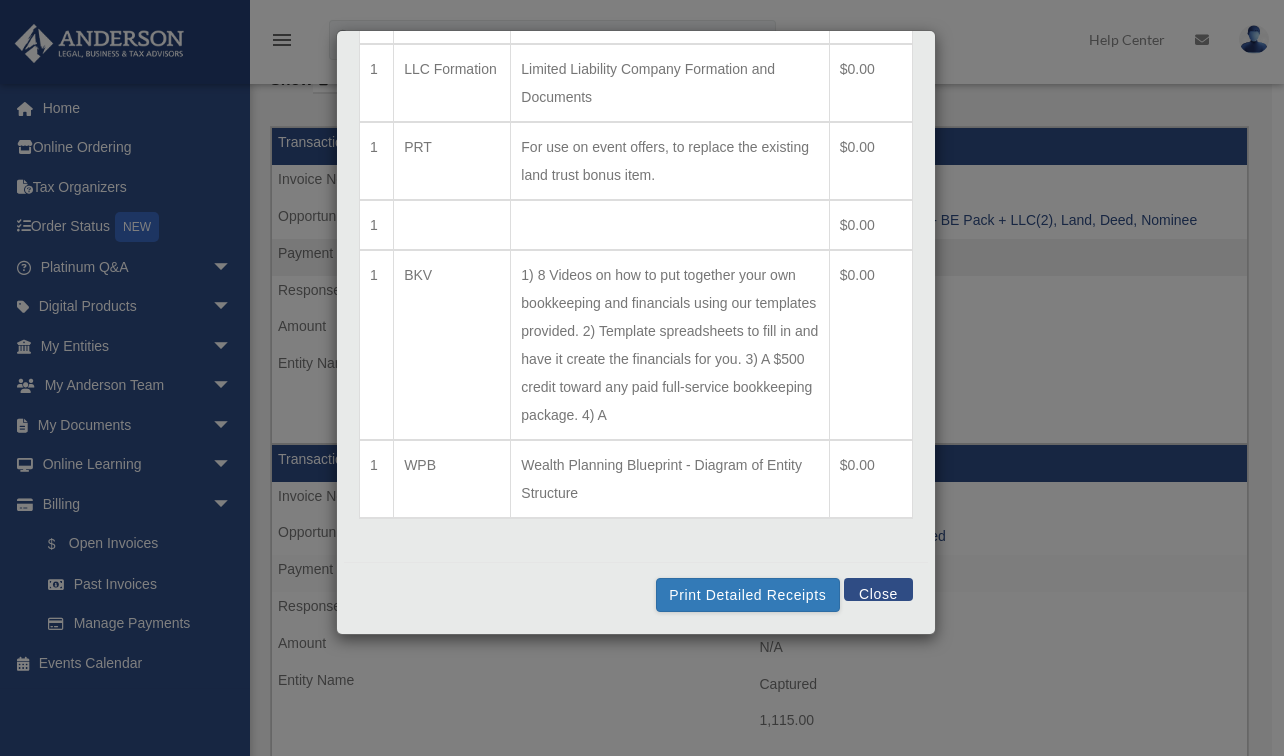 click on "Close" at bounding box center [878, 589] 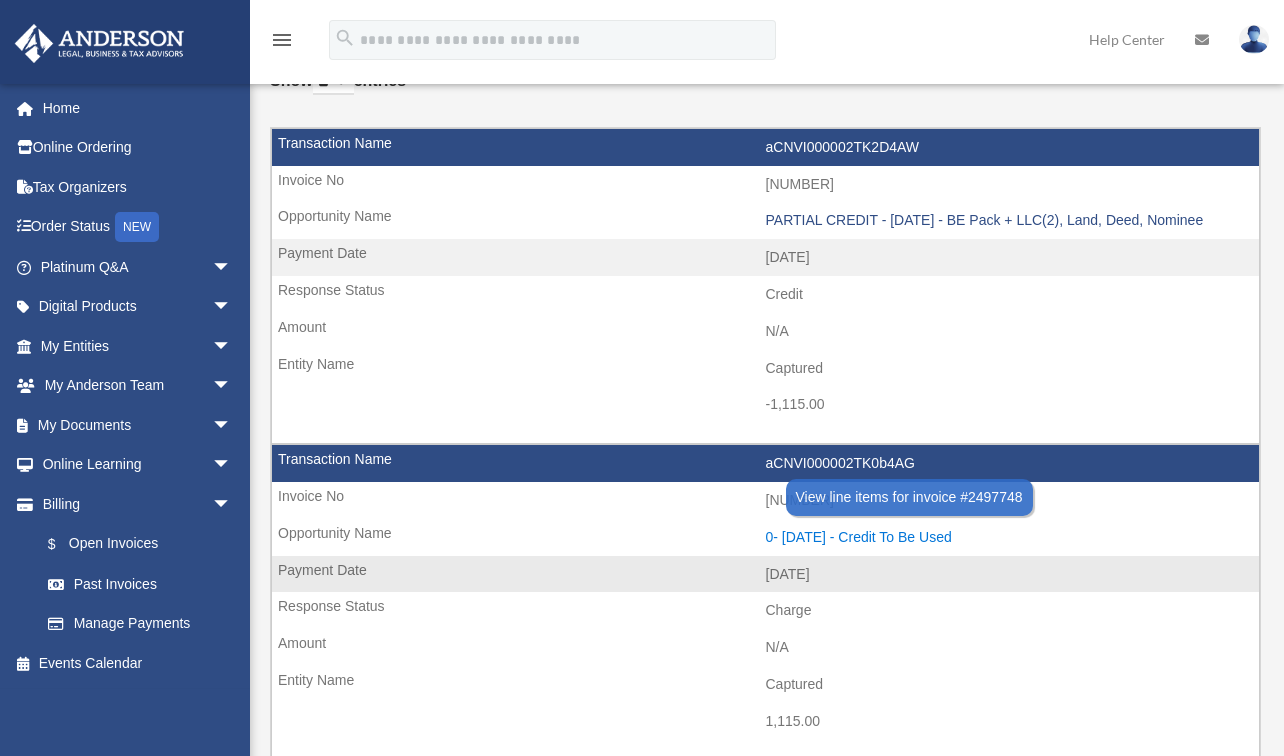 click on "0- 2025-05-16 - Credit To Be Used" at bounding box center (1008, 537) 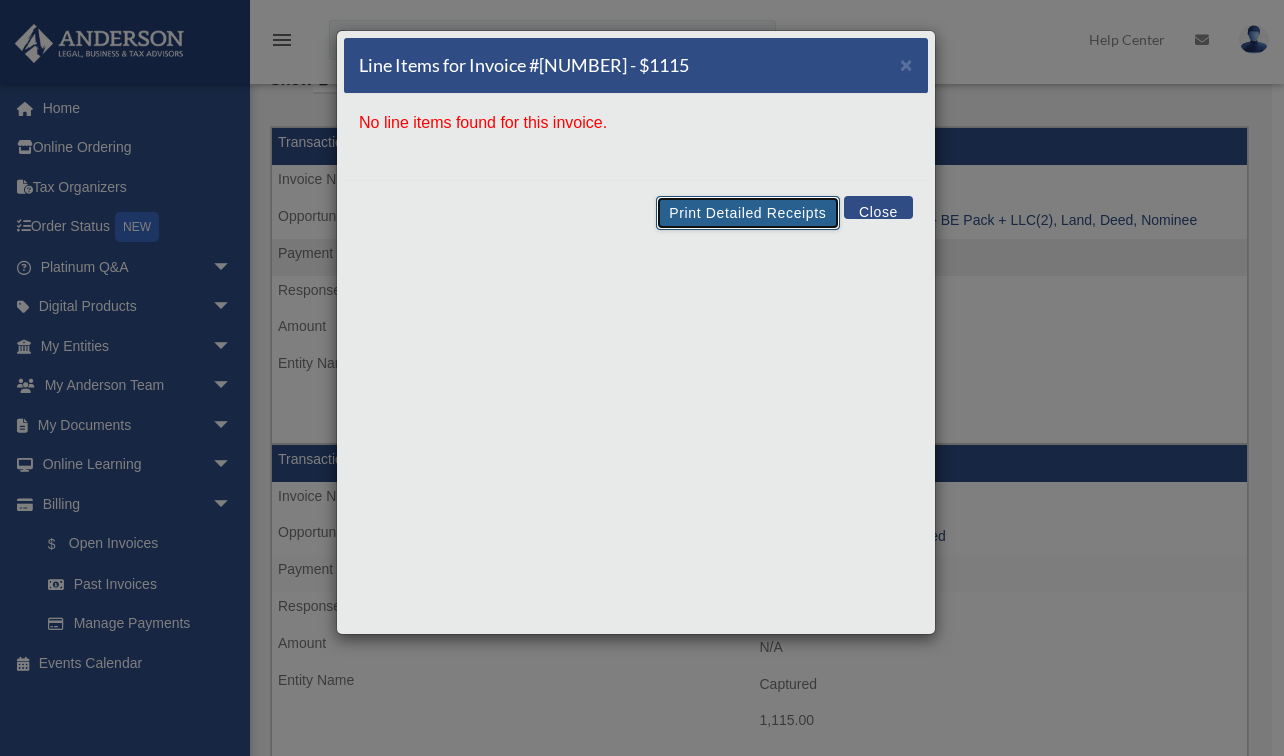 click on "Print Detailed Receipts" at bounding box center [747, 213] 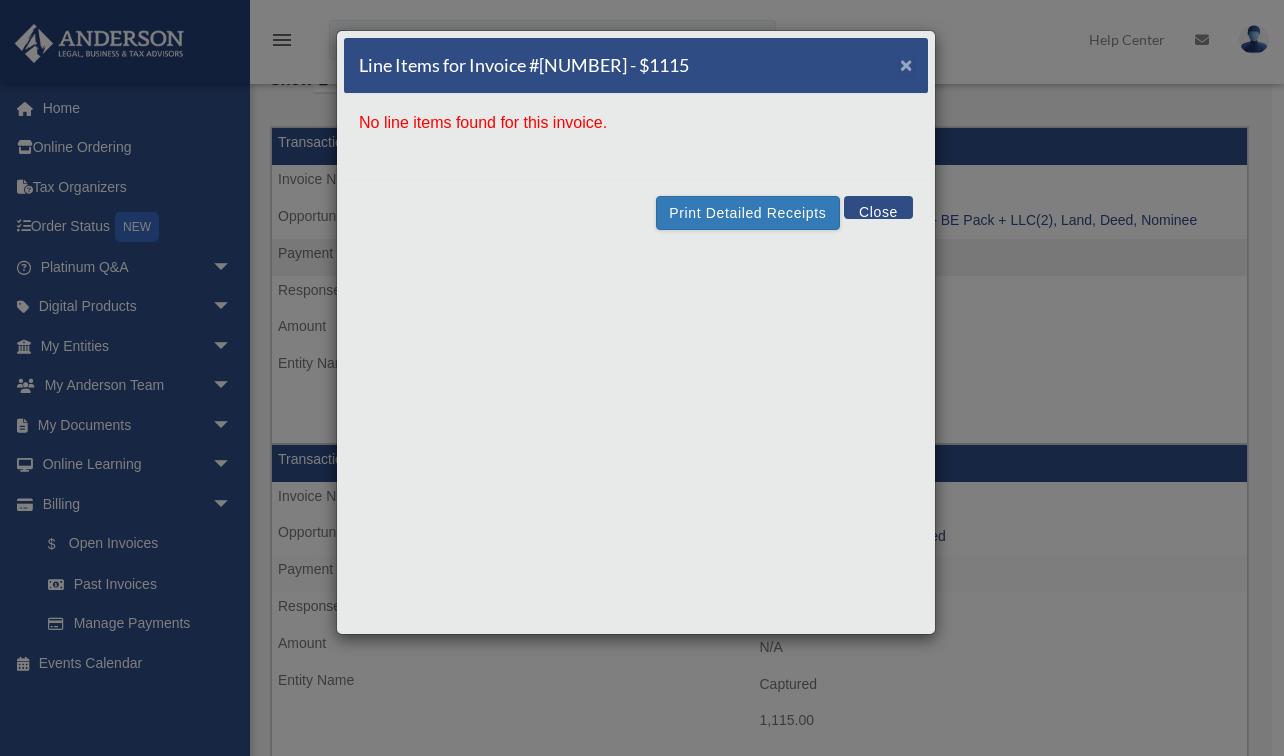 click on "×" at bounding box center [906, 64] 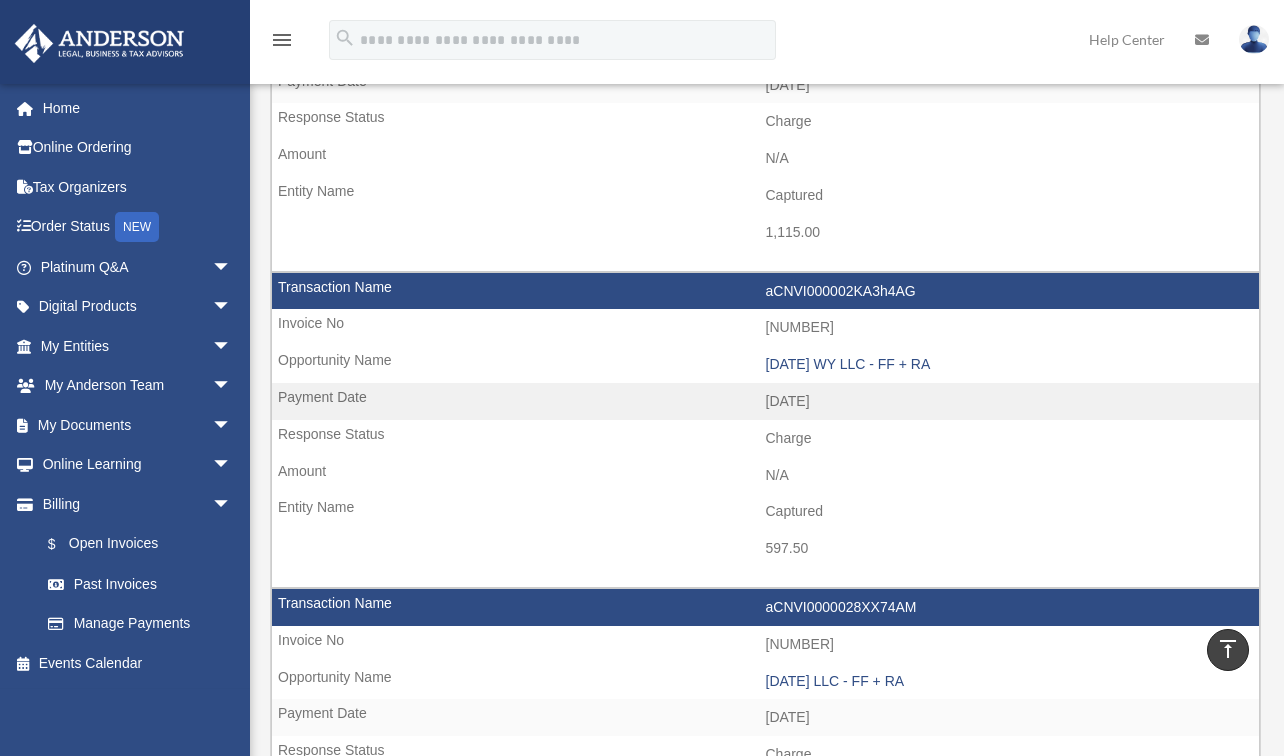 scroll, scrollTop: 642, scrollLeft: 0, axis: vertical 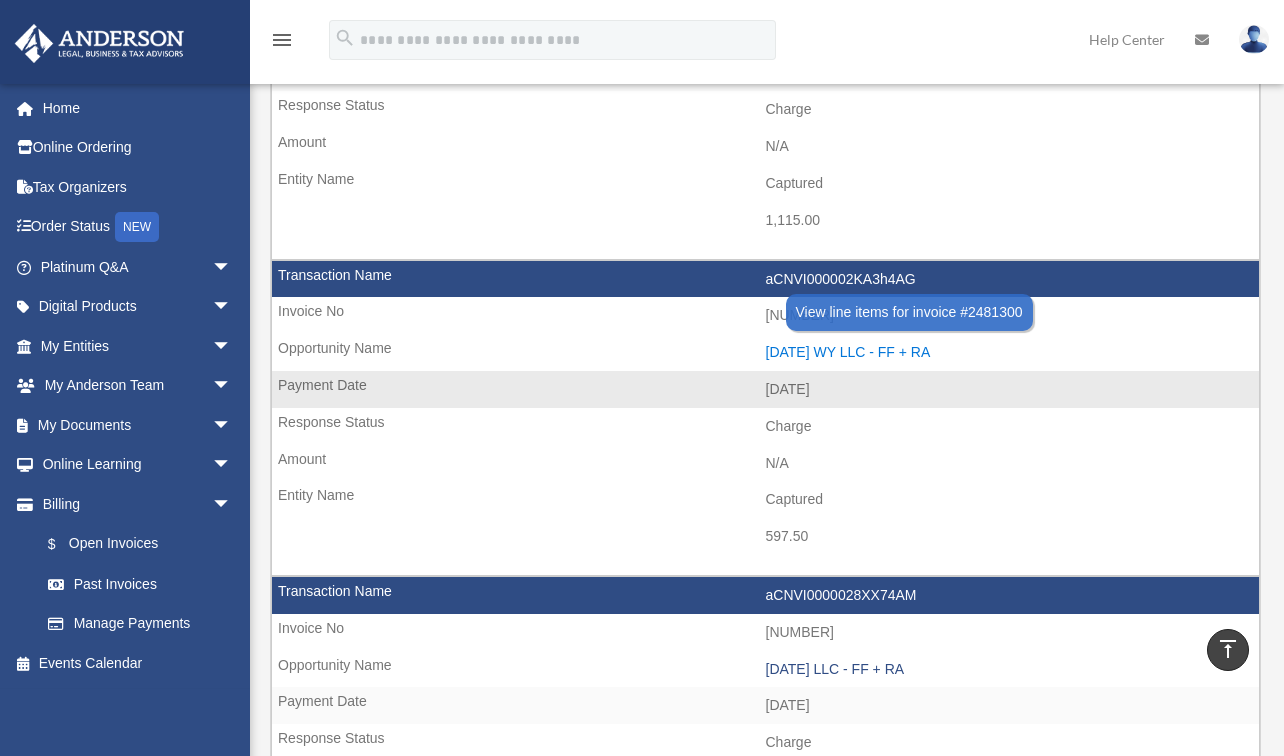 click on "2025.04.16 2 WY LLC - FF + RA" at bounding box center [1008, 352] 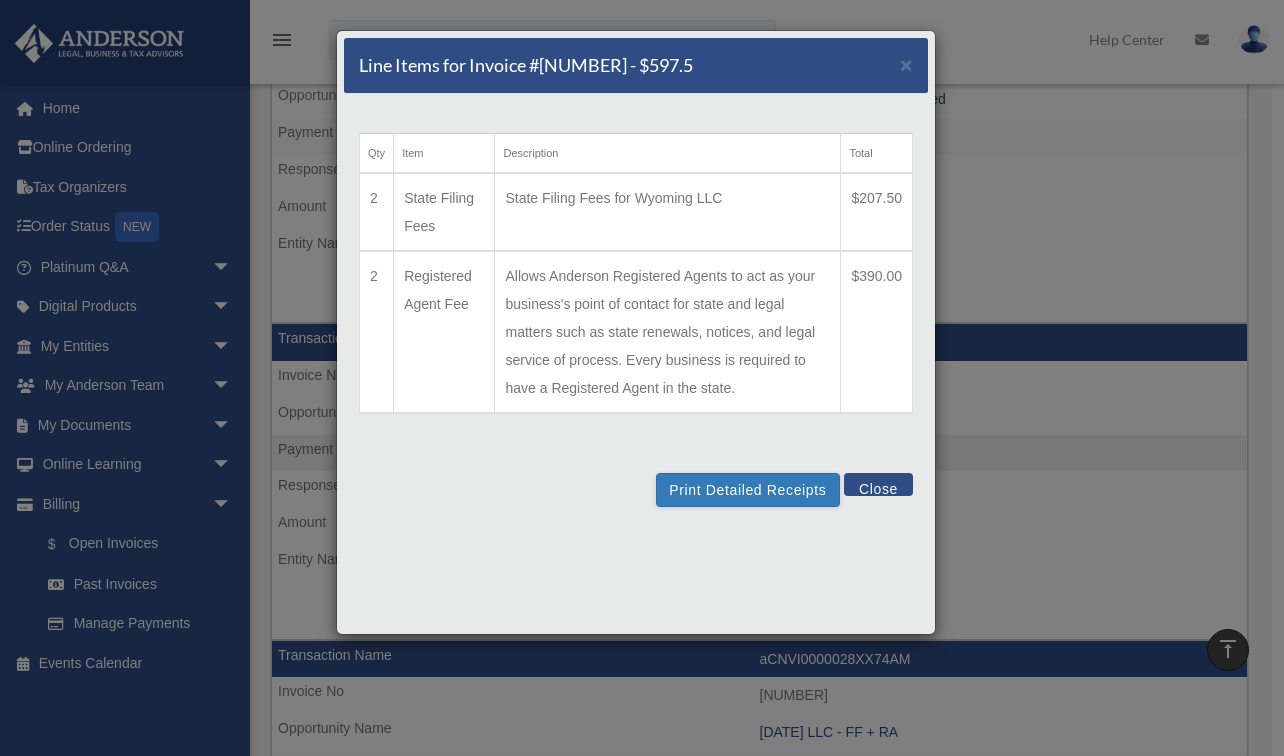scroll, scrollTop: 571, scrollLeft: 0, axis: vertical 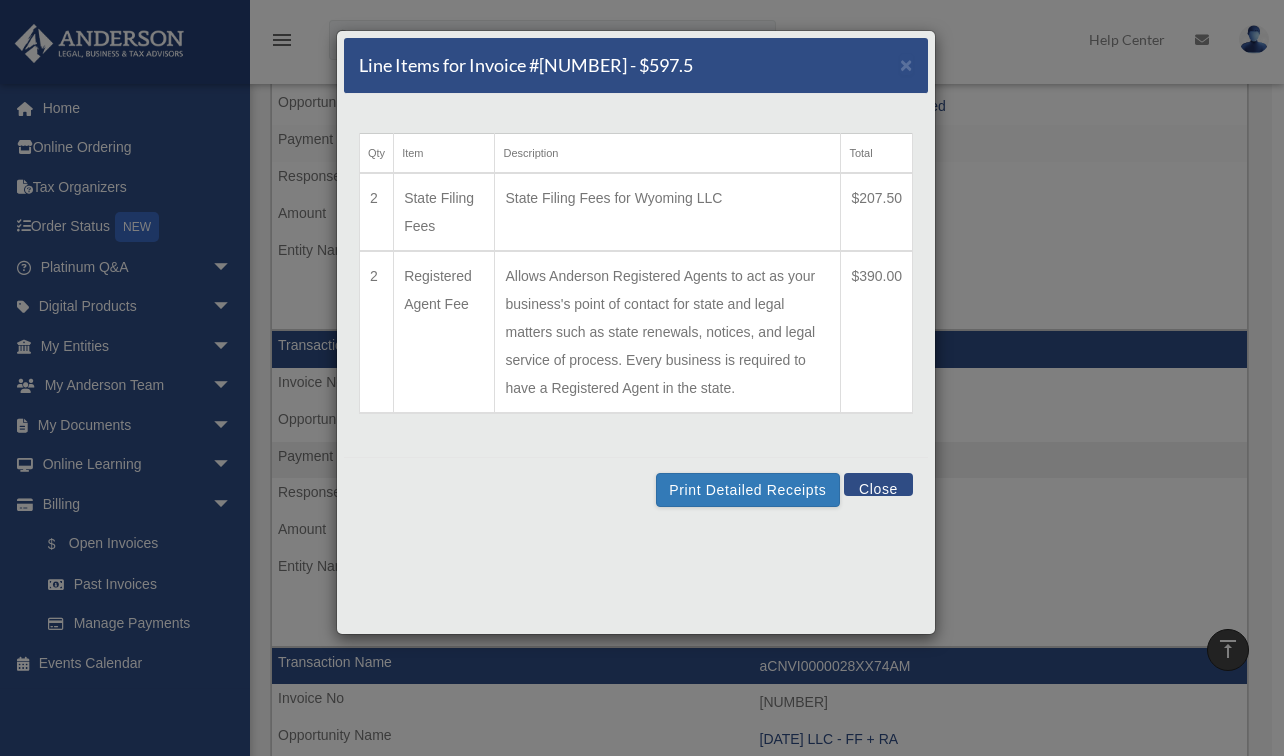 click on "Close" at bounding box center [878, 484] 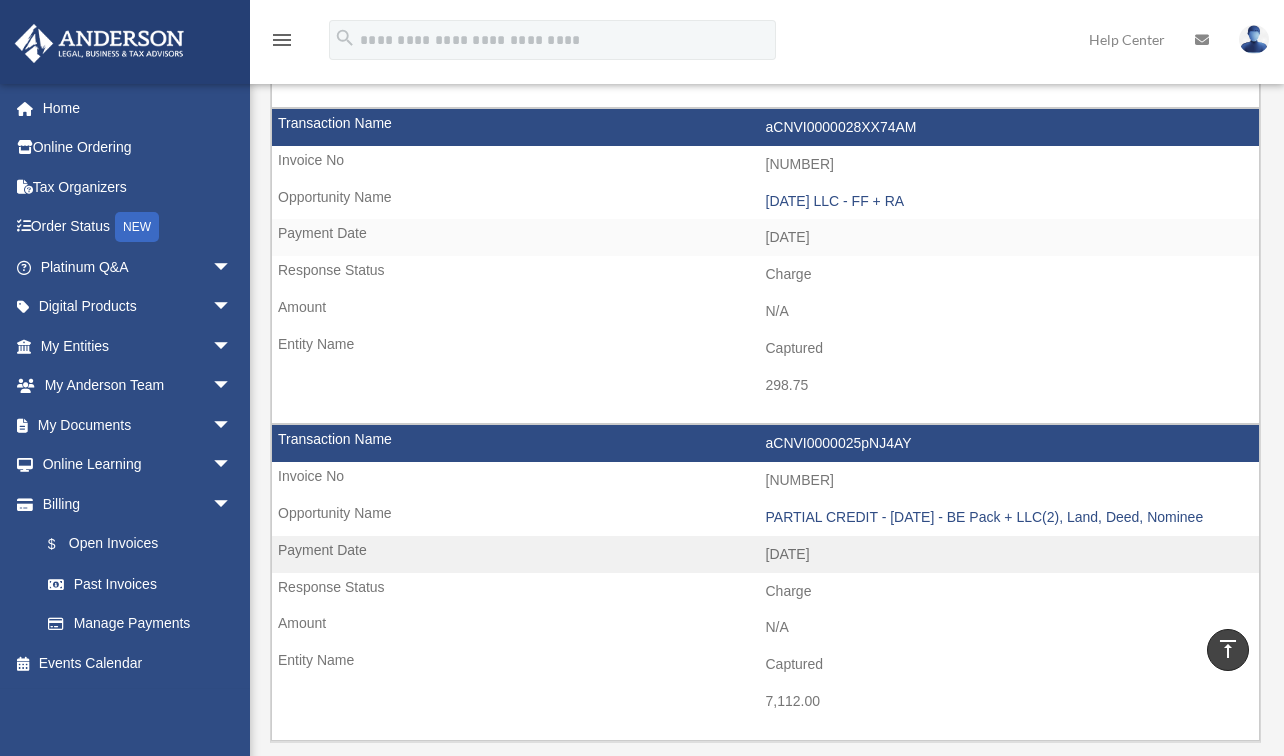 scroll, scrollTop: 1111, scrollLeft: 0, axis: vertical 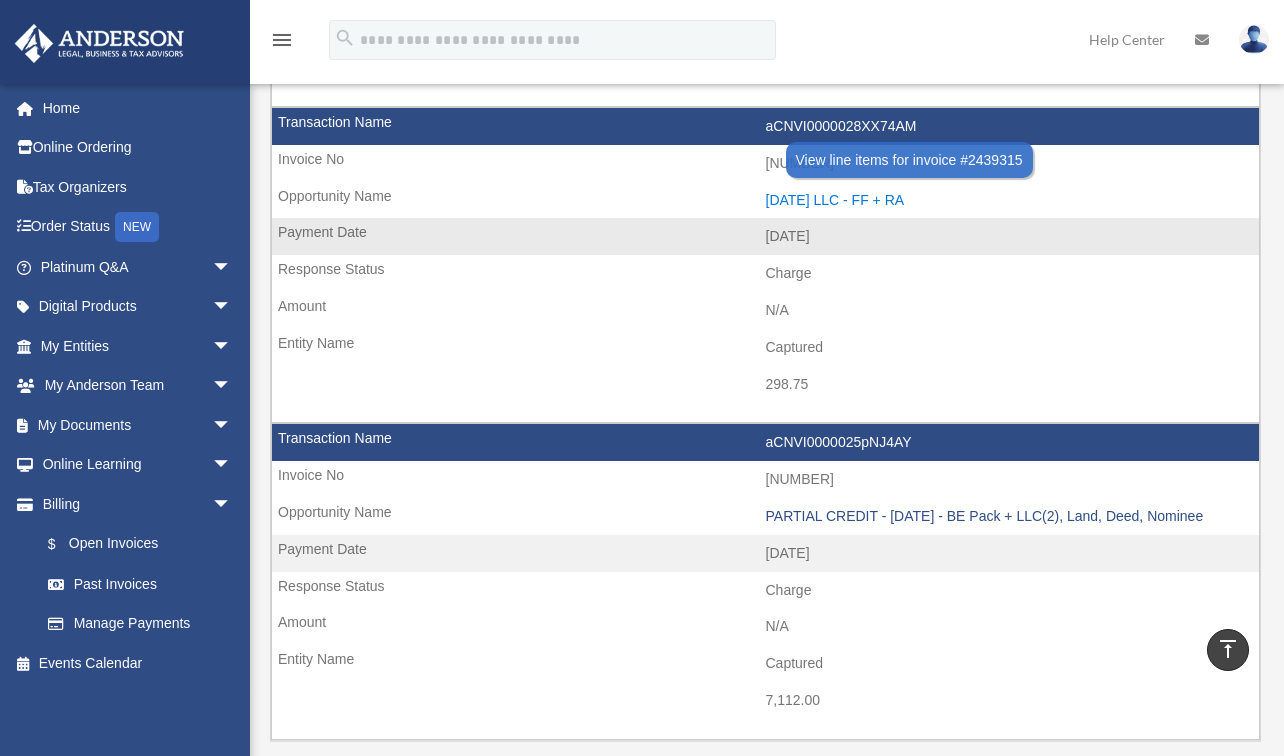 click on "2025.03.14  LLC - FF + RA" at bounding box center [1008, 200] 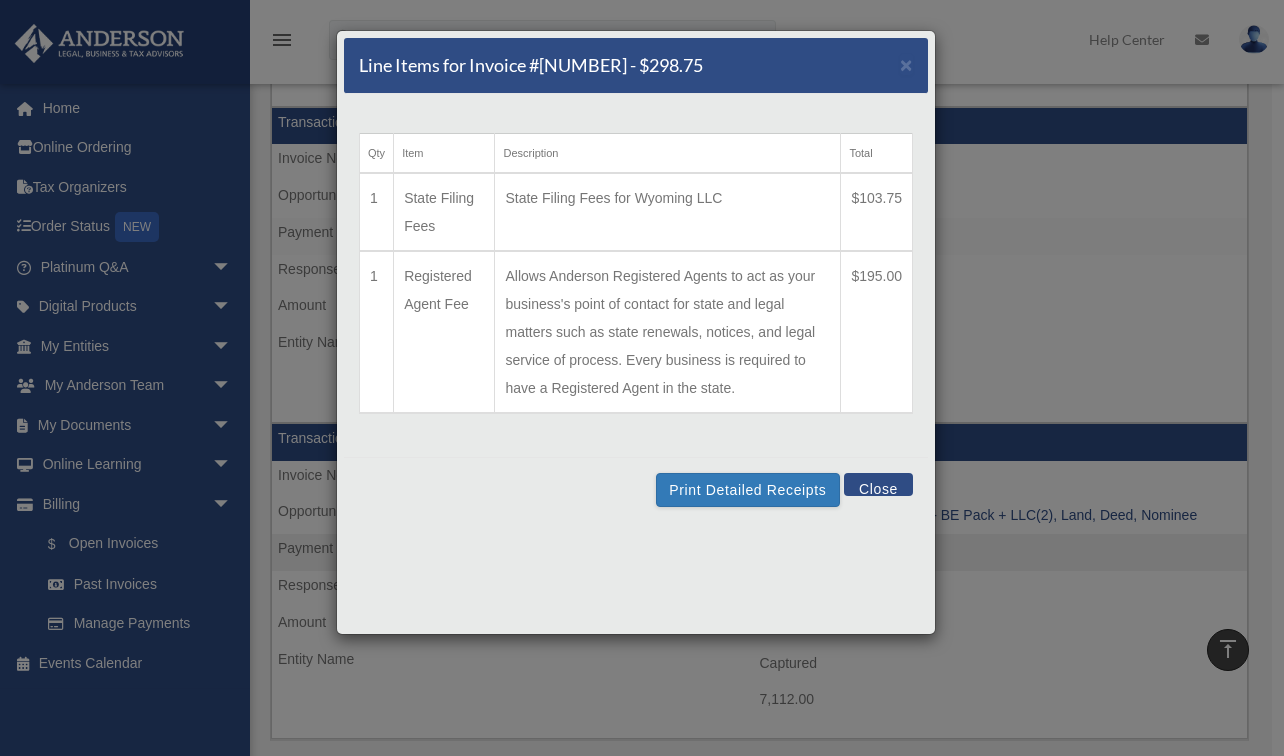 click on "Close" at bounding box center (878, 484) 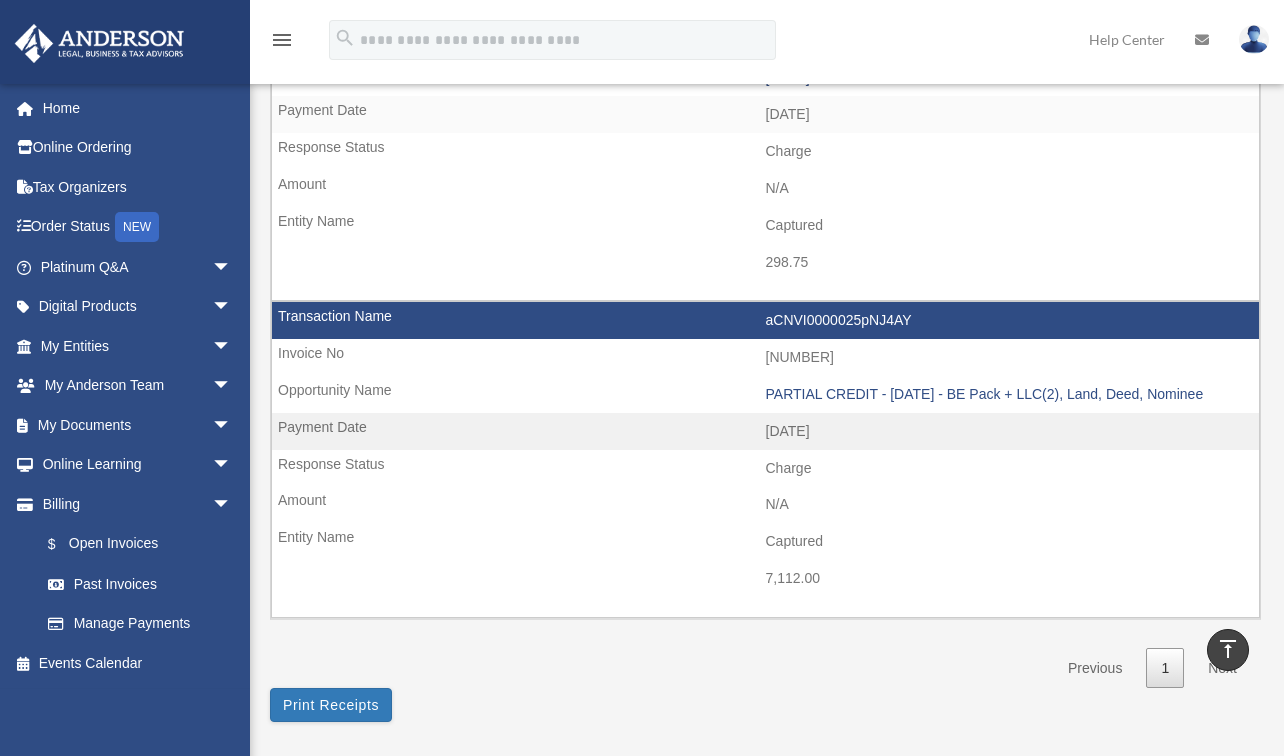scroll, scrollTop: 1260, scrollLeft: 0, axis: vertical 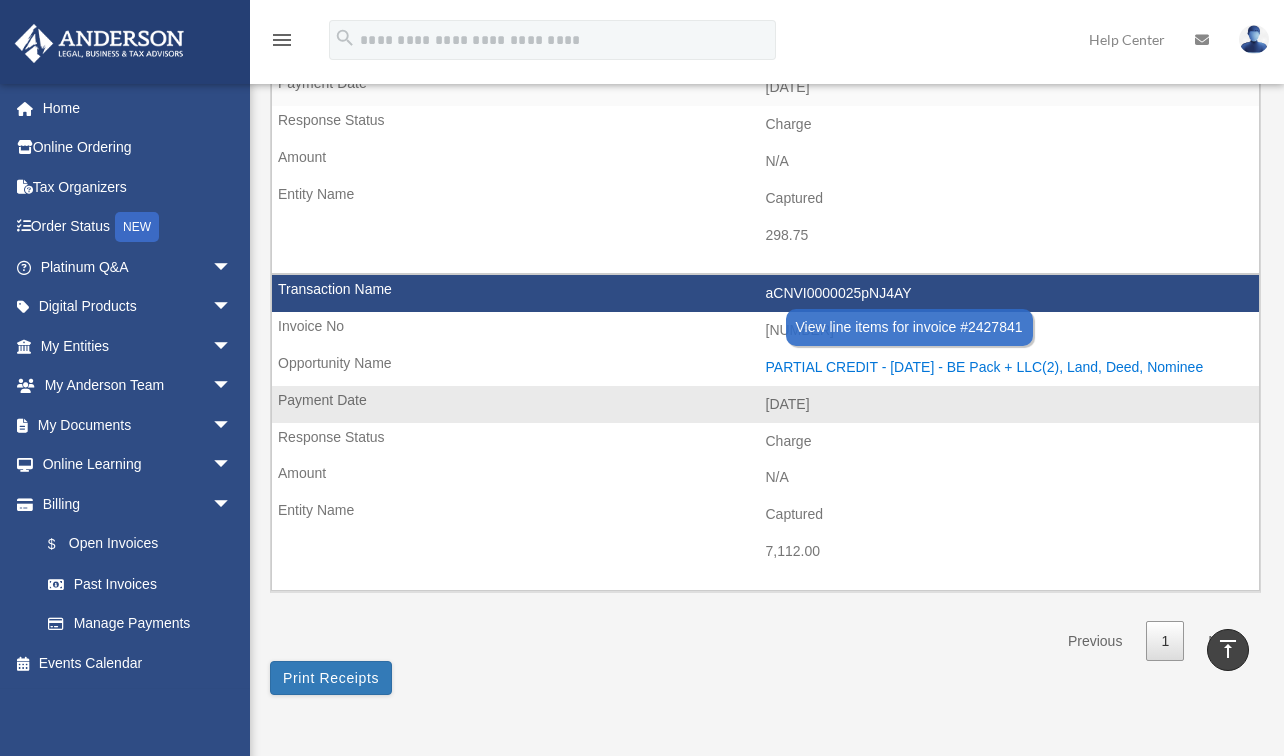 click on "PARTIAL CREDIT - 2025.3.7 - BE Pack + LLC(2), Land, Deed, Nominee" at bounding box center [1008, 367] 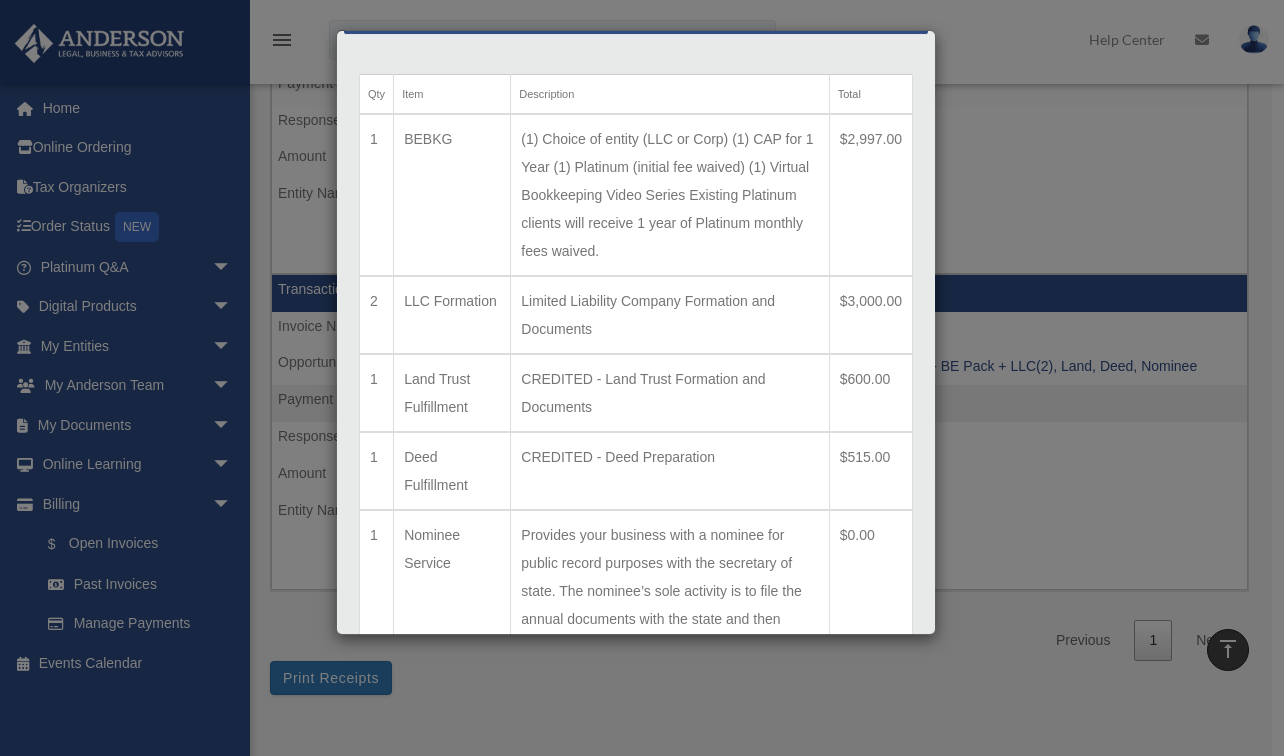 scroll, scrollTop: 0, scrollLeft: 0, axis: both 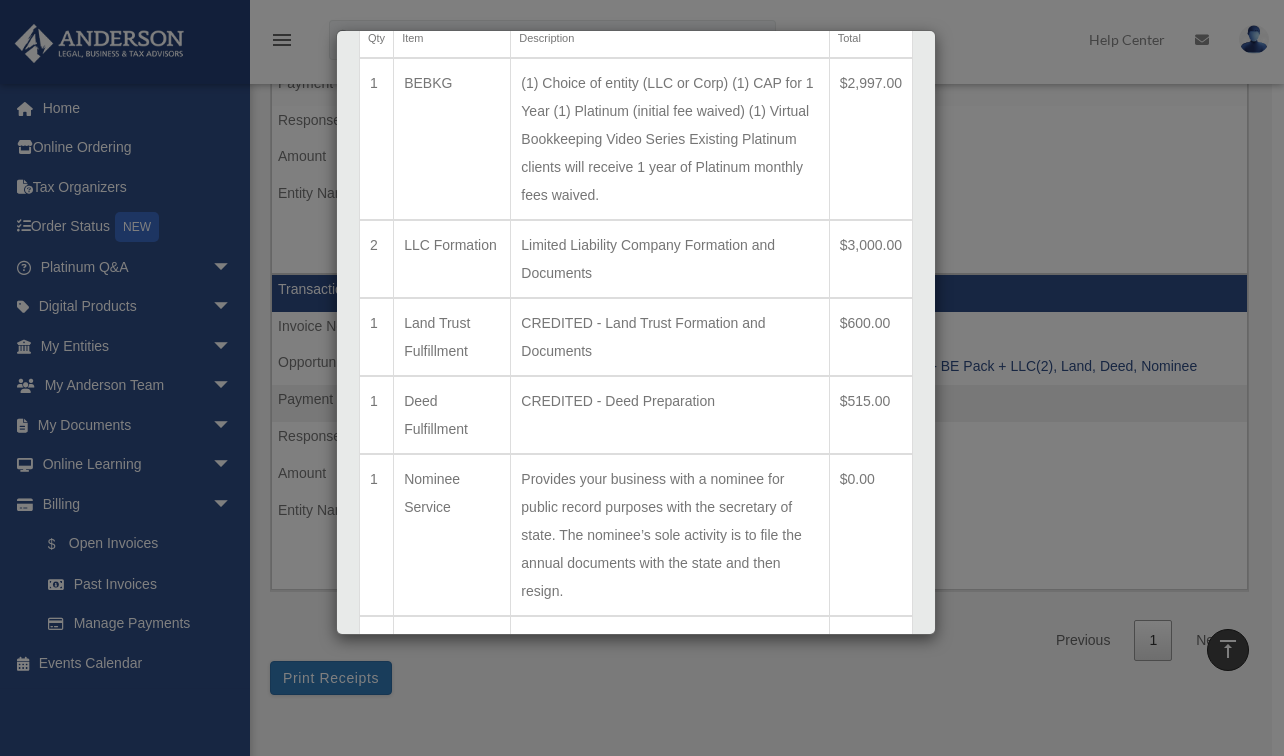drag, startPoint x: 912, startPoint y: 131, endPoint x: 916, endPoint y: 81, distance: 50.159744 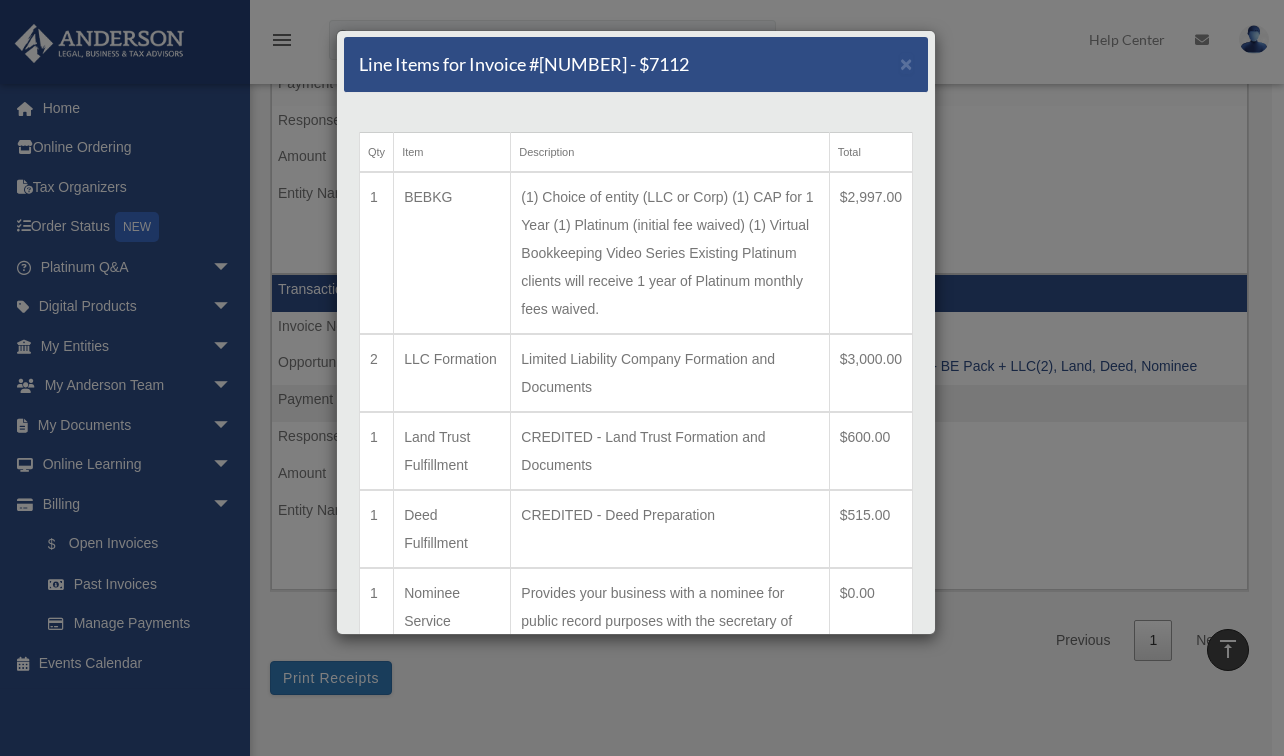 scroll, scrollTop: 0, scrollLeft: 0, axis: both 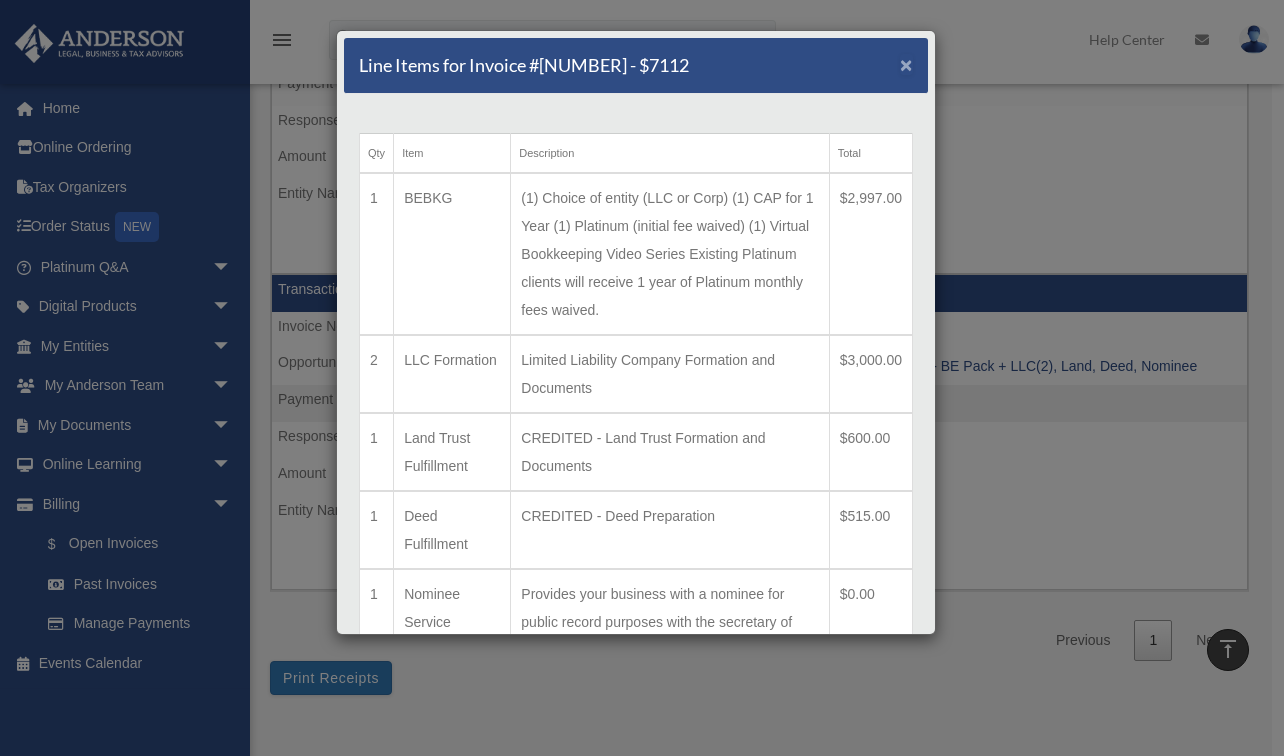 click on "×" at bounding box center (906, 64) 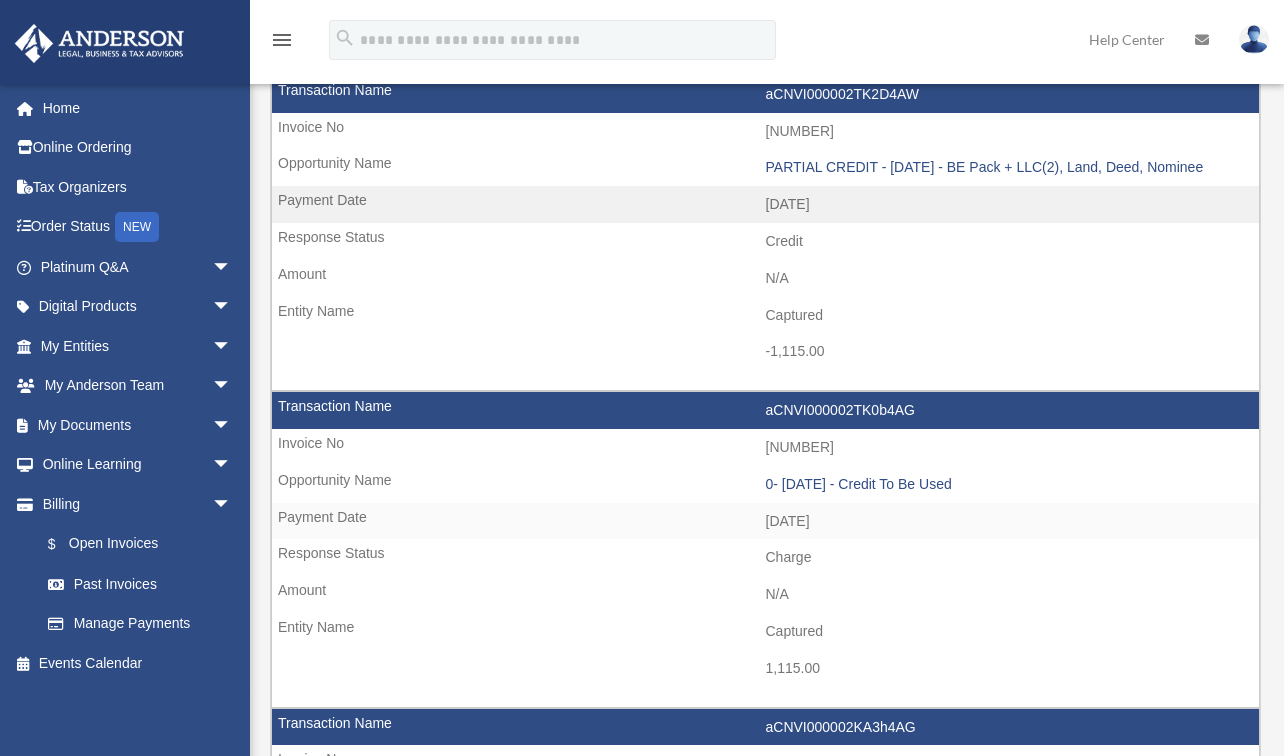scroll, scrollTop: 137, scrollLeft: 0, axis: vertical 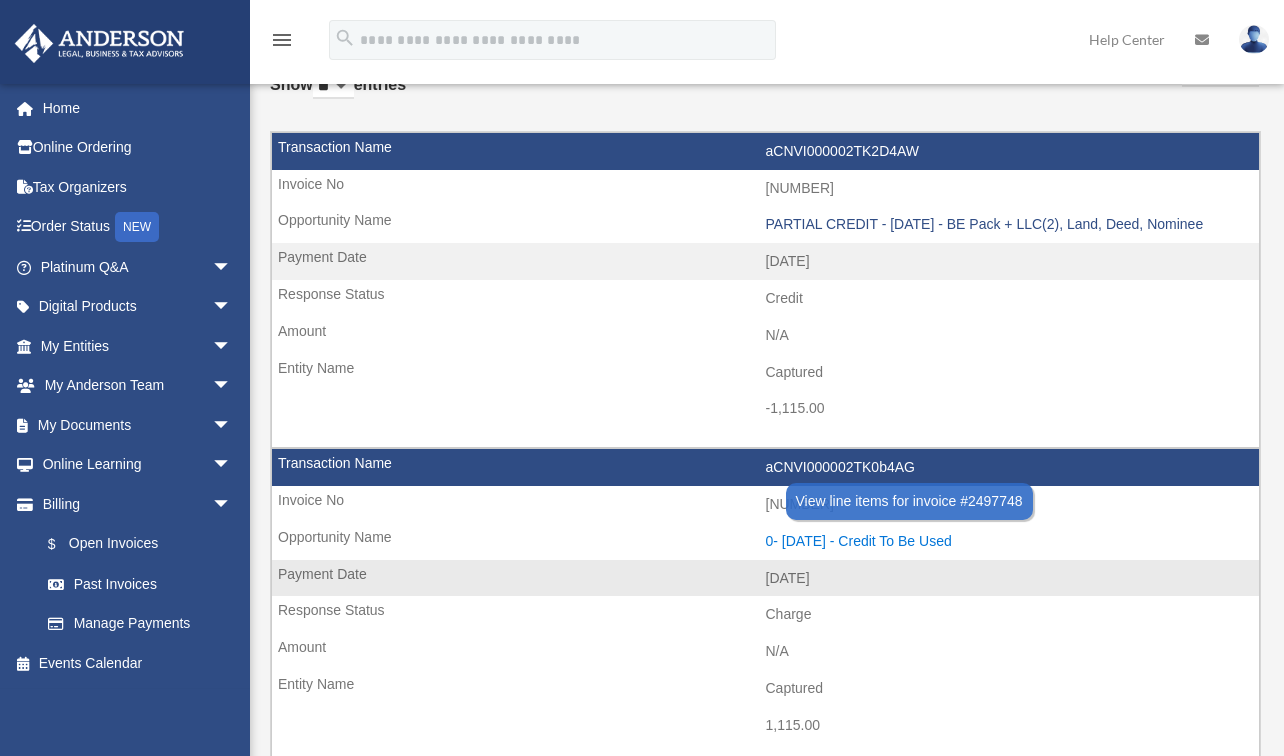 click on "0- 2025-05-16 - Credit To Be Used" at bounding box center (1008, 541) 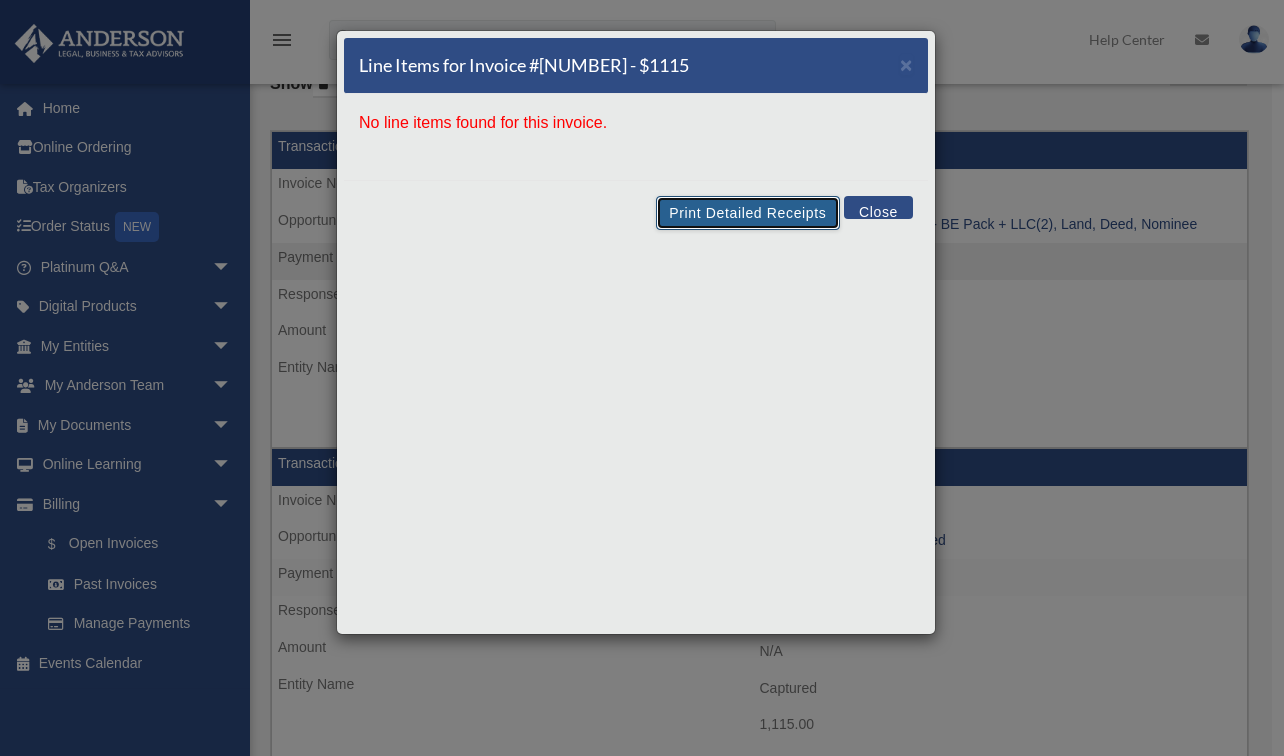 click on "Print Detailed Receipts" at bounding box center [747, 213] 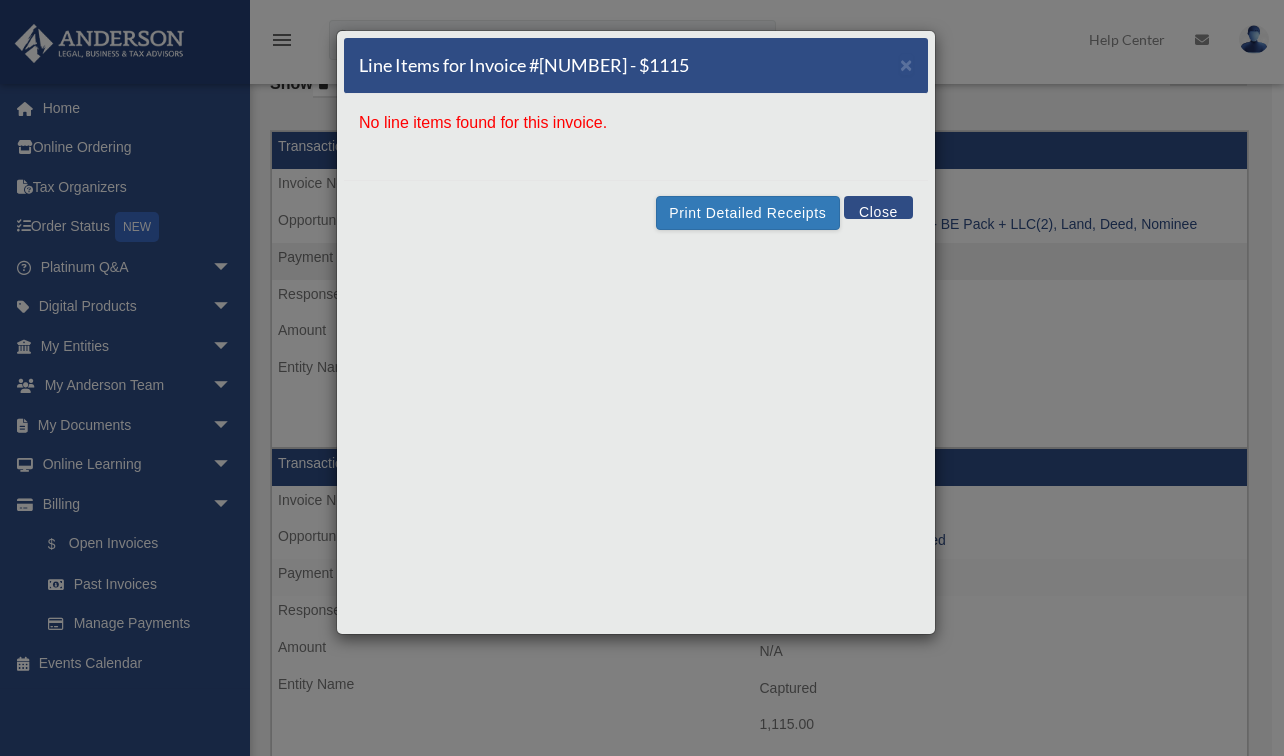 click on "Line Items for Invoice #2497748  - $1115
×
No line items found for this invoice.
Print Detailed Receipts
Close" at bounding box center (642, 378) 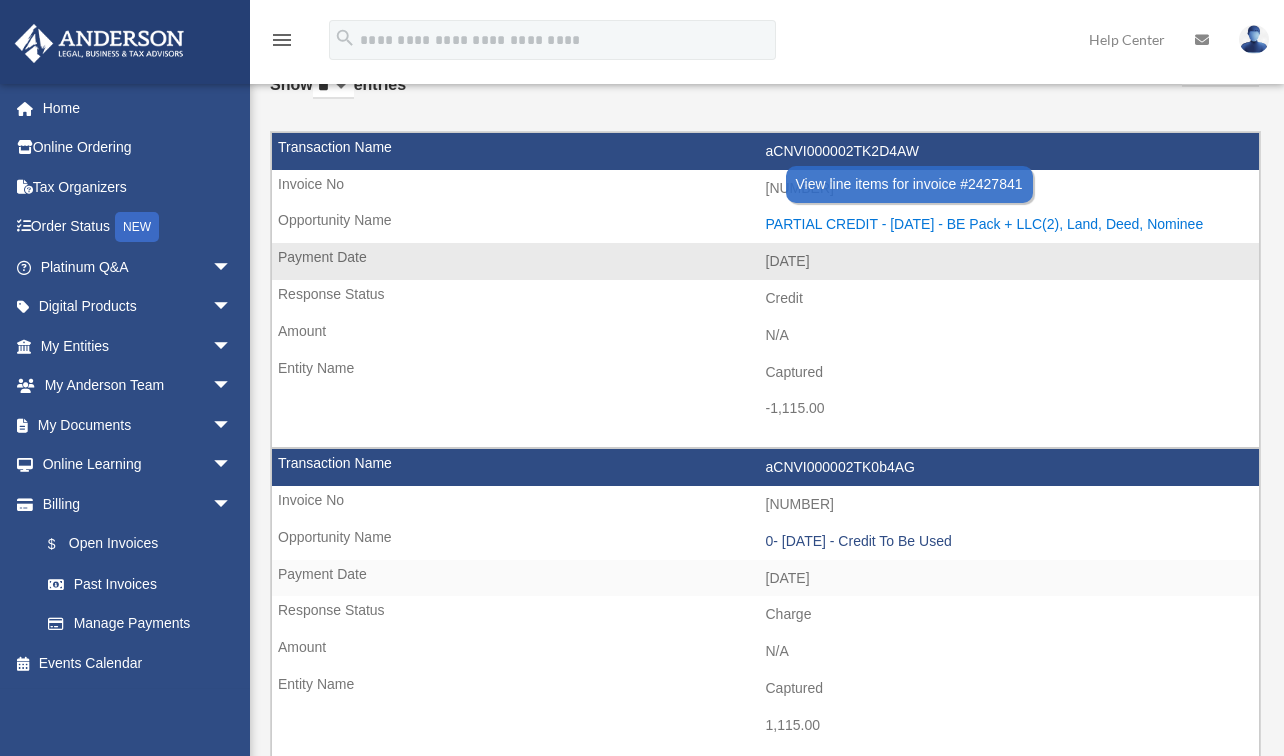 click on "PARTIAL CREDIT - 2025.3.7 - BE Pack + LLC(2), Land, Deed, Nominee" at bounding box center [1008, 224] 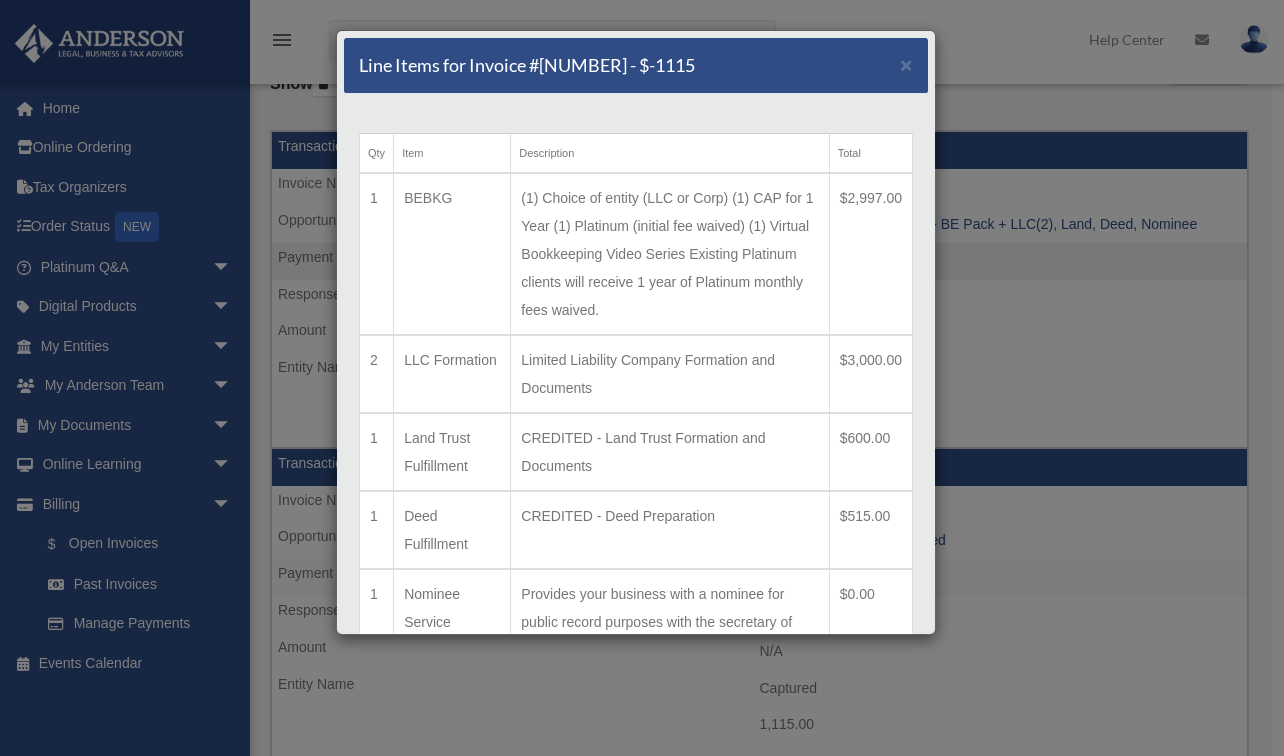 click on "(1) Choice of entity (LLC or Corp)
(1) CAP for 1 Year
(1) Platinum (initial fee waived)
(1) Virtual Bookkeeping Video Series
Existing Platinum clients will receive 1 year of Platinum monthly fees waived." at bounding box center (670, 254) 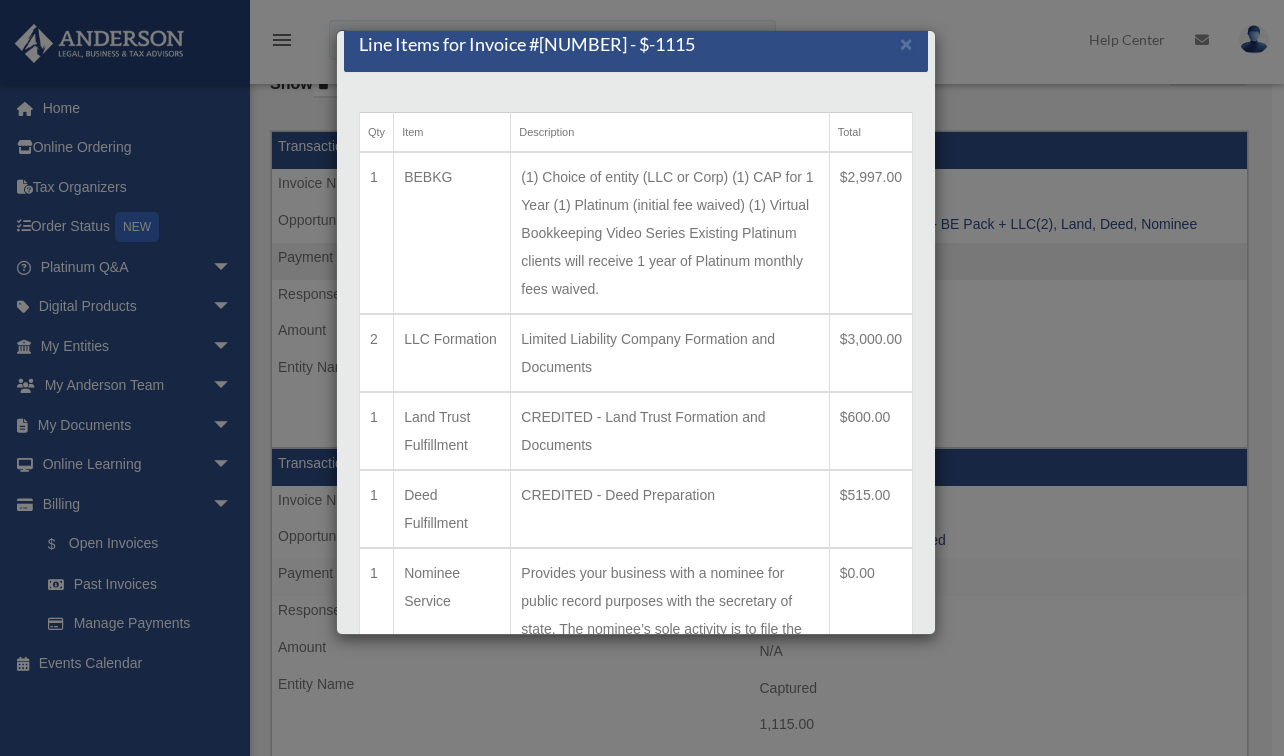 scroll, scrollTop: 26, scrollLeft: 0, axis: vertical 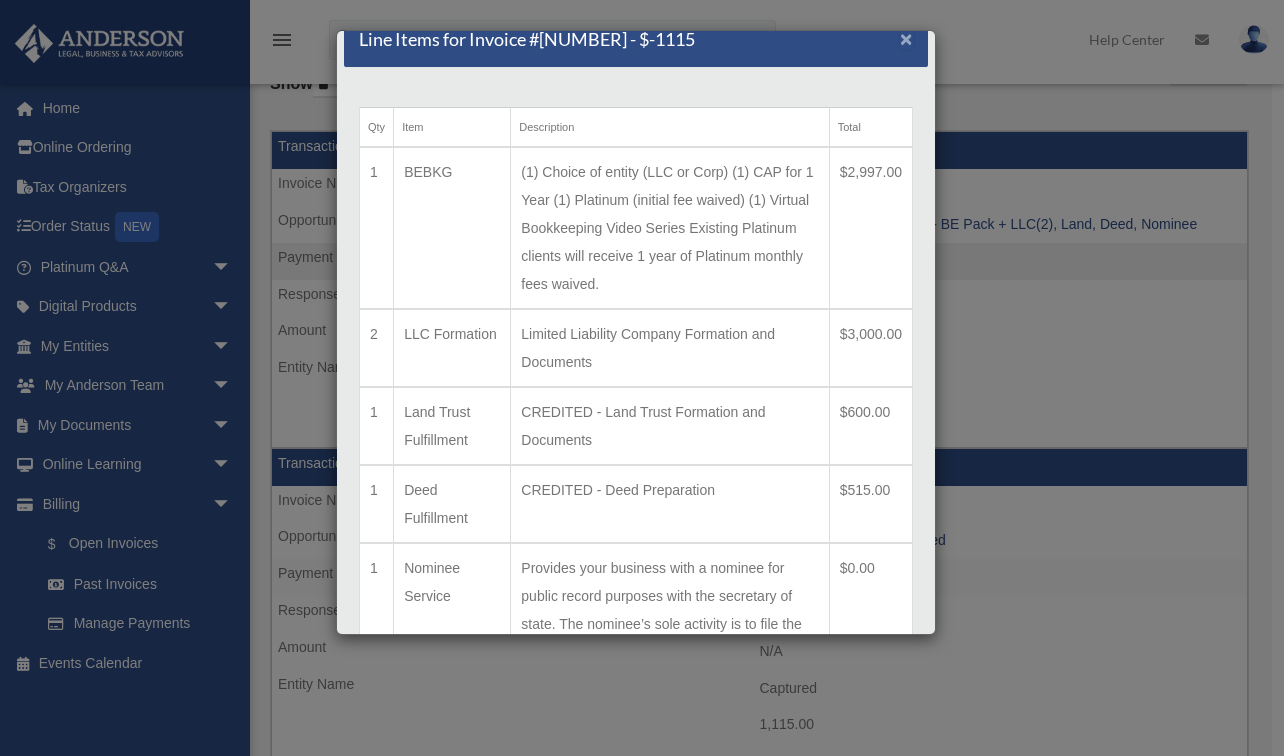 click on "×" at bounding box center (906, 38) 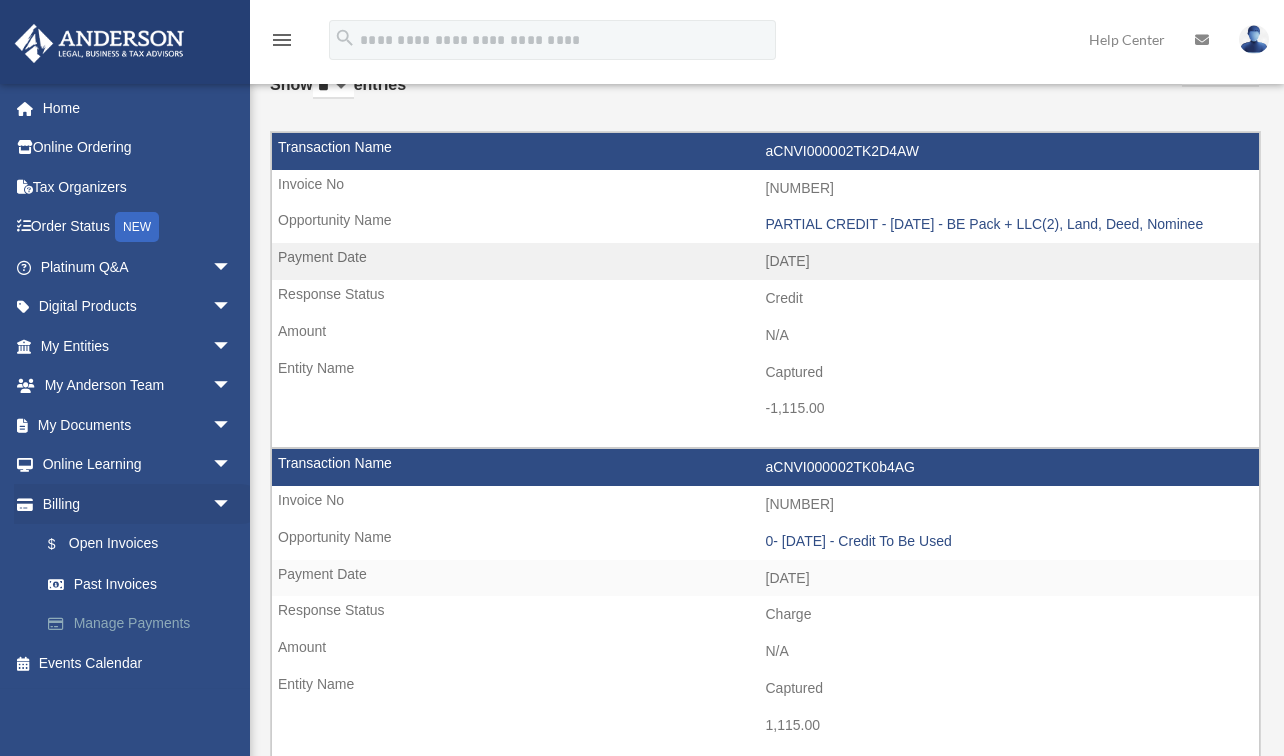 click on "Manage Payments" at bounding box center [145, 624] 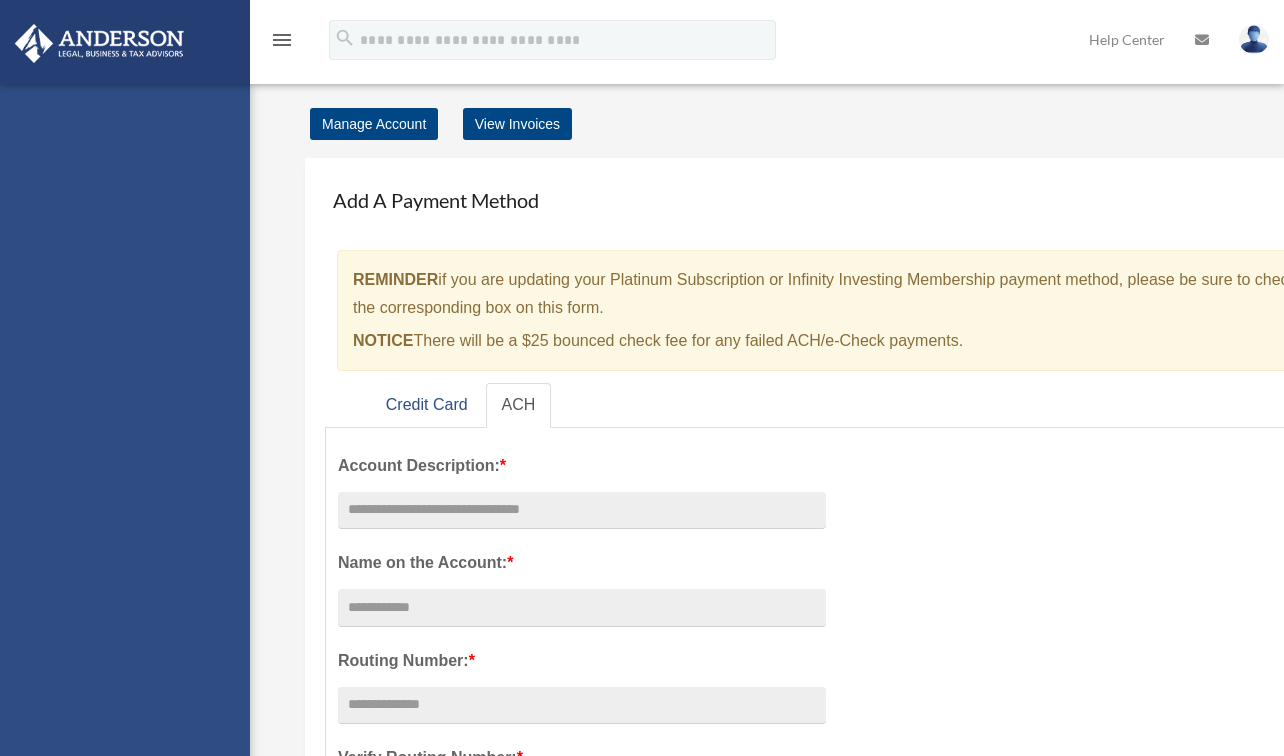scroll, scrollTop: 0, scrollLeft: 0, axis: both 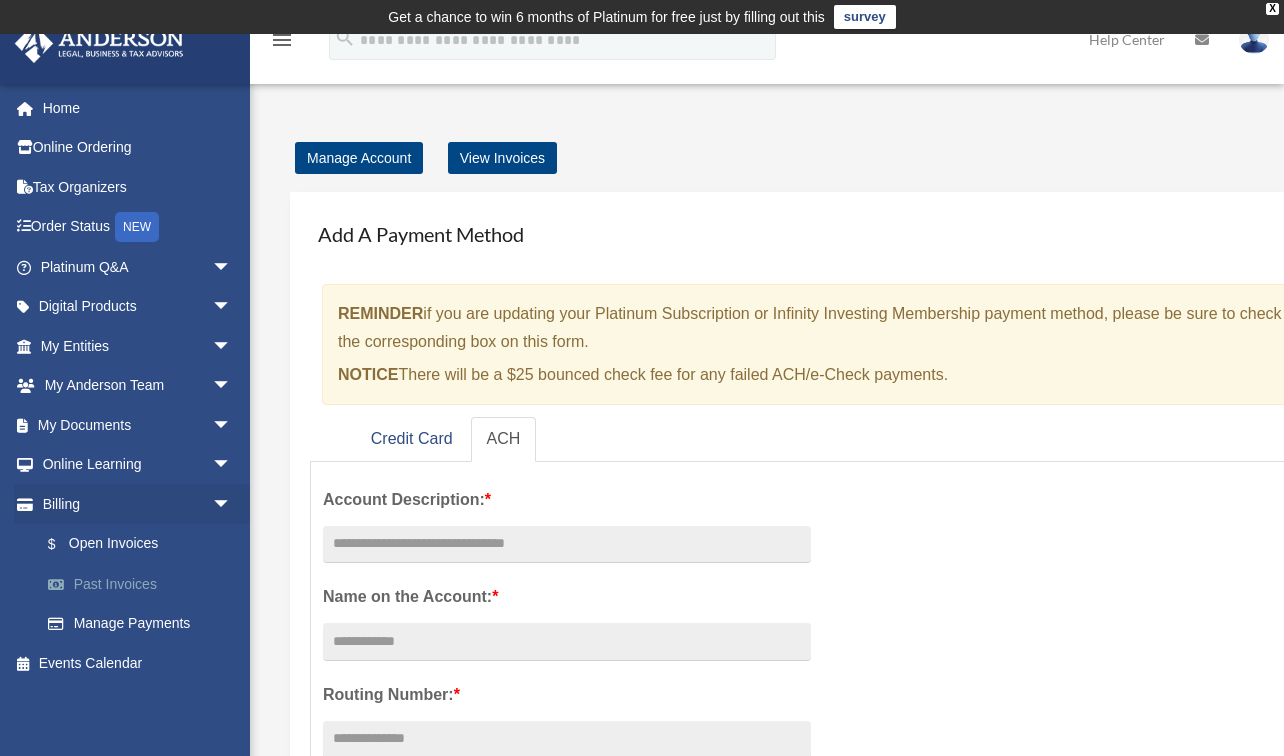 click on "Past Invoices" at bounding box center (145, 584) 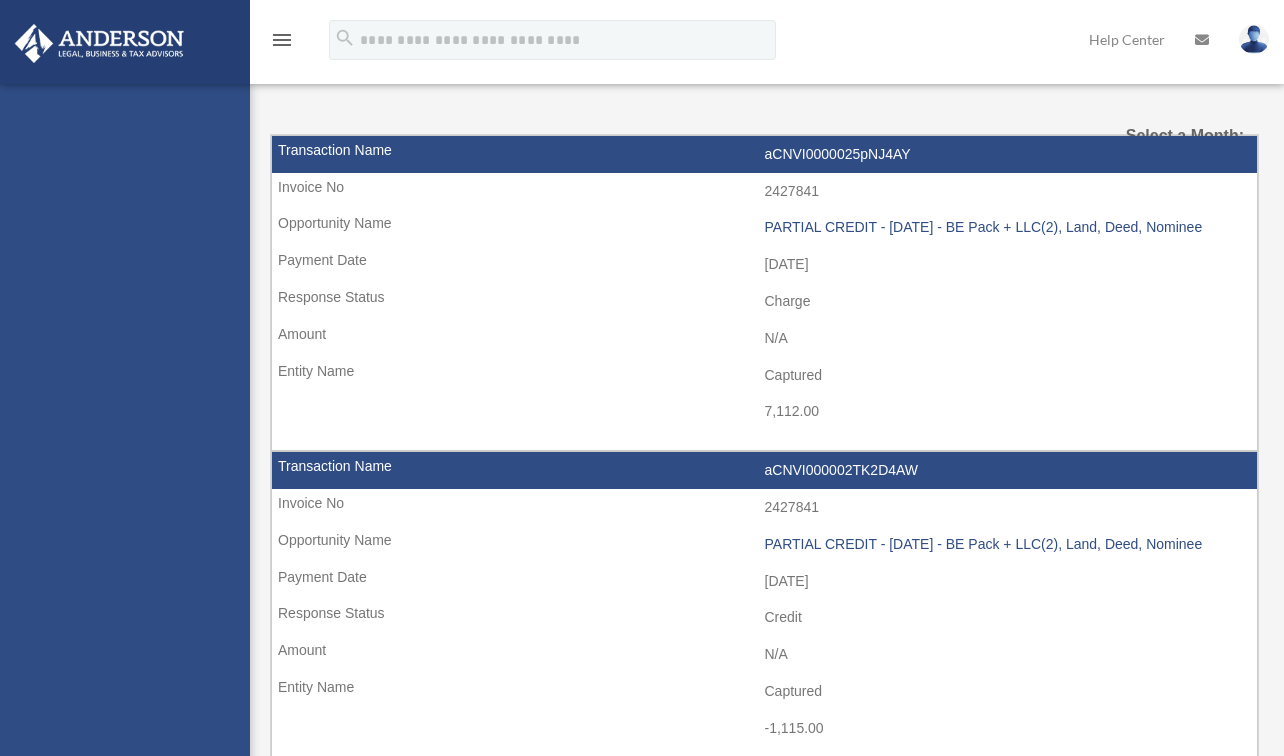 scroll, scrollTop: 0, scrollLeft: 0, axis: both 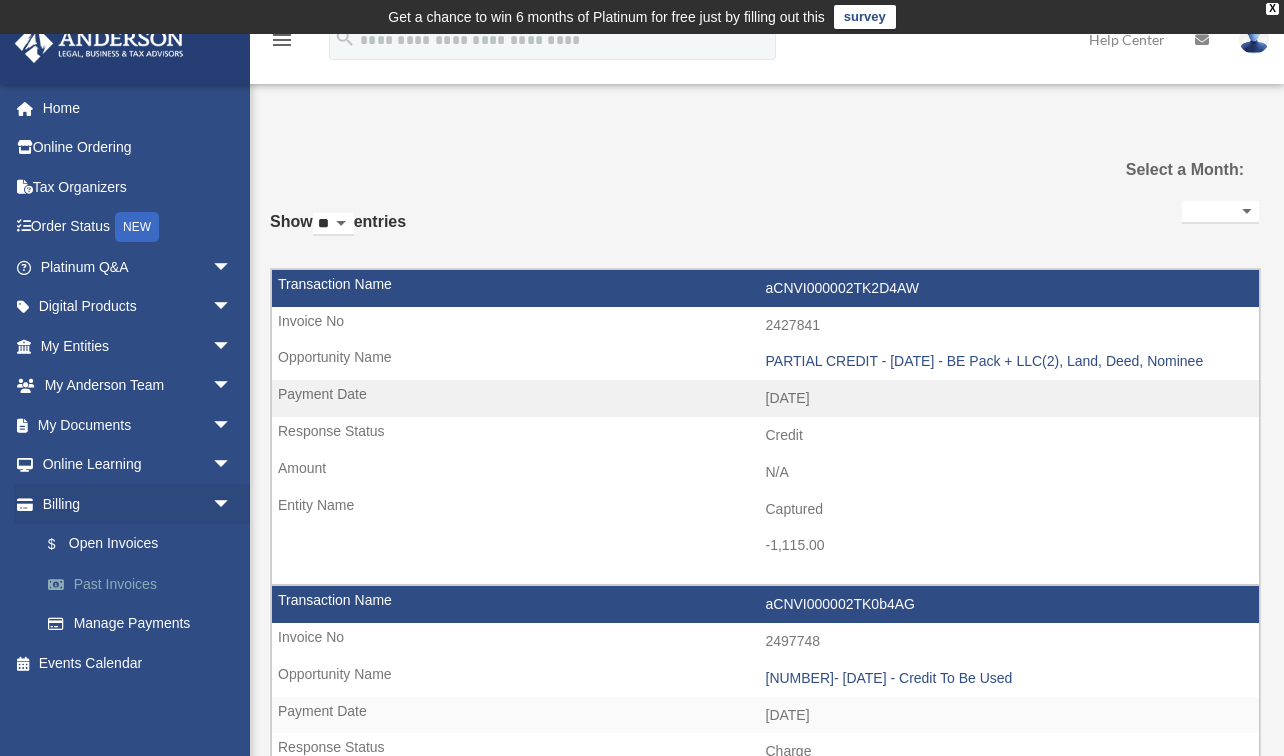 click on "Past Invoices" at bounding box center [145, 584] 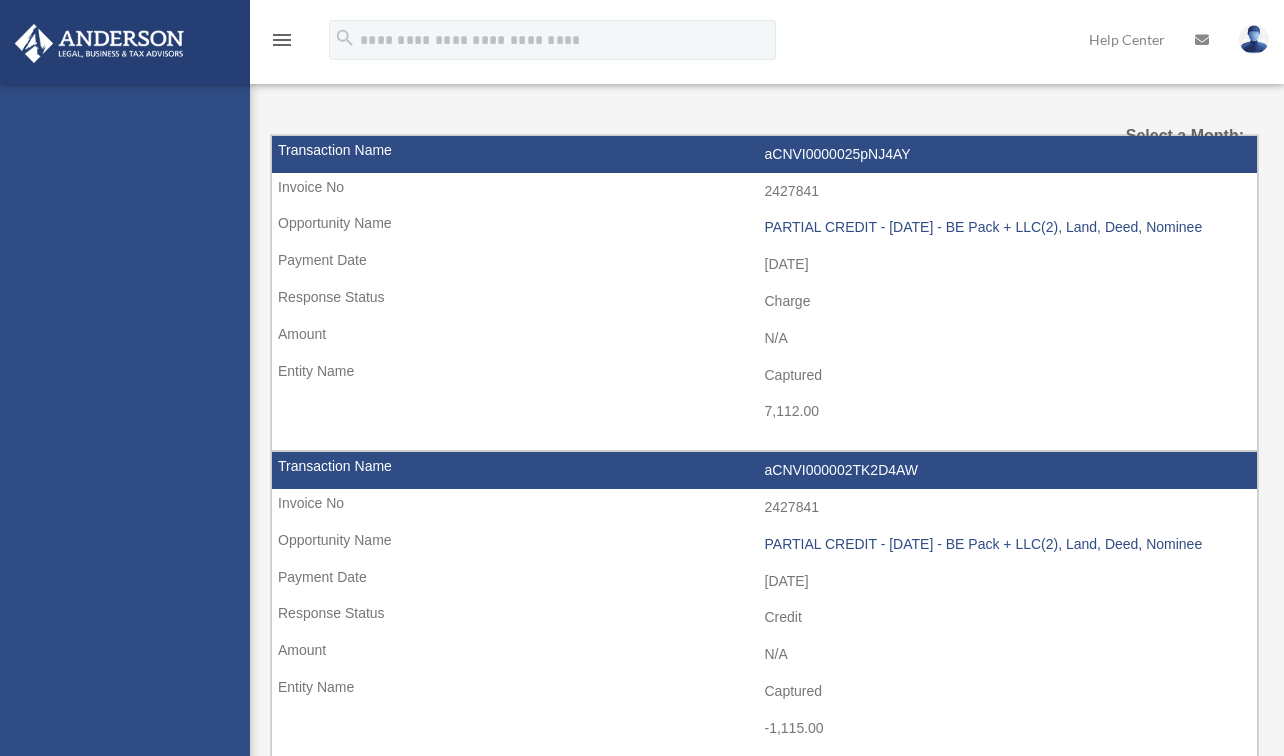 scroll, scrollTop: 0, scrollLeft: 0, axis: both 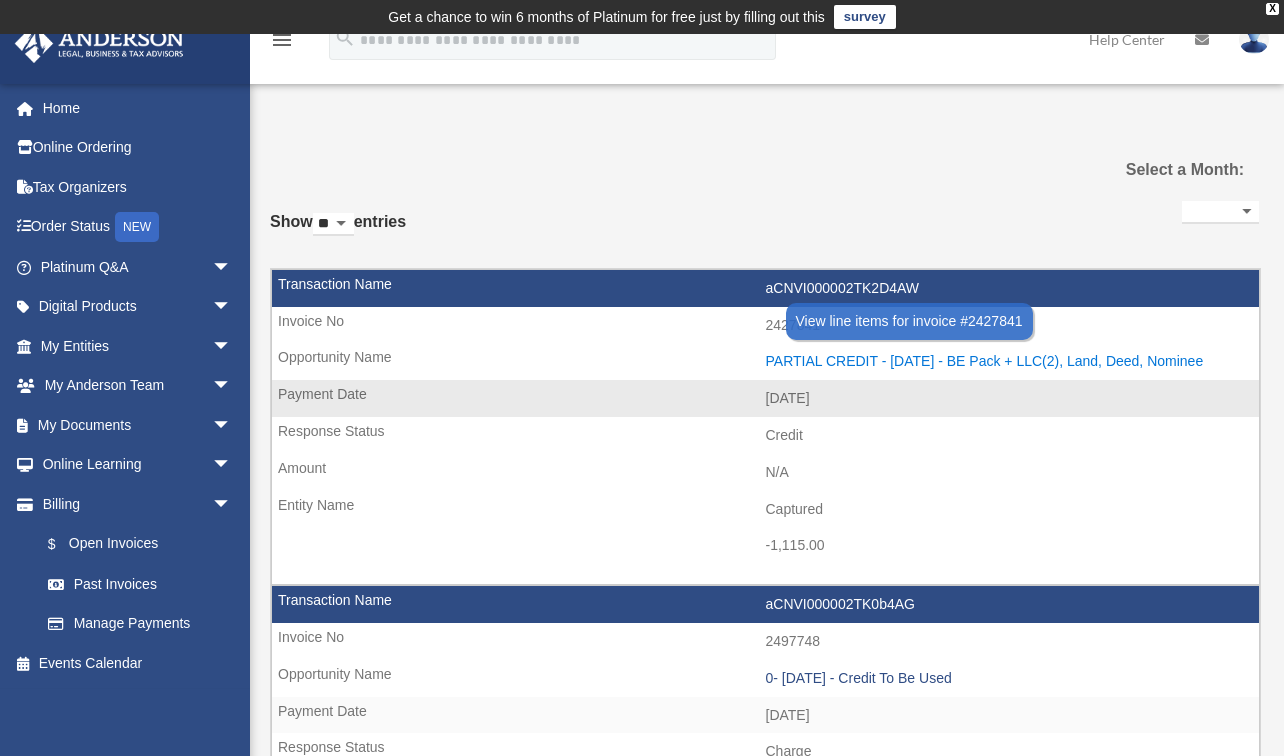 click on "PARTIAL CREDIT - 2025.3.7 - BE Pack + LLC(2), Land, Deed, Nominee" at bounding box center (1008, 361) 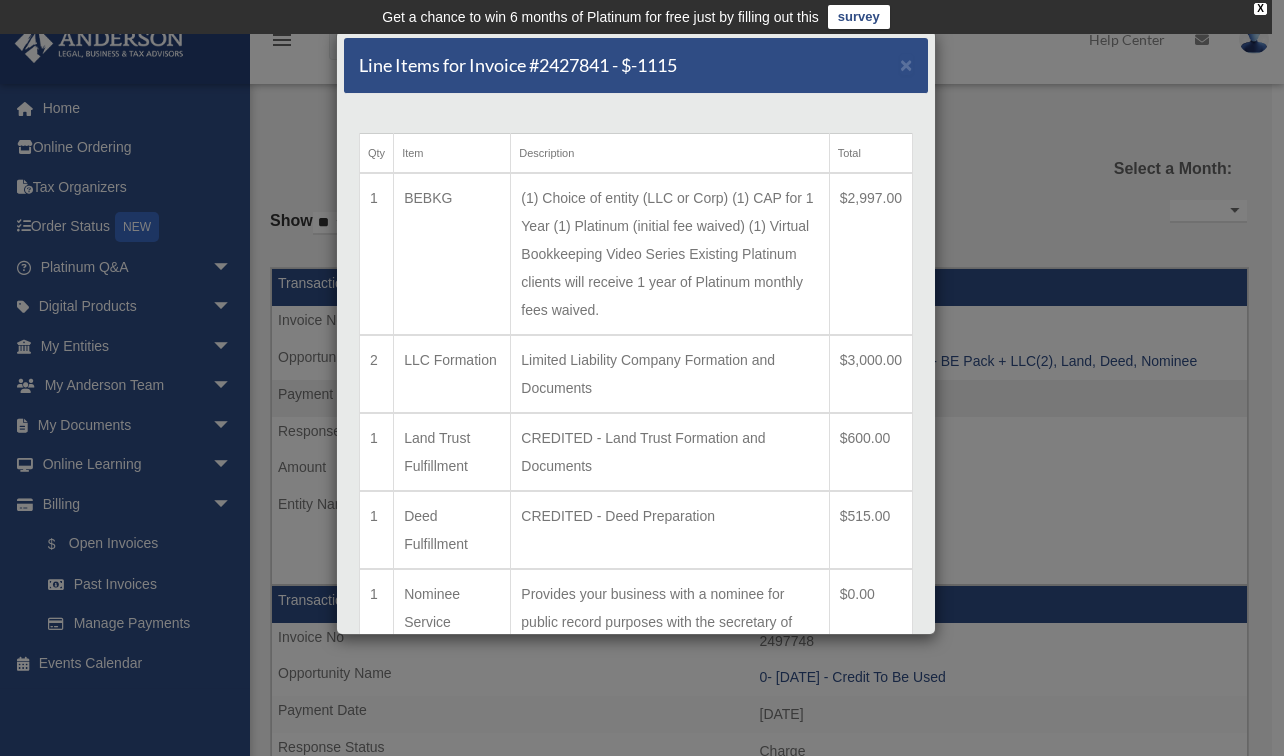 click on "(1) Choice of entity (LLC or Corp)
(1) CAP for 1 Year
(1) Platinum (initial fee waived)
(1) Virtual Bookkeeping Video Series
Existing Platinum clients will receive 1 year of Platinum monthly fees waived." at bounding box center [670, 254] 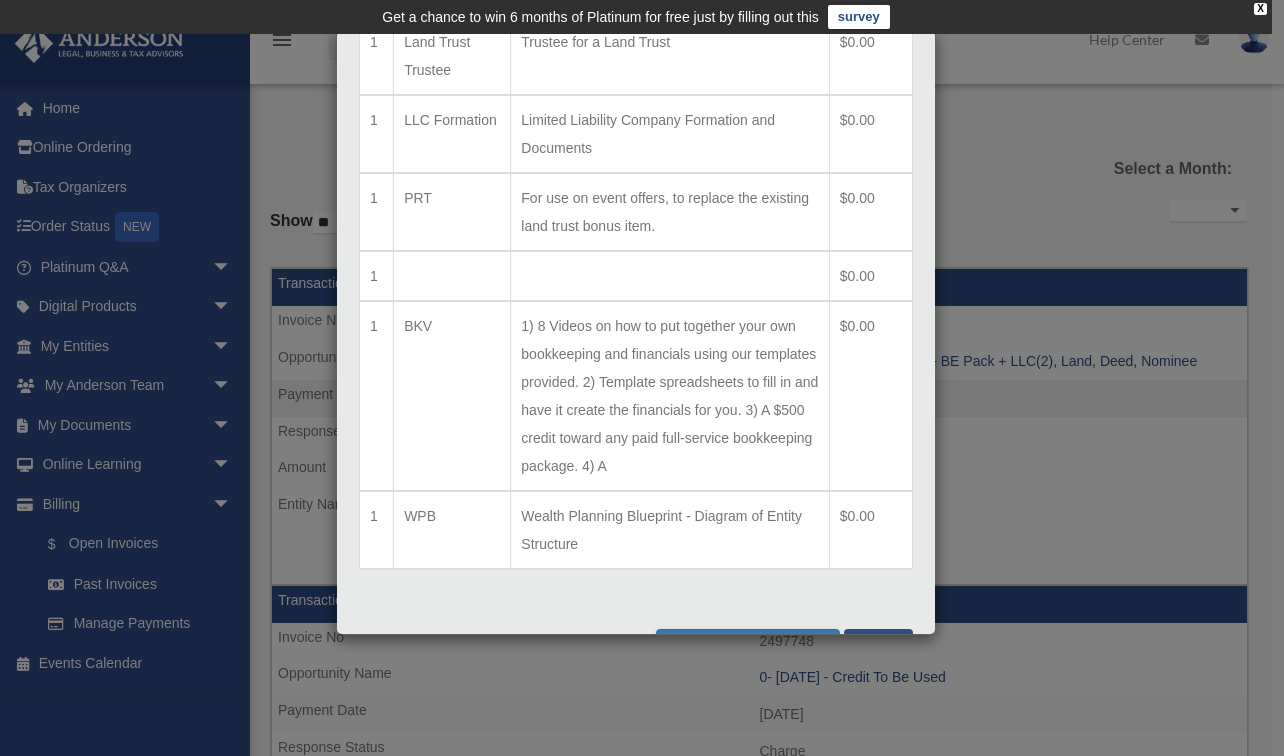 scroll, scrollTop: 1216, scrollLeft: 0, axis: vertical 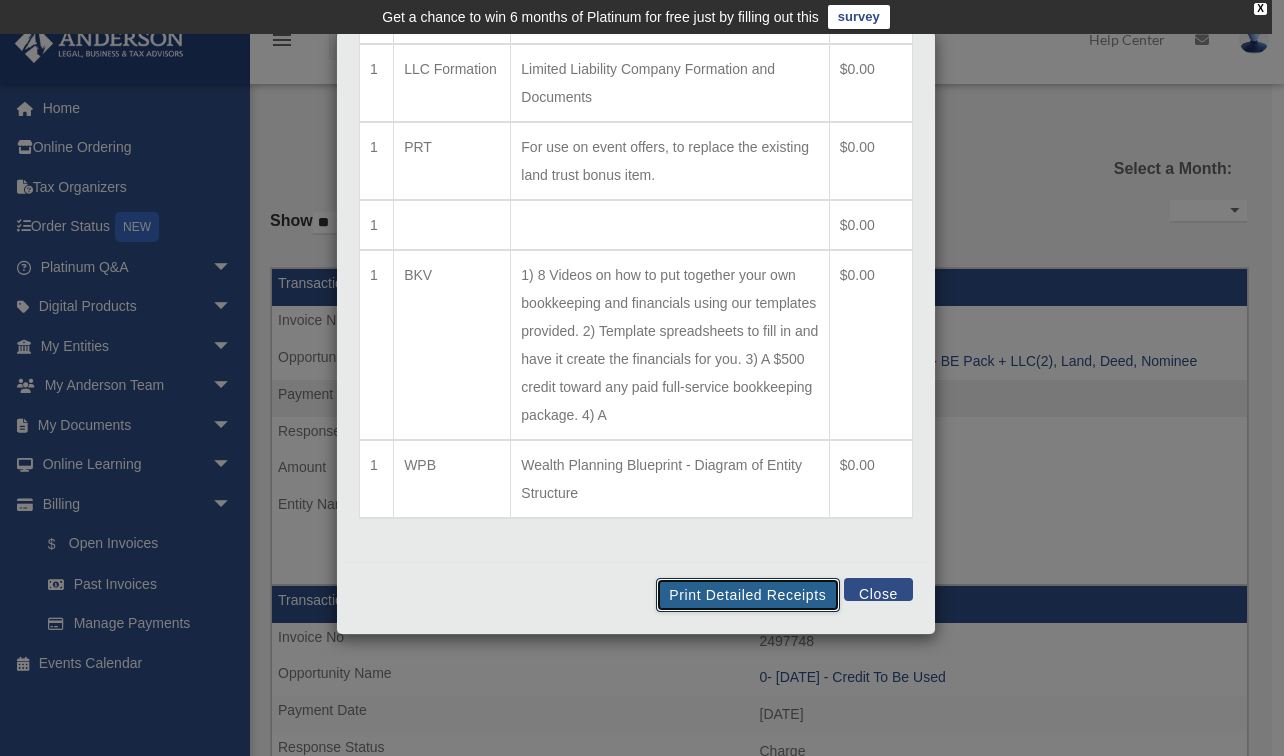 click on "Print Detailed Receipts" at bounding box center (747, 595) 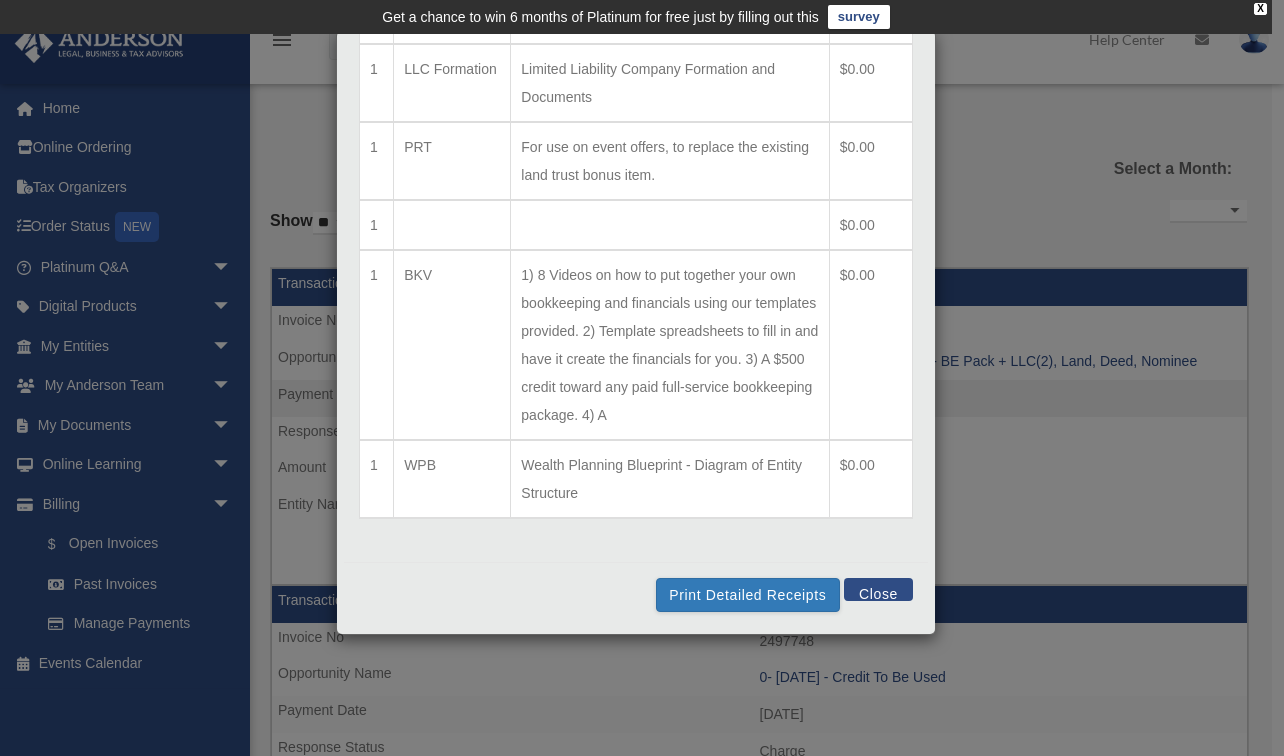 click on "Close" at bounding box center [878, 589] 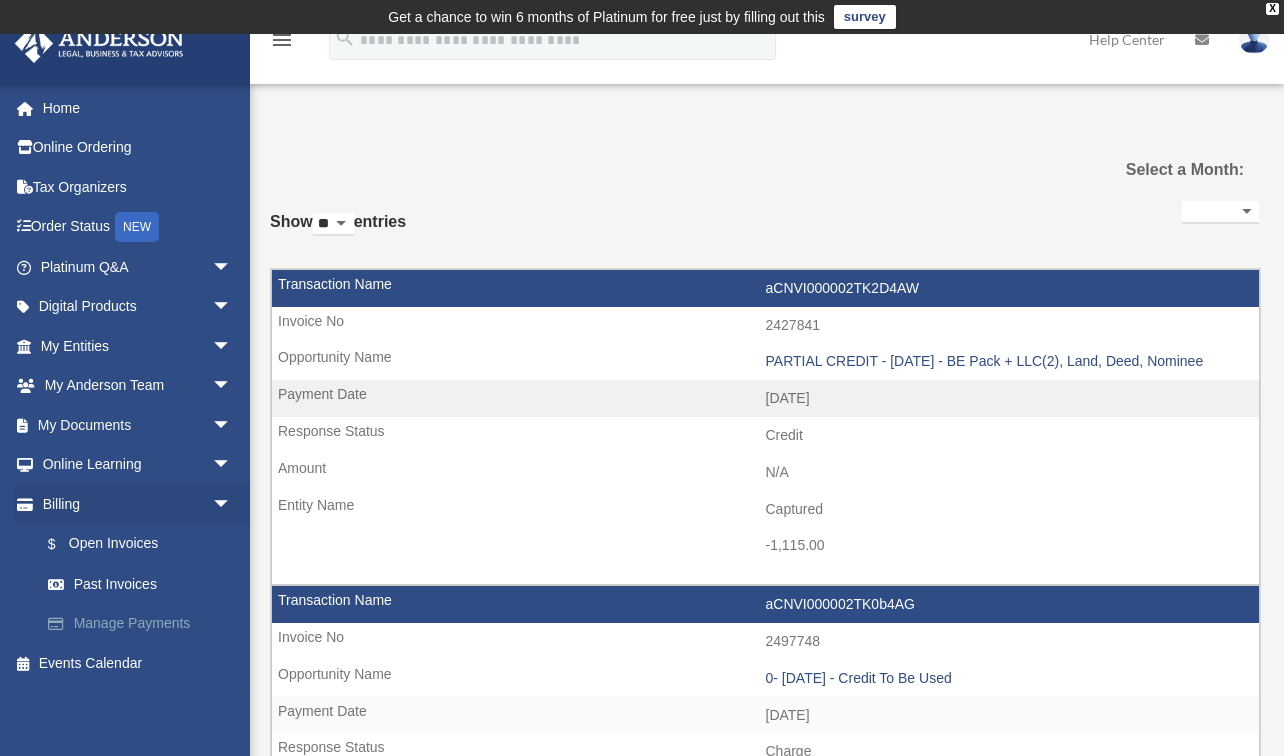 click on "Manage Payments" at bounding box center (145, 624) 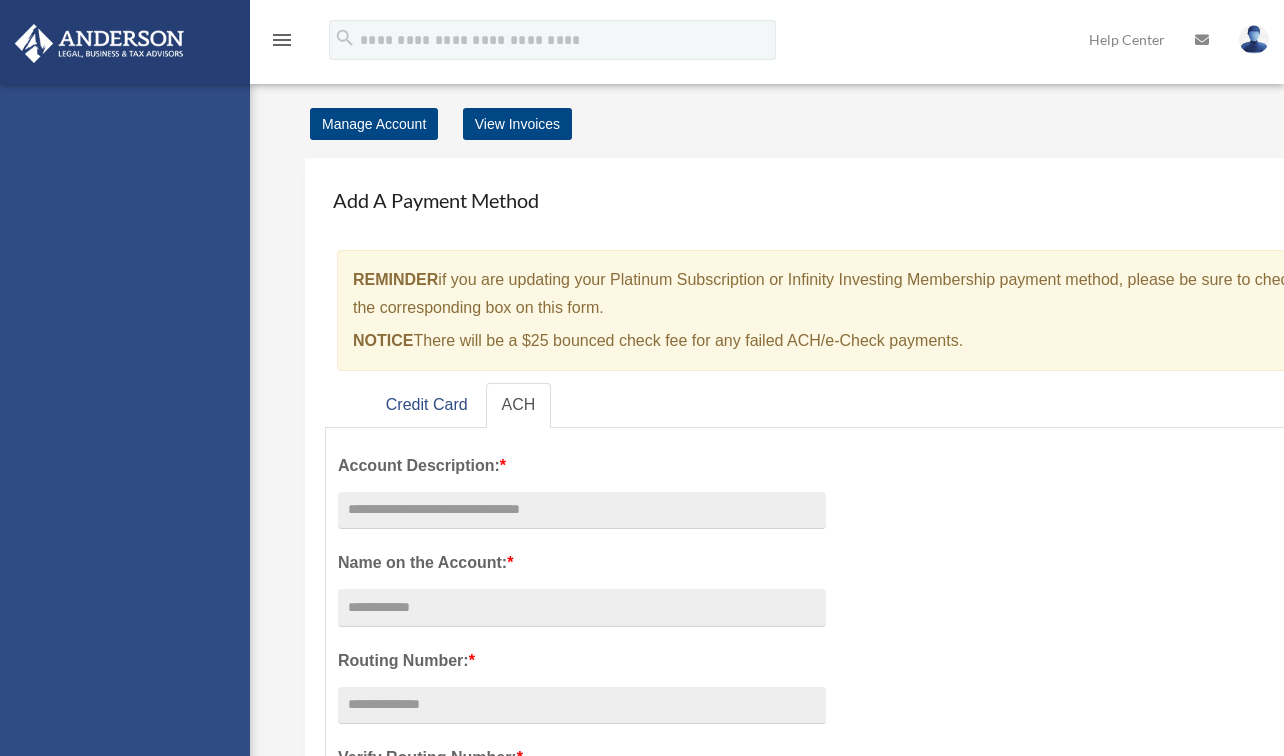 scroll, scrollTop: 0, scrollLeft: 0, axis: both 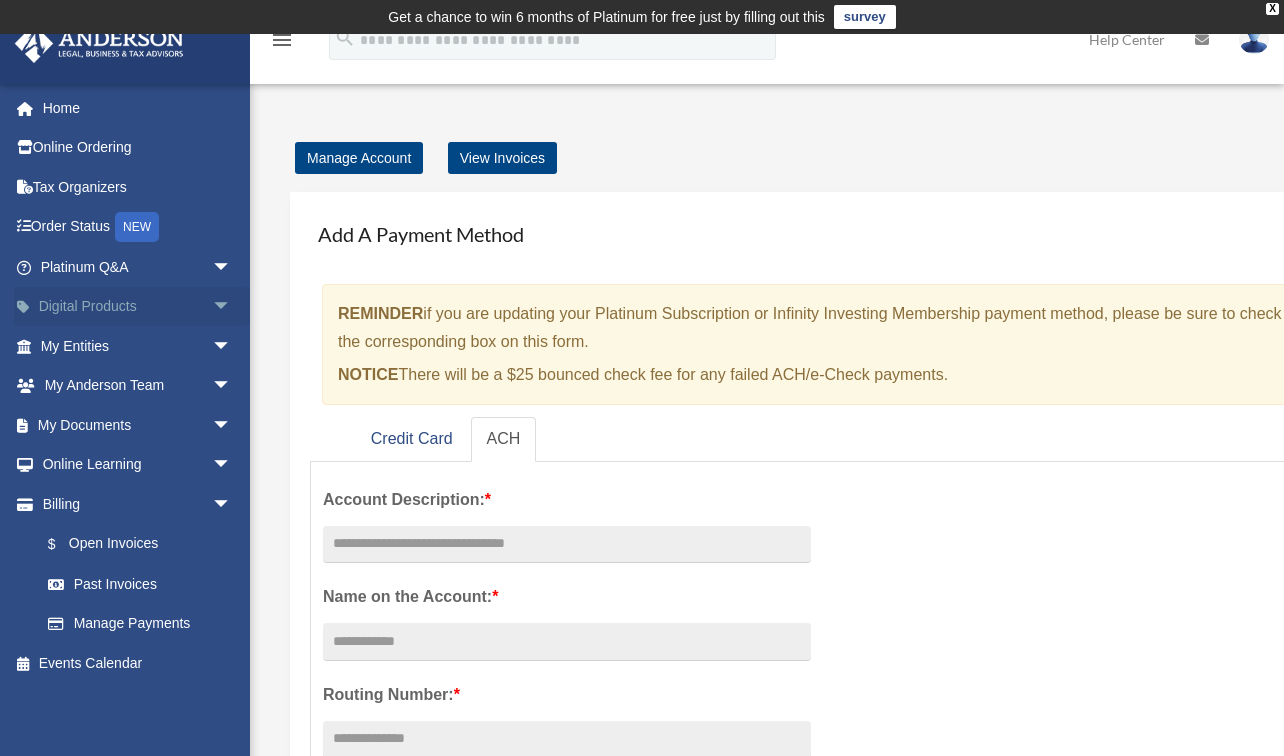 click on "arrow_drop_down" at bounding box center (232, 307) 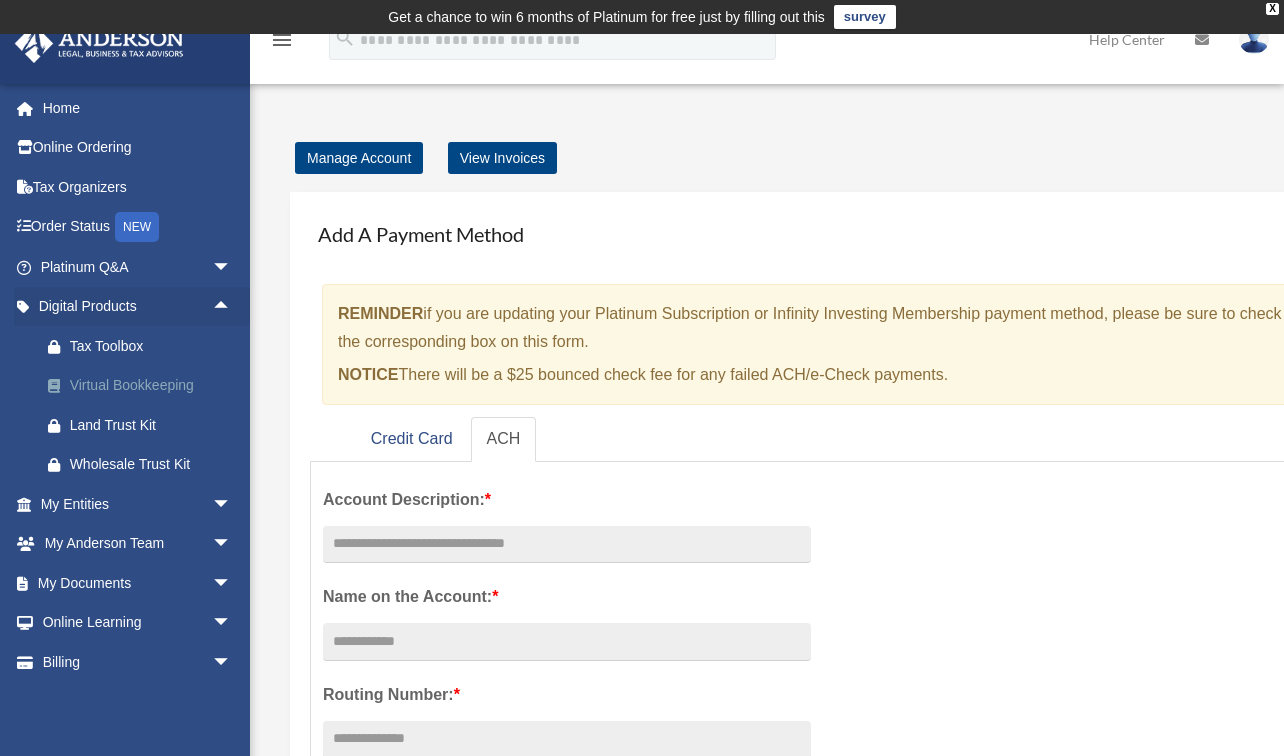 click on "Virtual Bookkeeping" at bounding box center [153, 385] 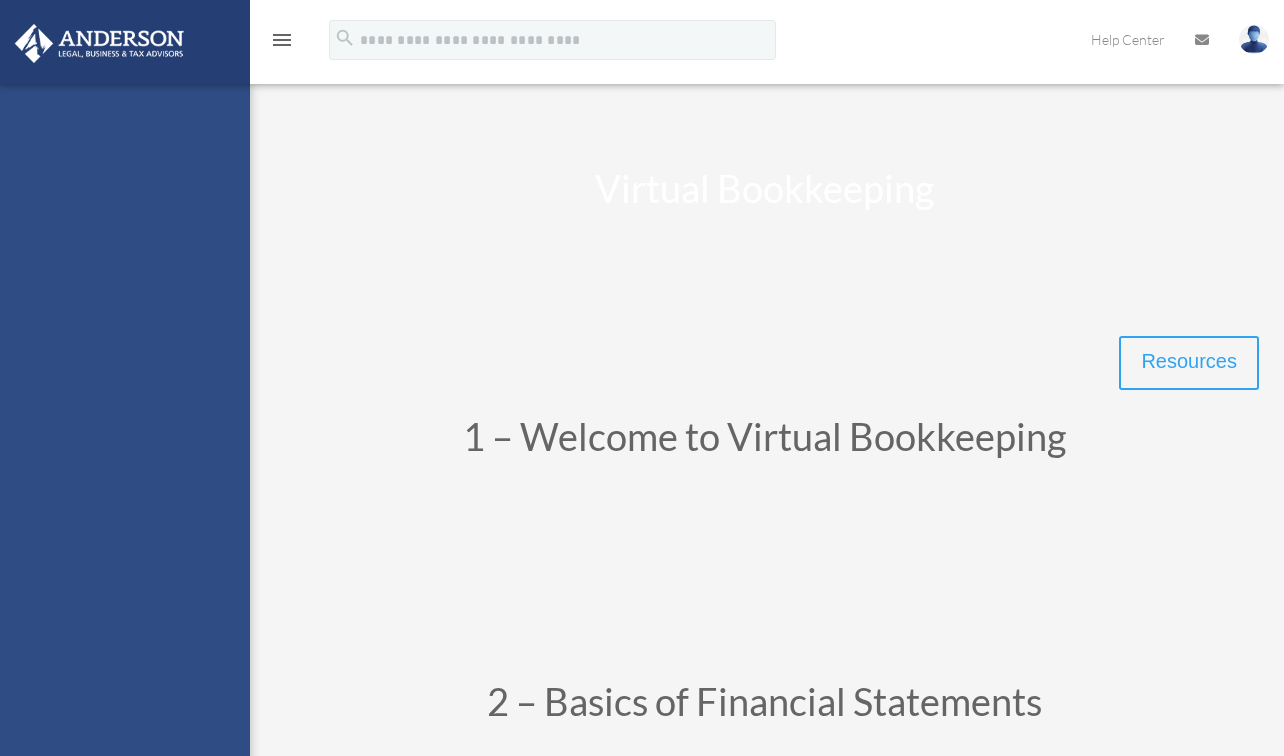 scroll, scrollTop: 0, scrollLeft: 0, axis: both 